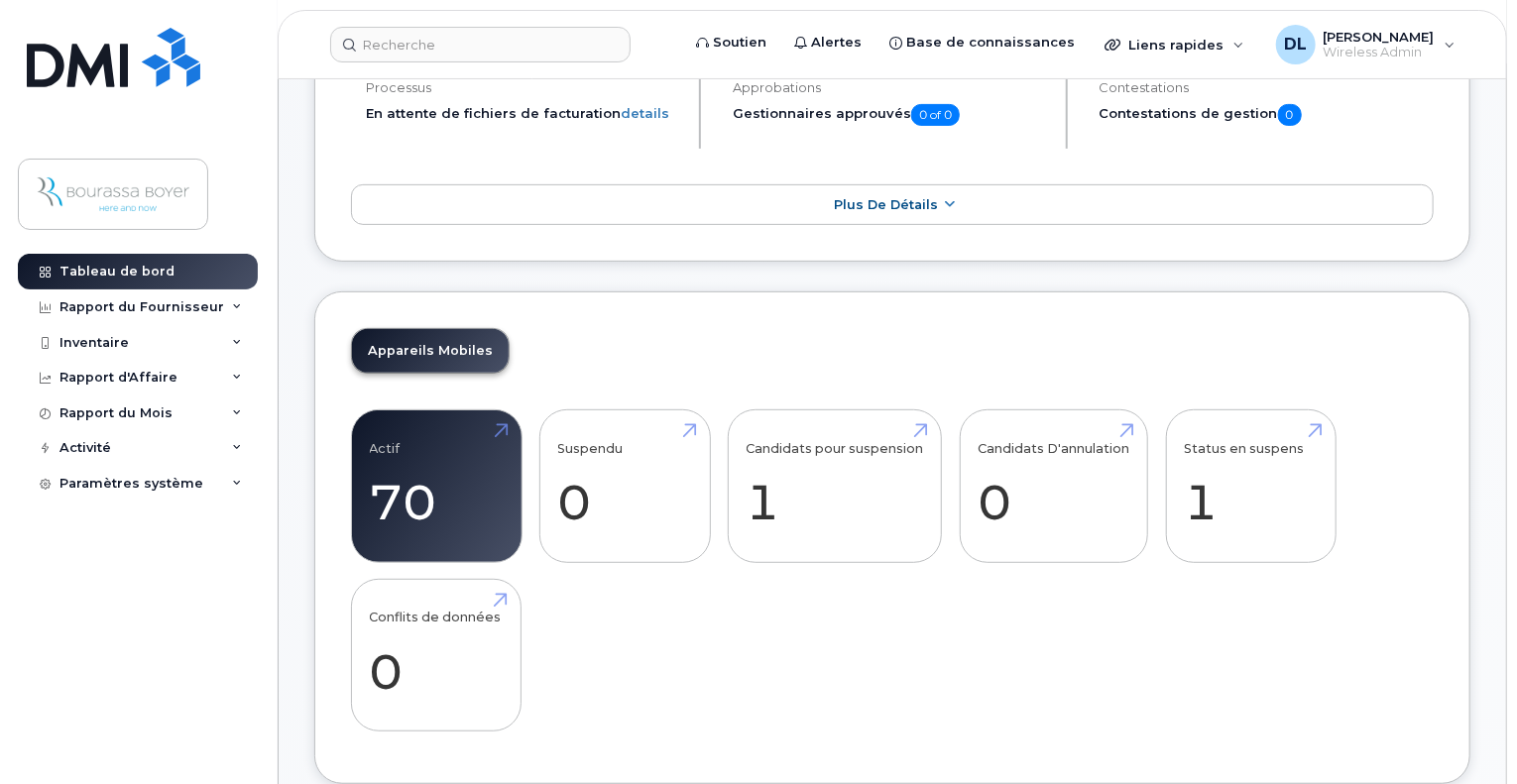 scroll, scrollTop: 0, scrollLeft: 0, axis: both 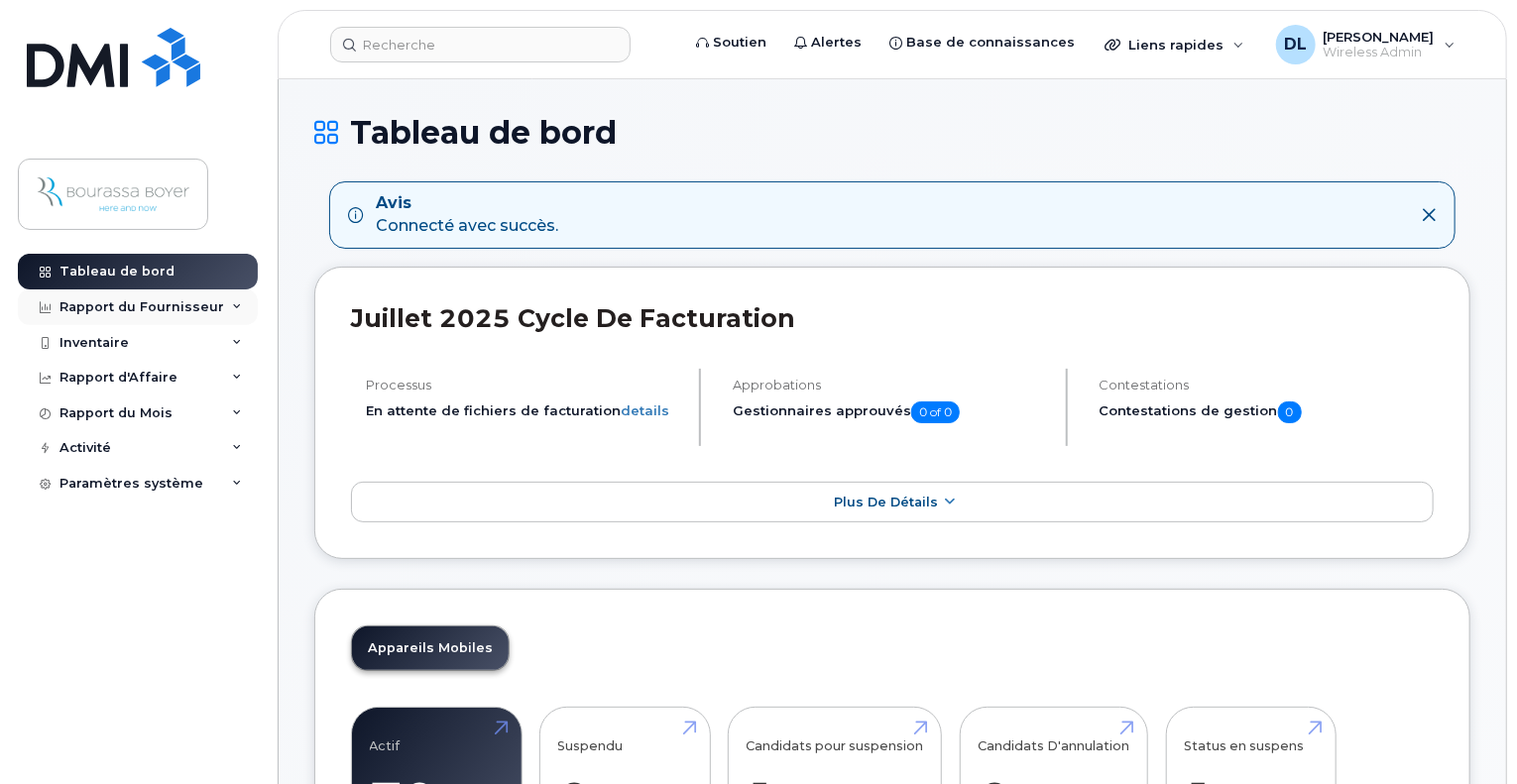 click on "Rapport du Fournisseur" 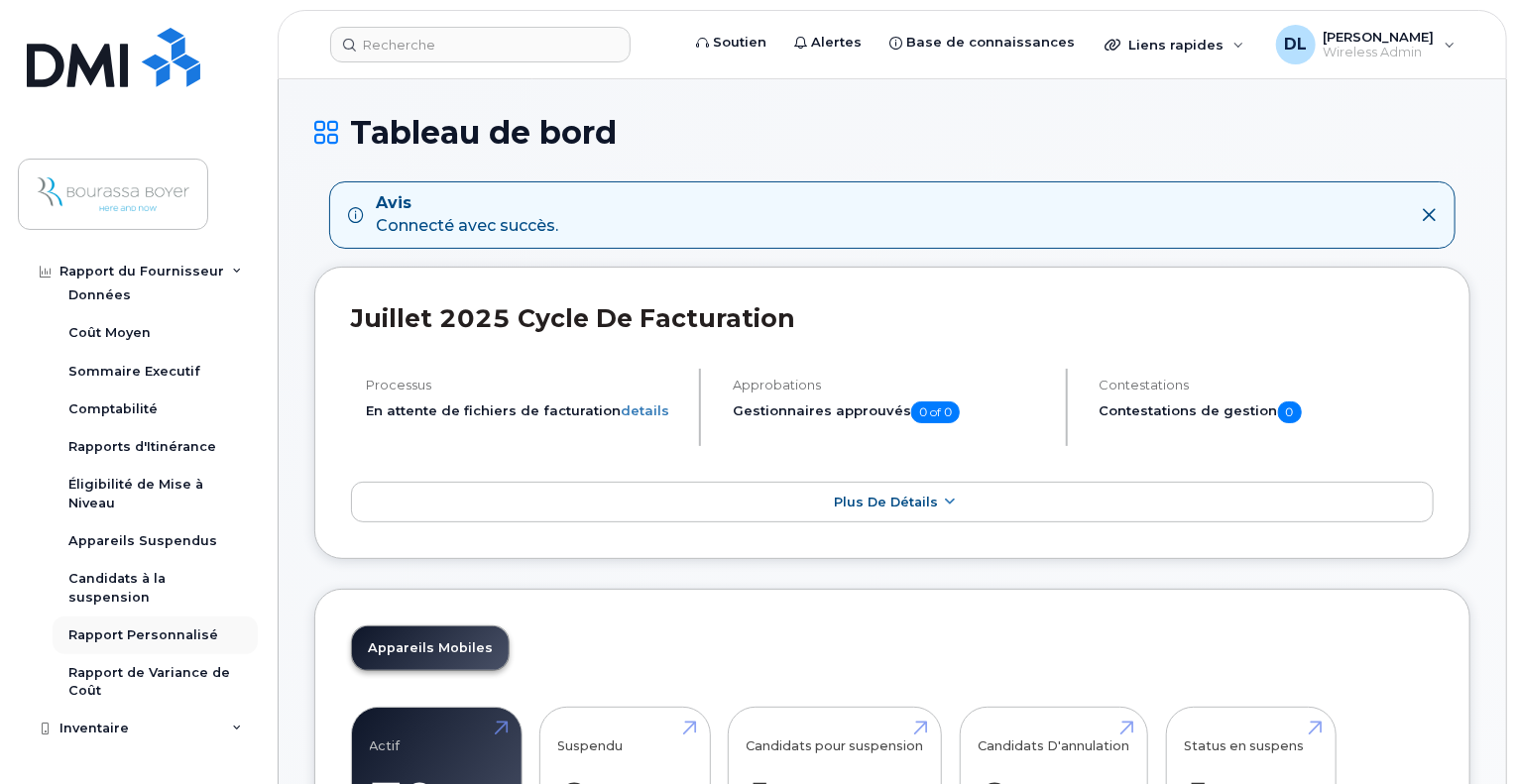 scroll, scrollTop: 329, scrollLeft: 0, axis: vertical 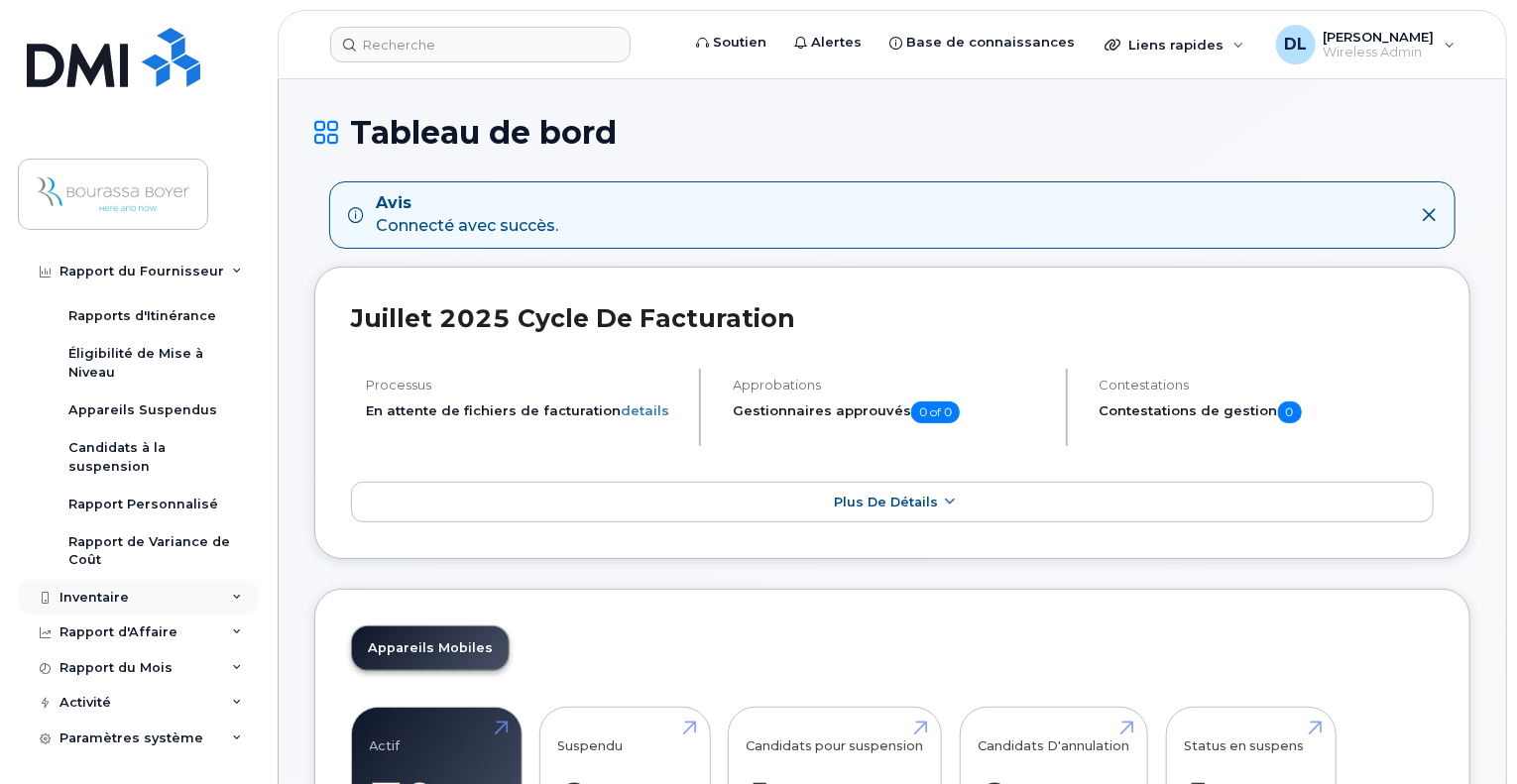 click on "Inventaire" 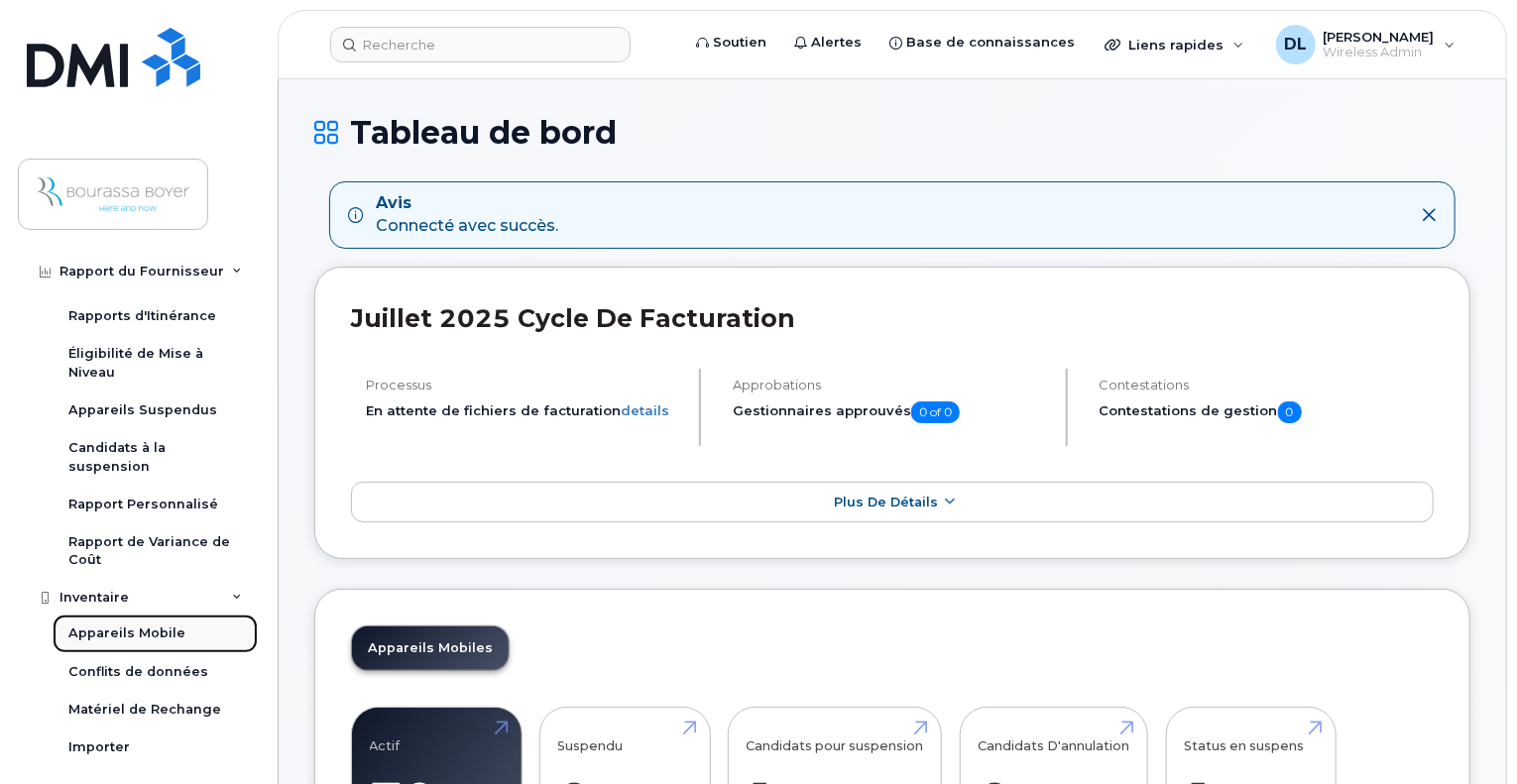 click on "Appareils Mobile" 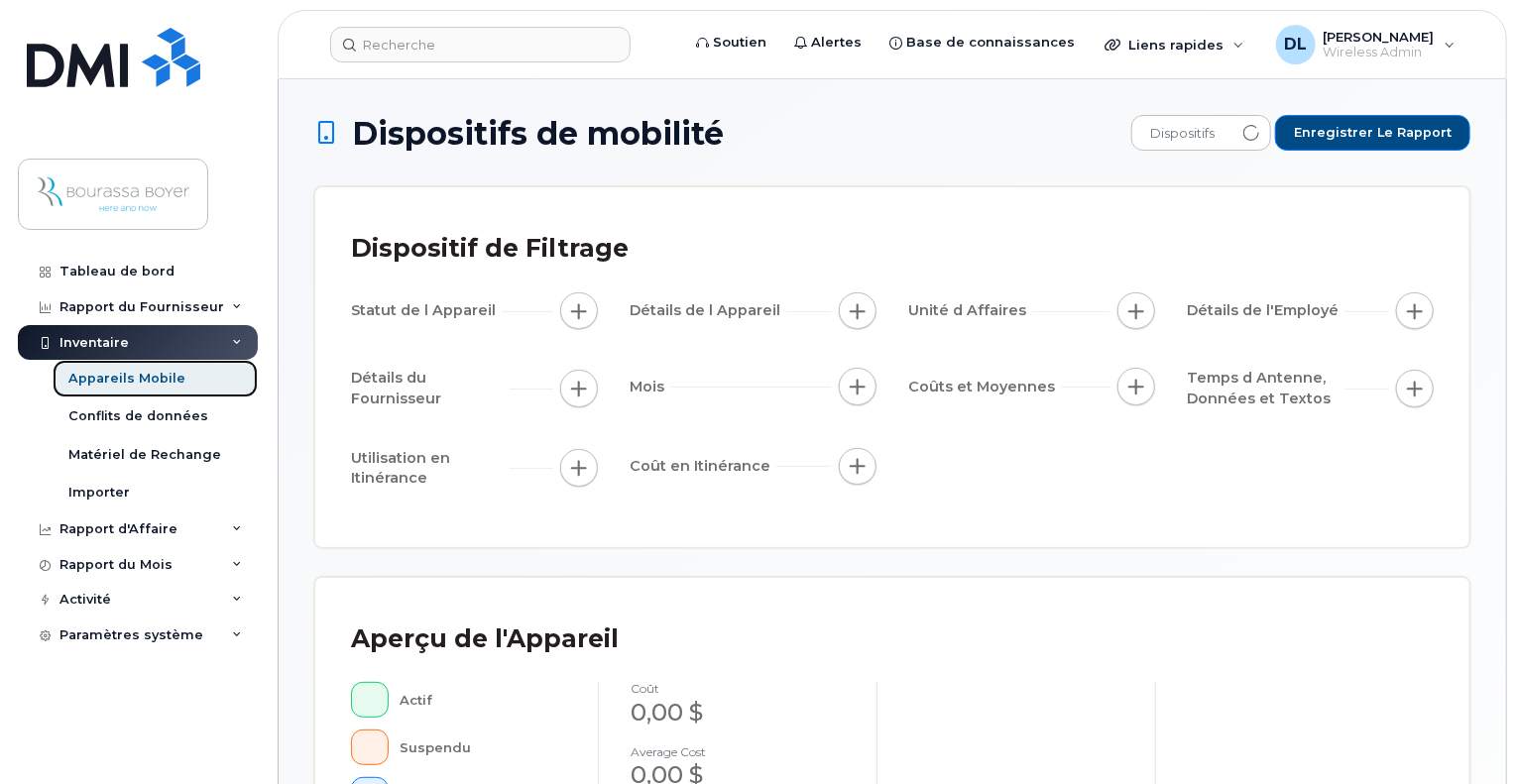 scroll, scrollTop: 0, scrollLeft: 0, axis: both 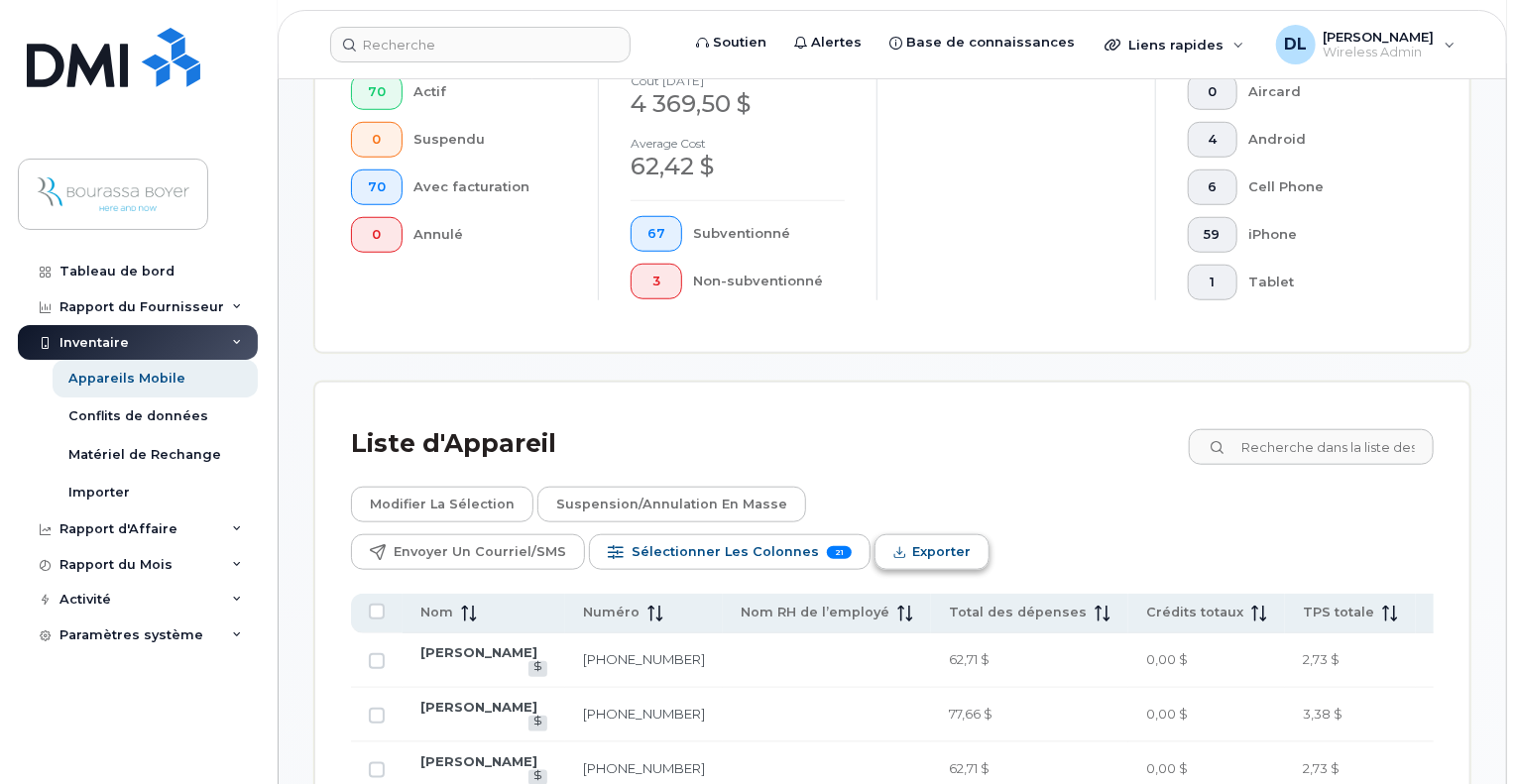 click on "Exporter" 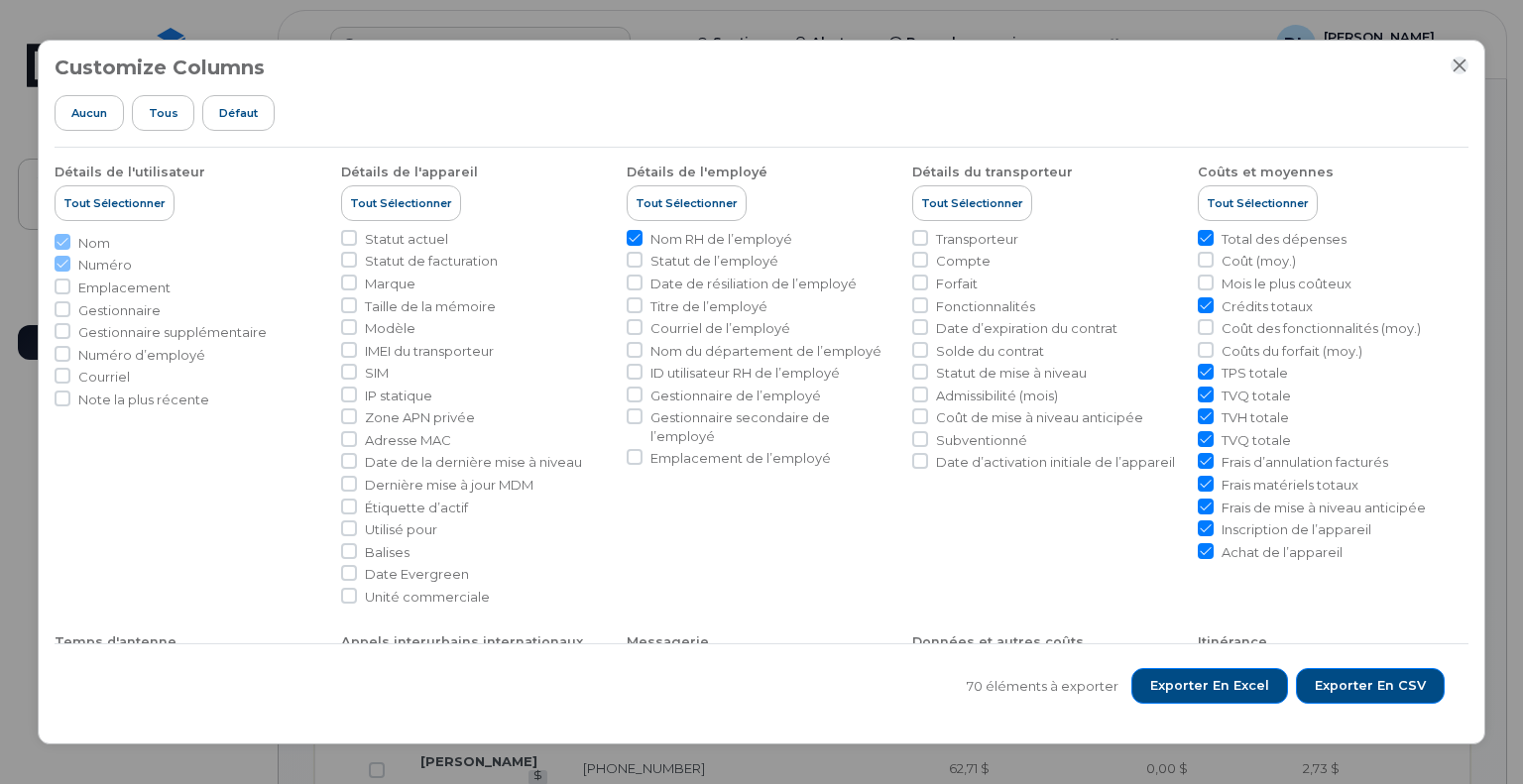 click 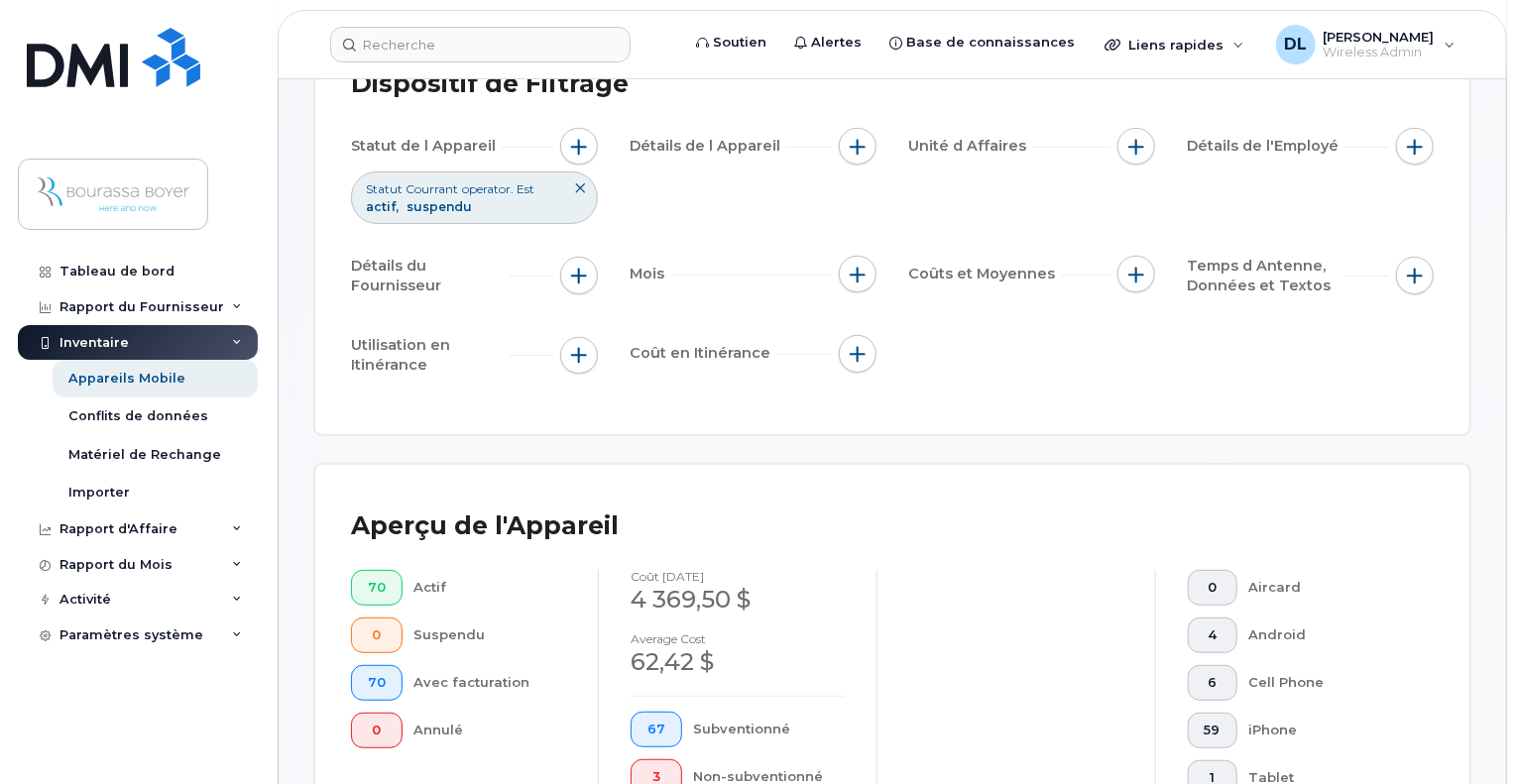 scroll, scrollTop: 0, scrollLeft: 0, axis: both 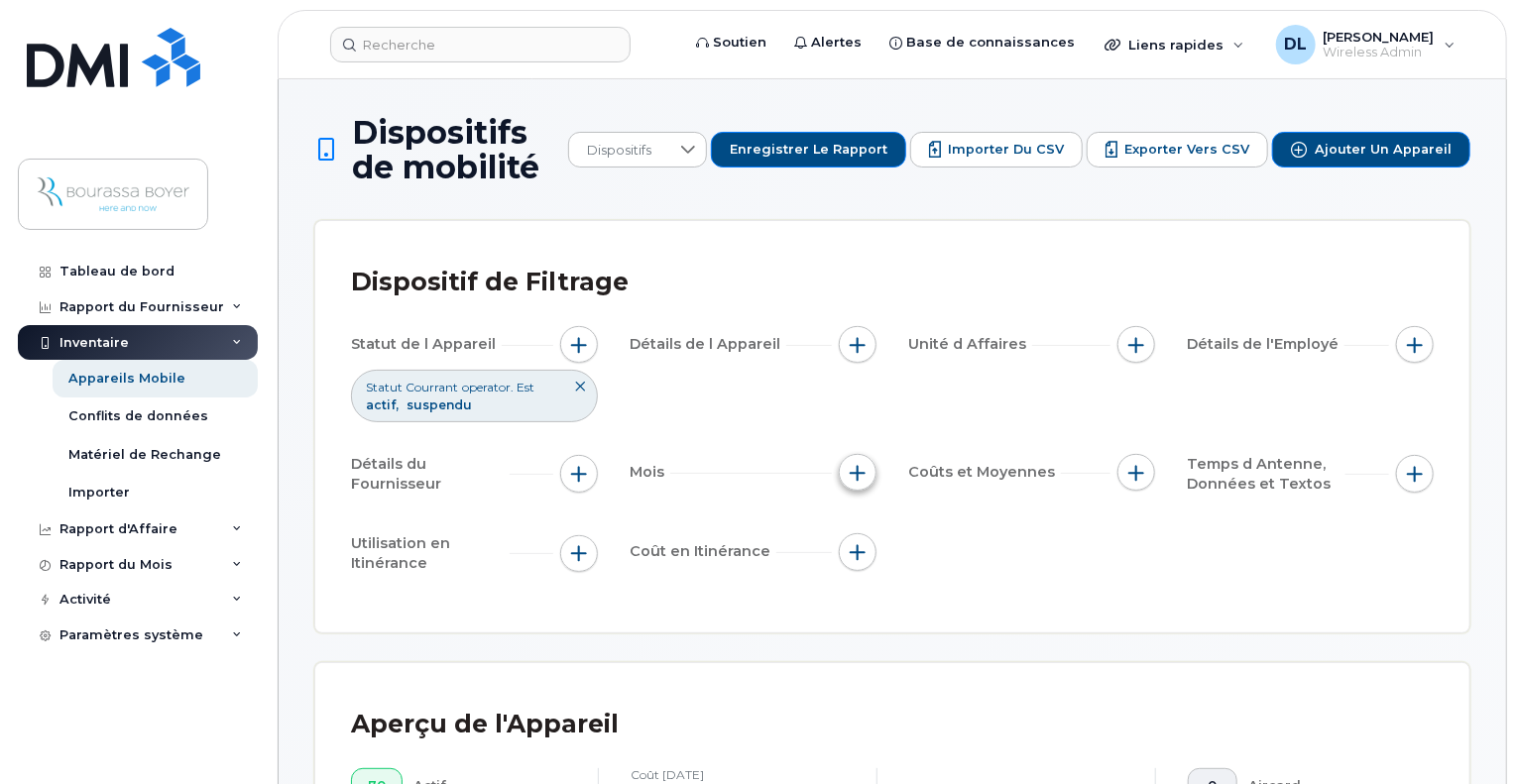 click 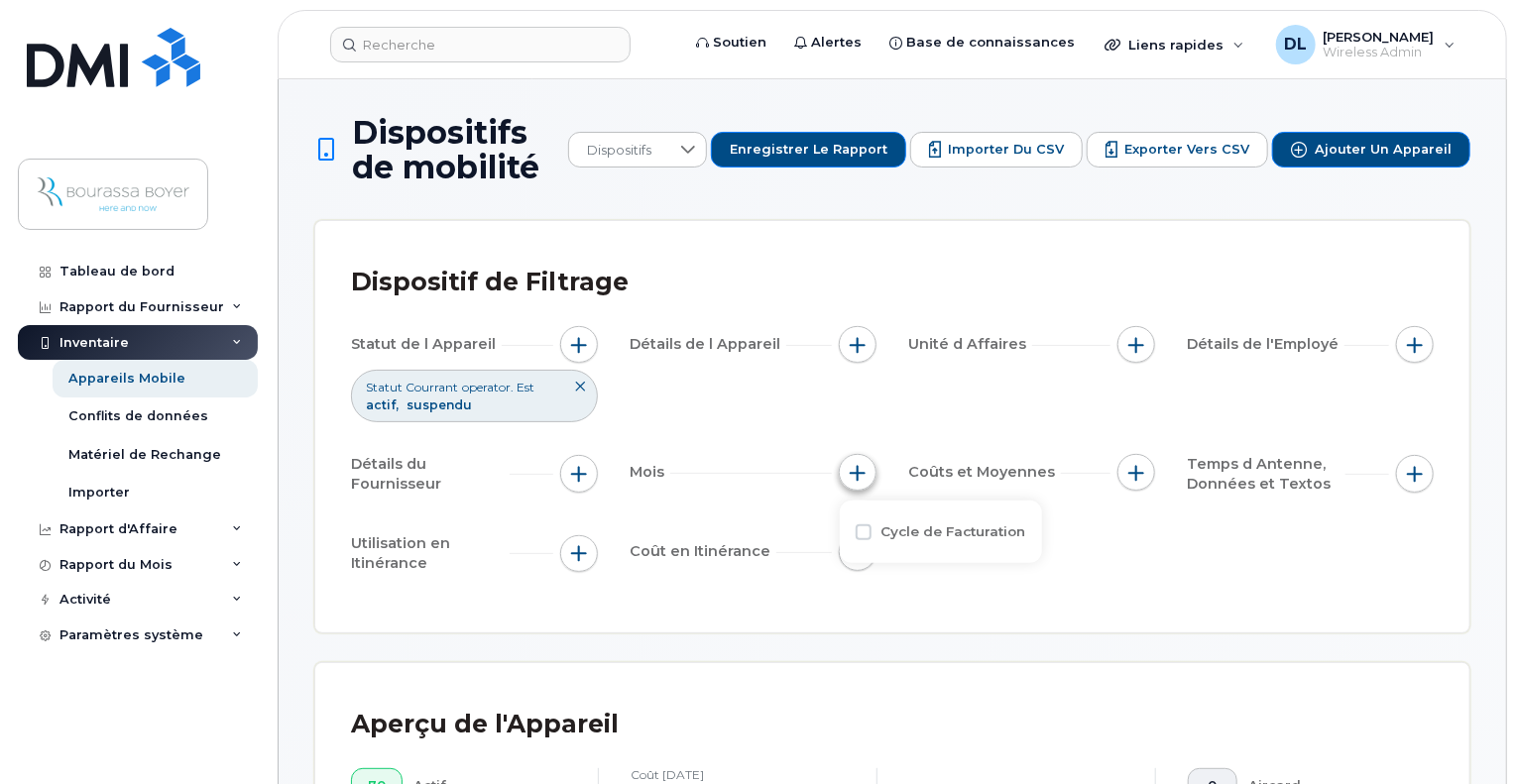 click 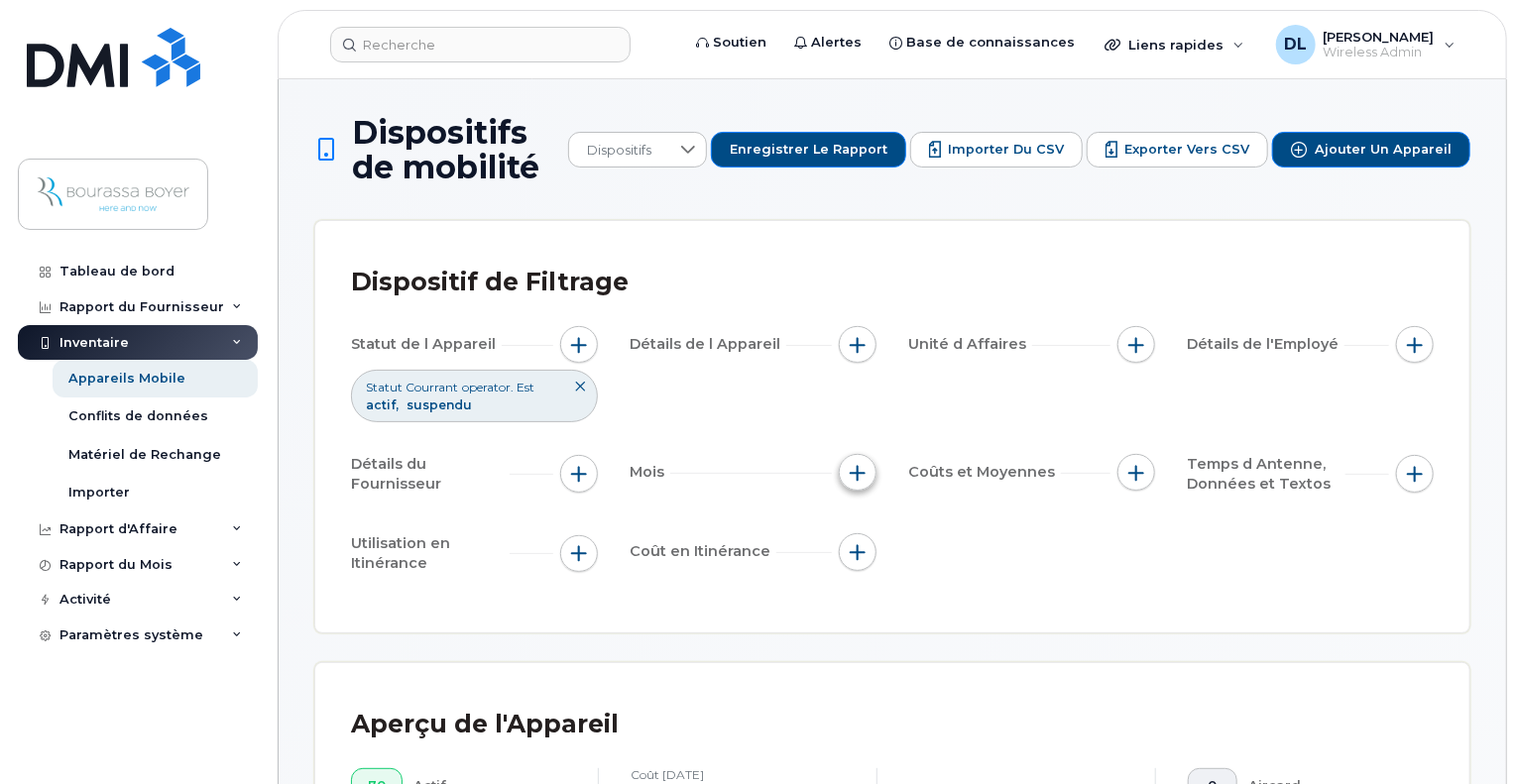 click on "Statut de l Appareil   Statut Courrant operator. Est actif suspendu Détails de l Appareil   Unité d Affaires   Détails de l'Employé   Détails du Fournisseur   Mois   [PERSON_NAME] et Moyennes   Temps d Antenne, Données et Textos   Utilisation en Itinérance   Coût en Itinérance" 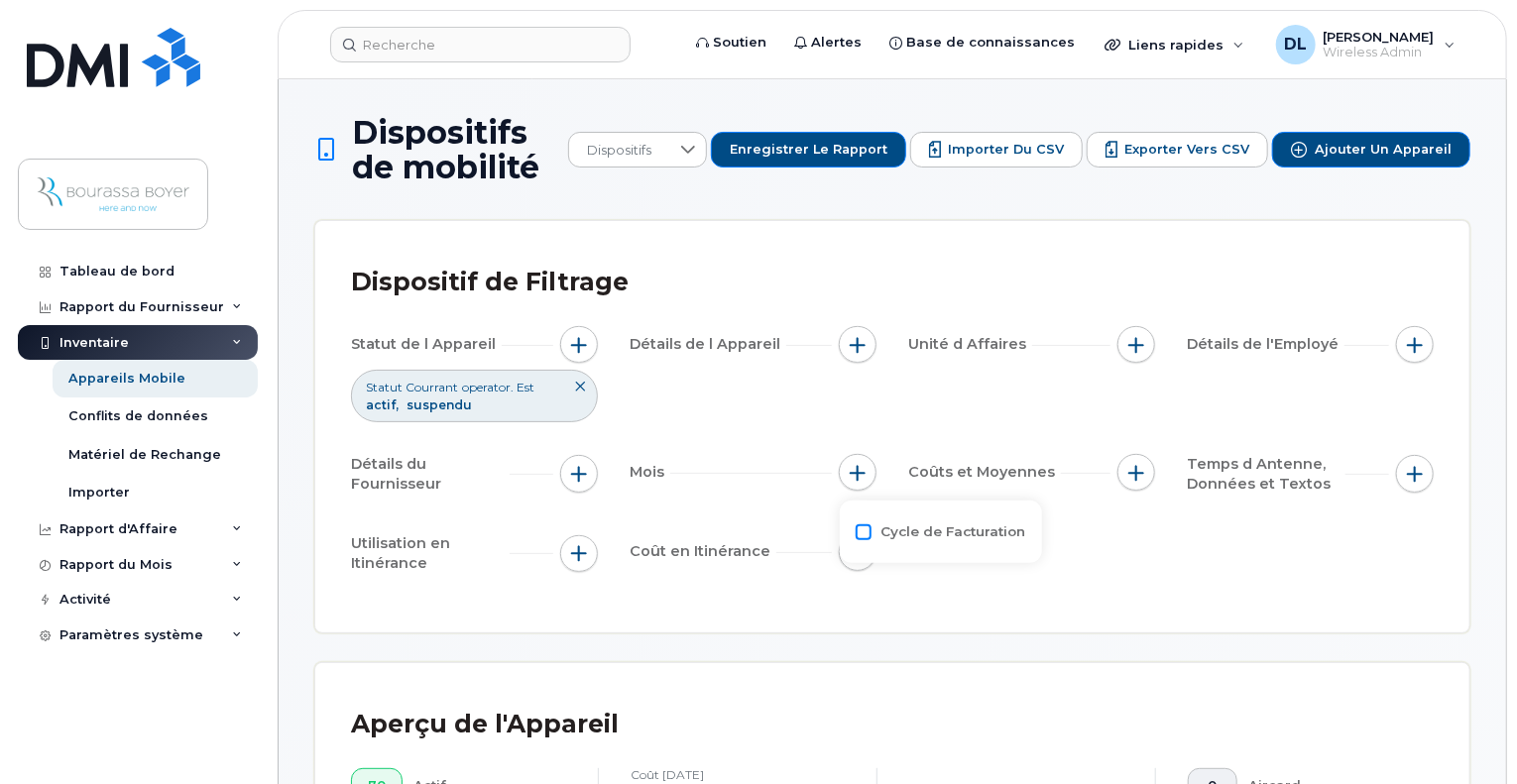 click on "Cycle de Facturation" 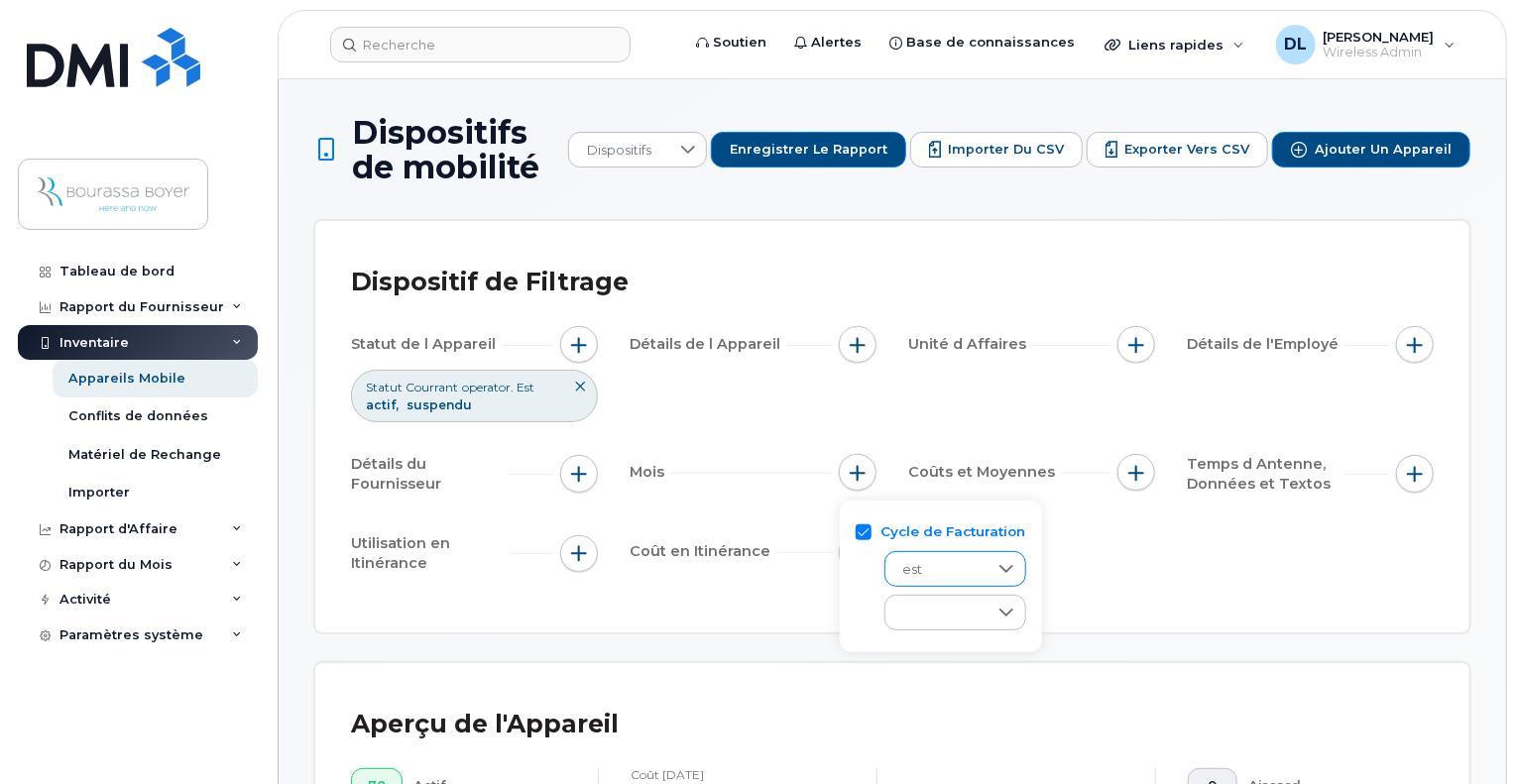 click 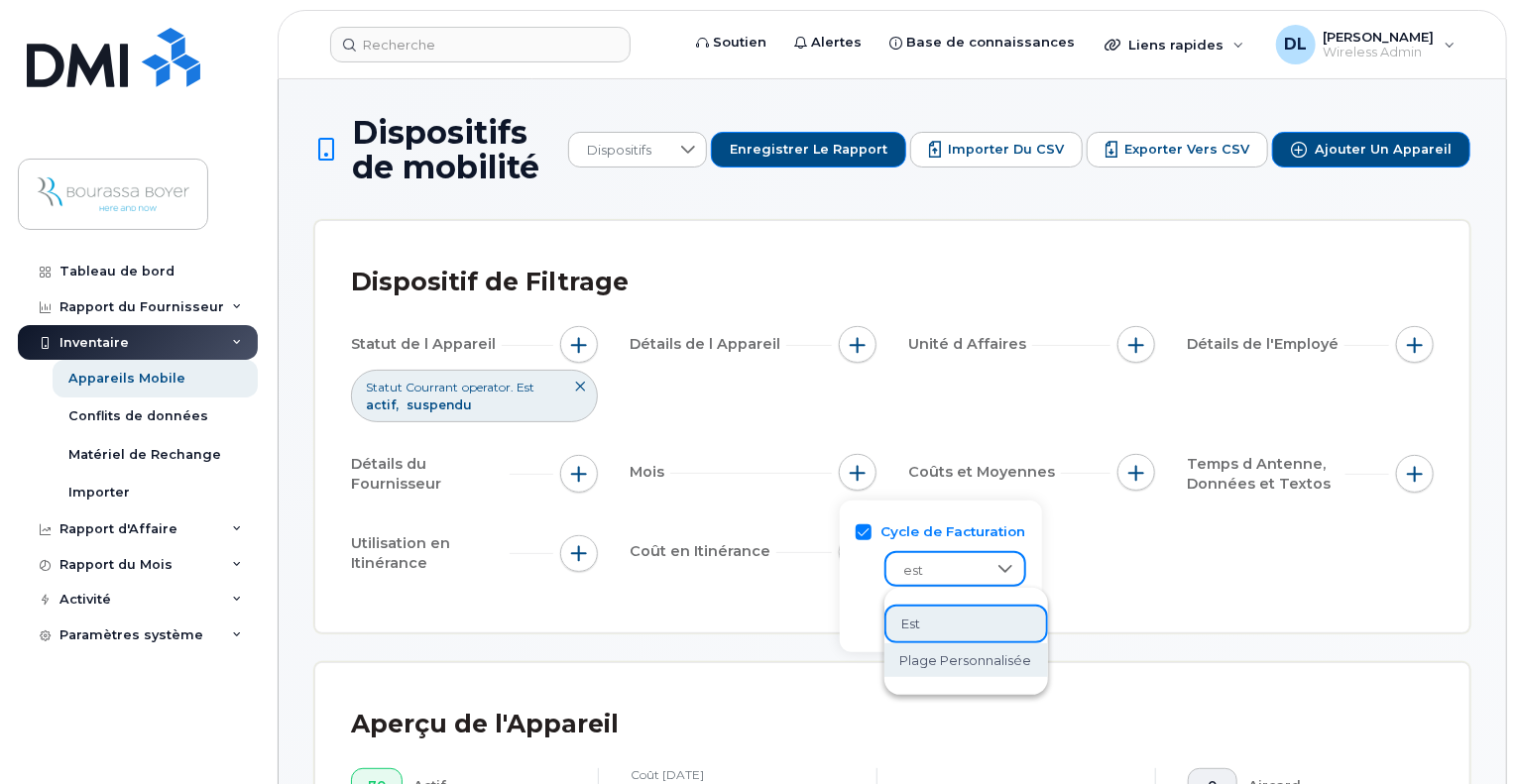 click on "plage personnalisée" 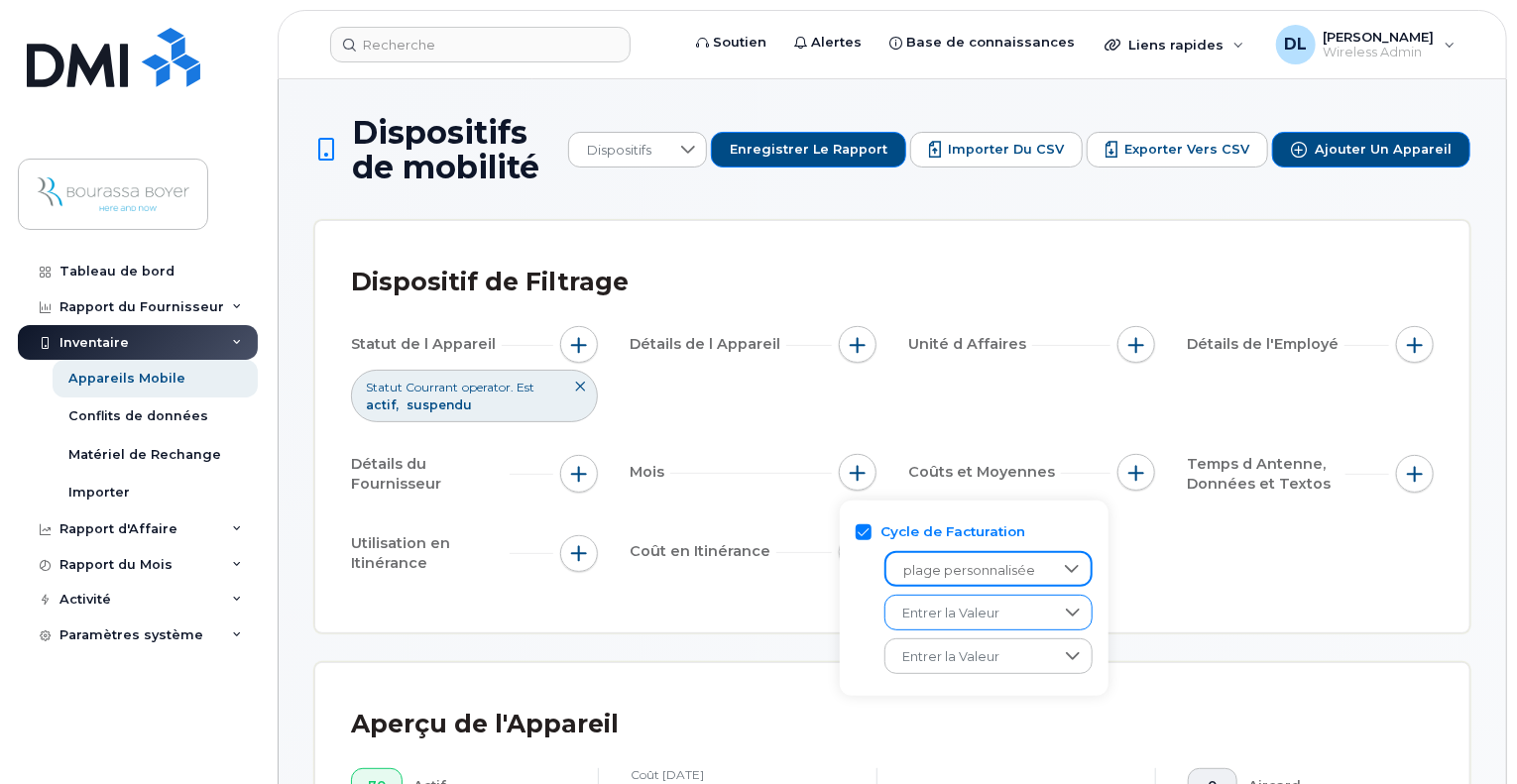 click 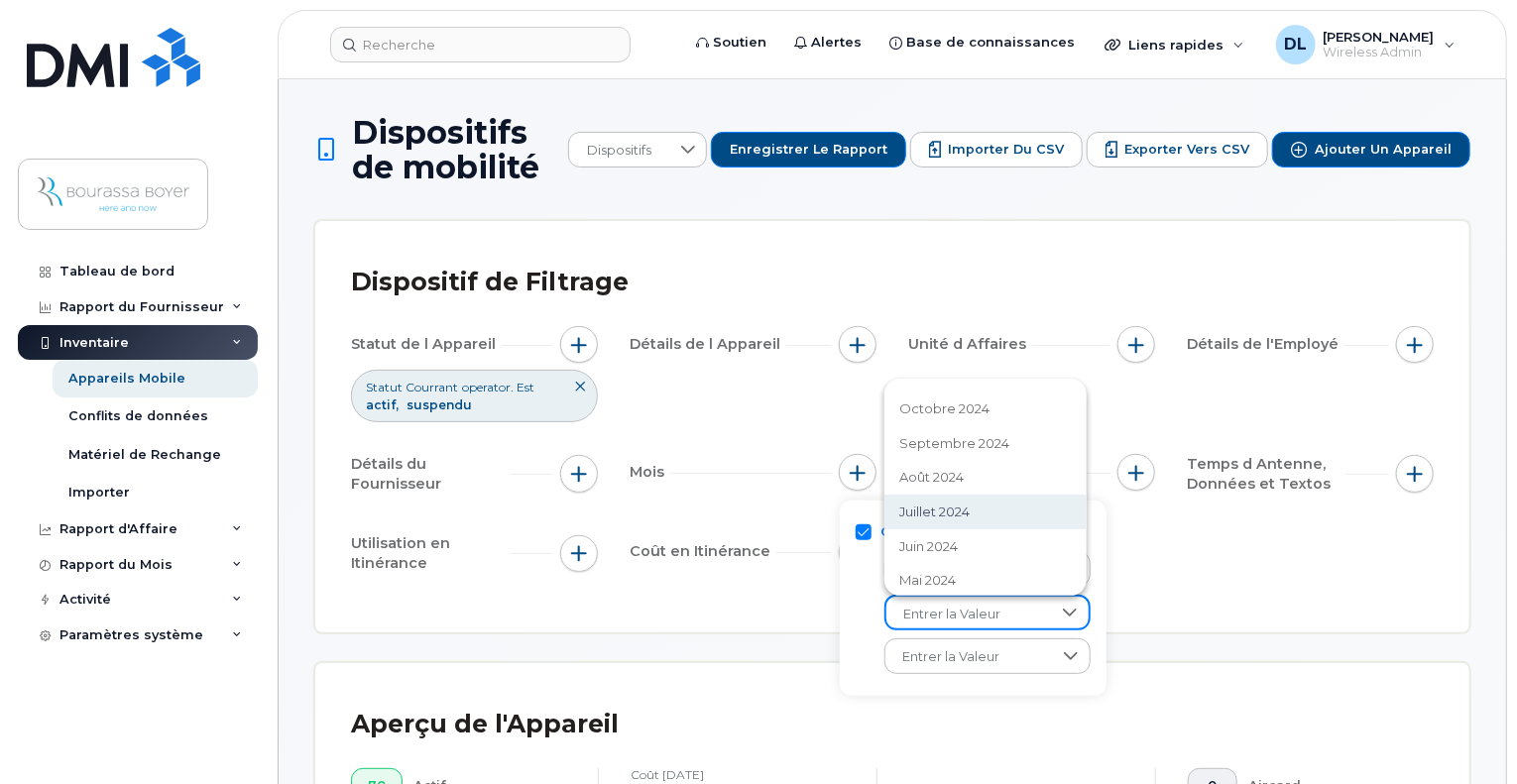 scroll, scrollTop: 198, scrollLeft: 0, axis: vertical 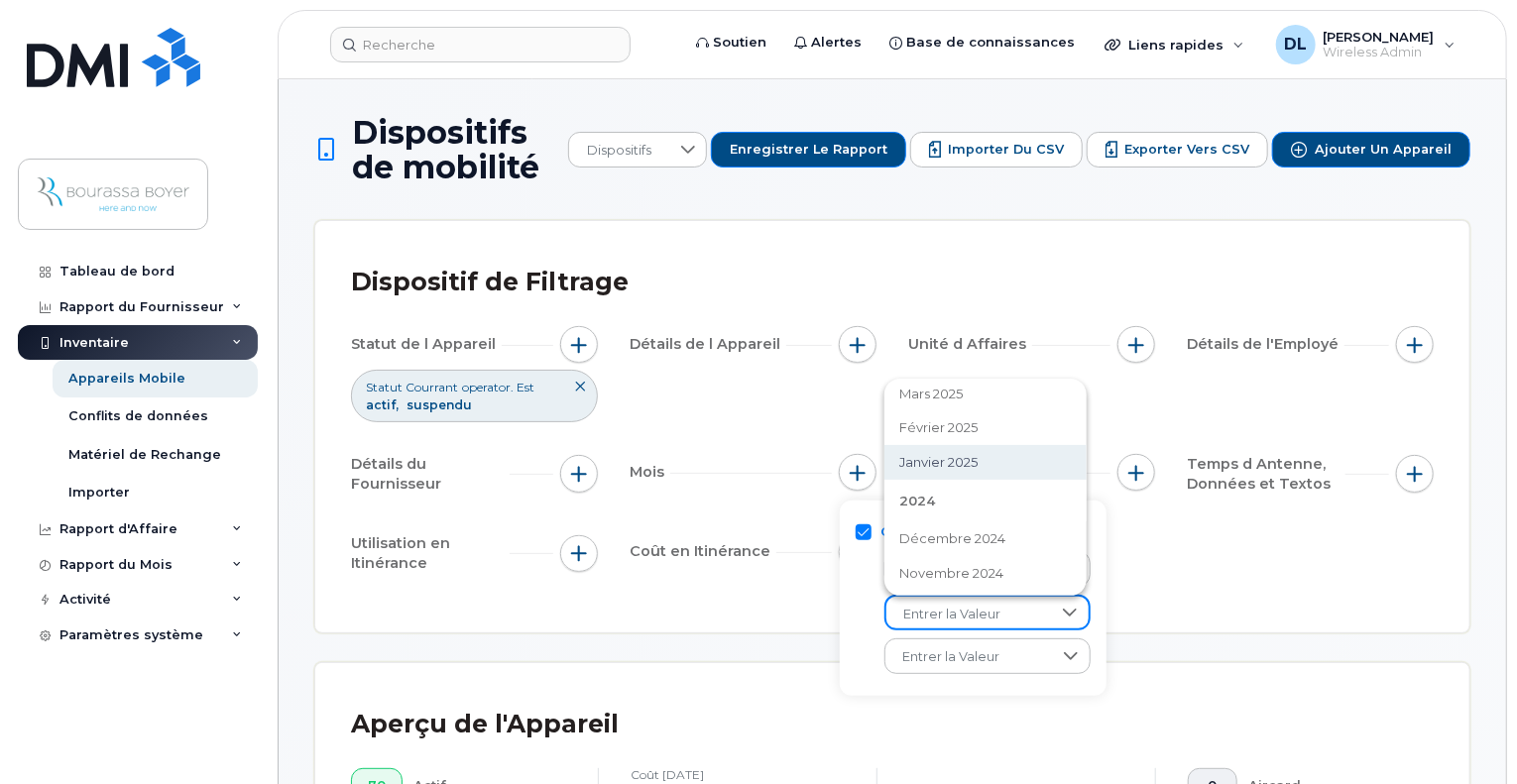 click on "janvier 2025" 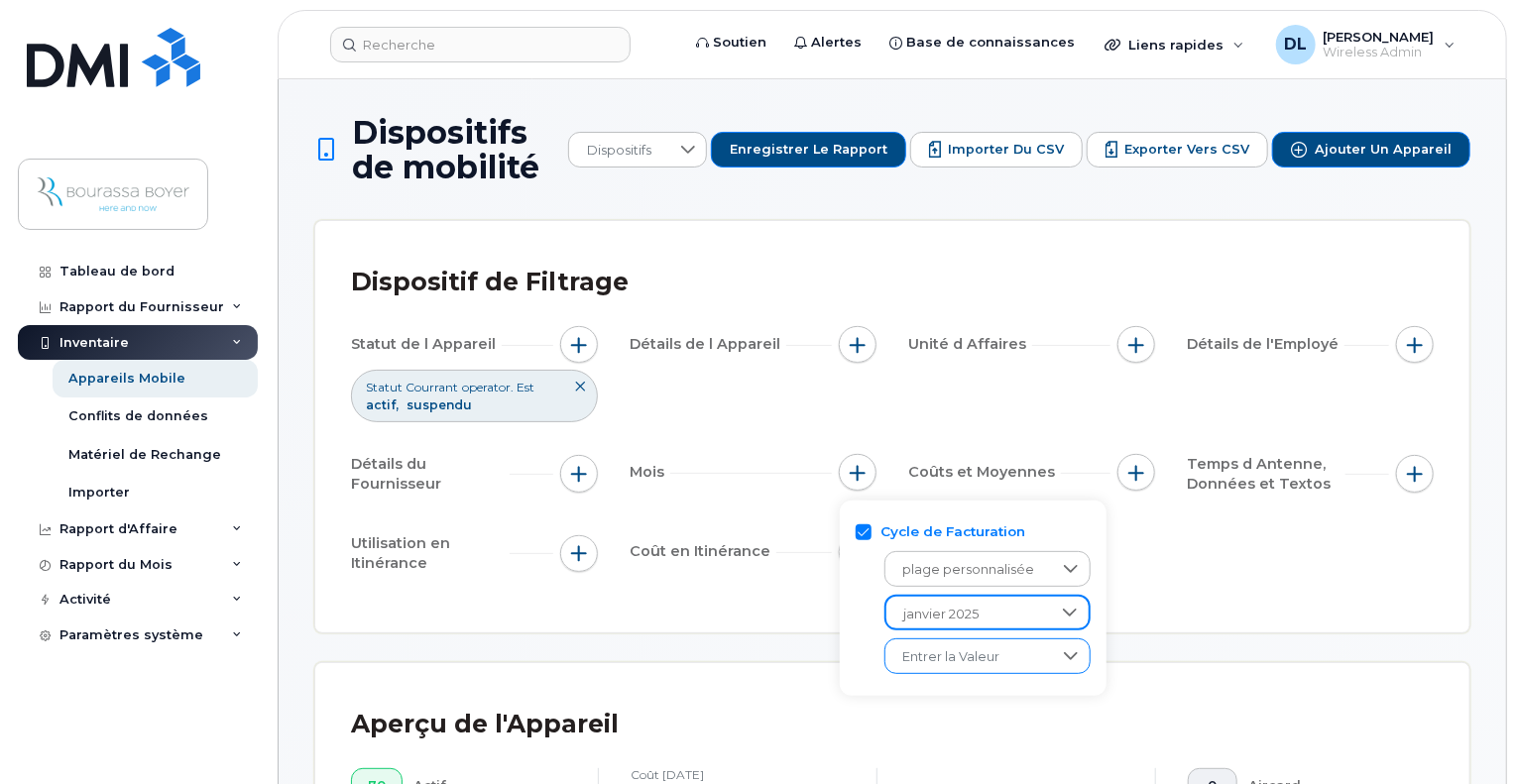 click on "Entrer la Valeur" 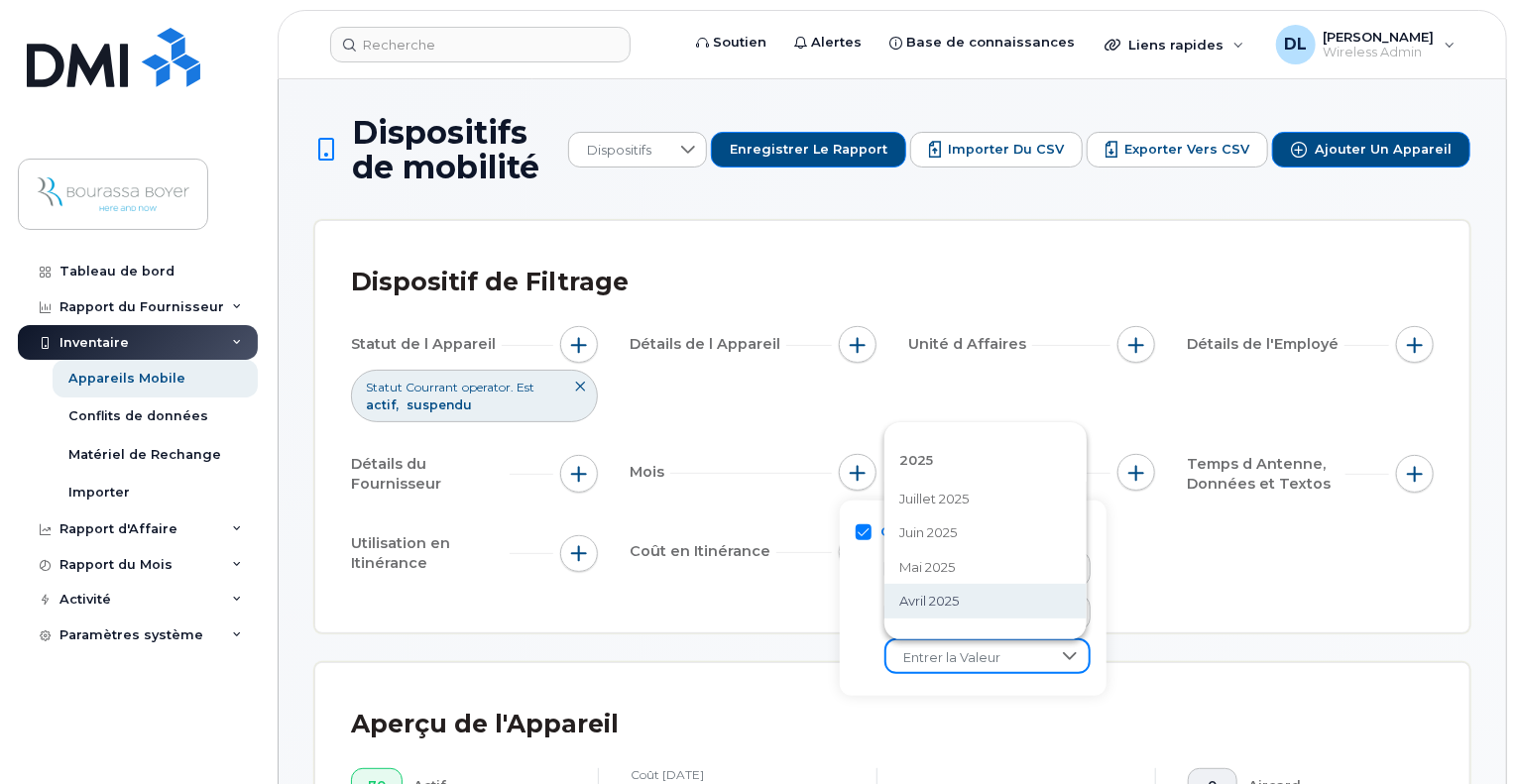scroll, scrollTop: 99, scrollLeft: 0, axis: vertical 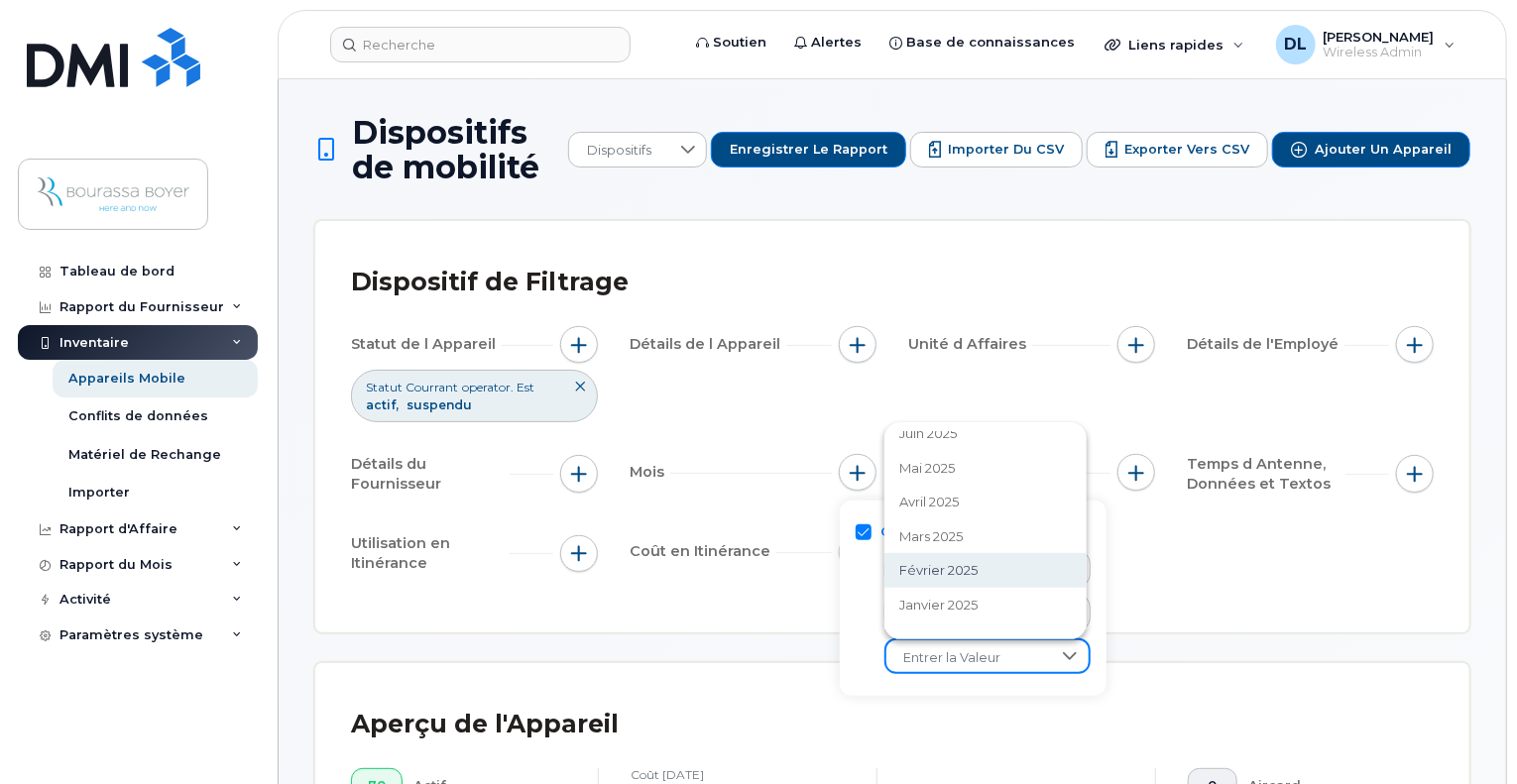 click on "février 2025" 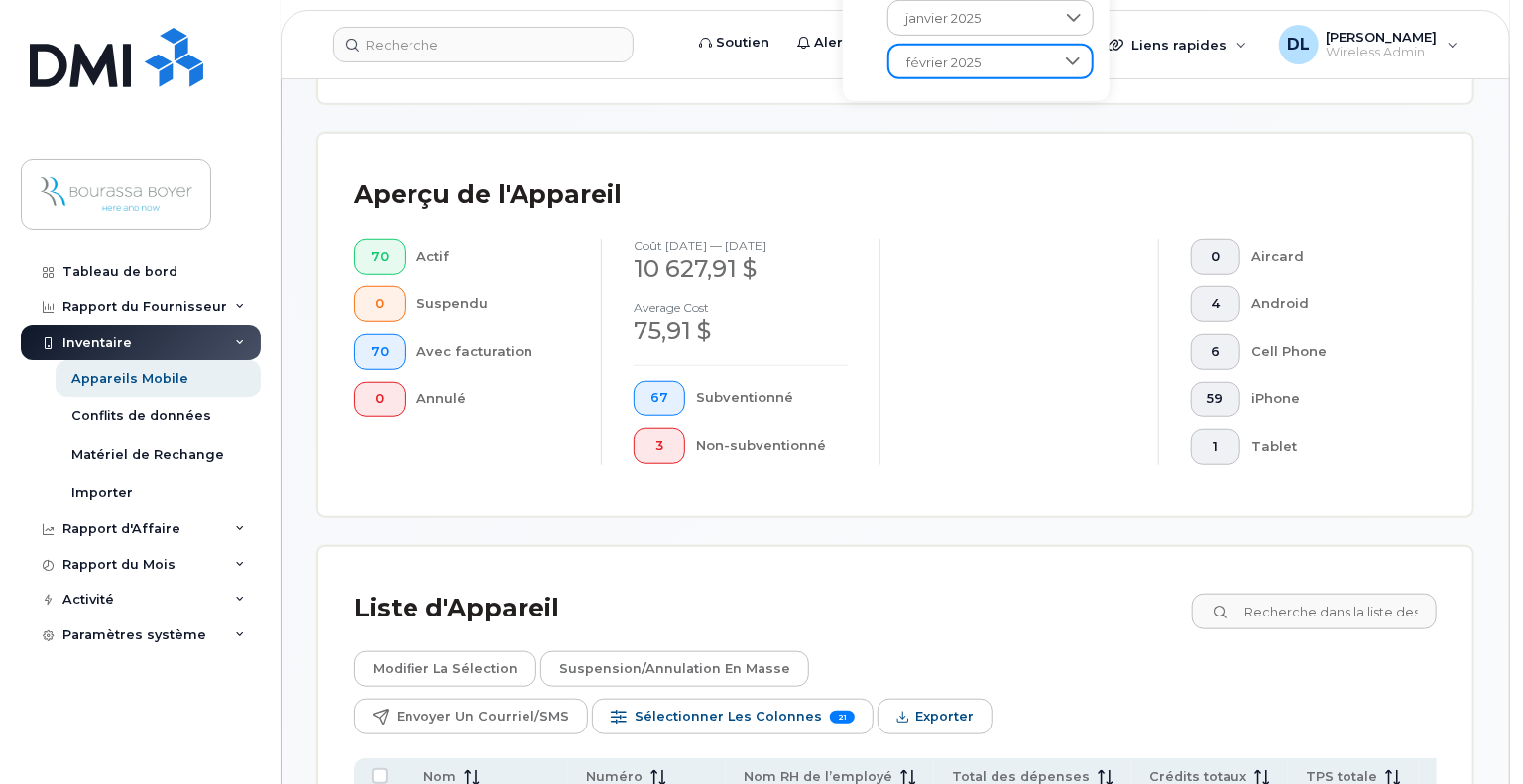 scroll, scrollTop: 793, scrollLeft: 0, axis: vertical 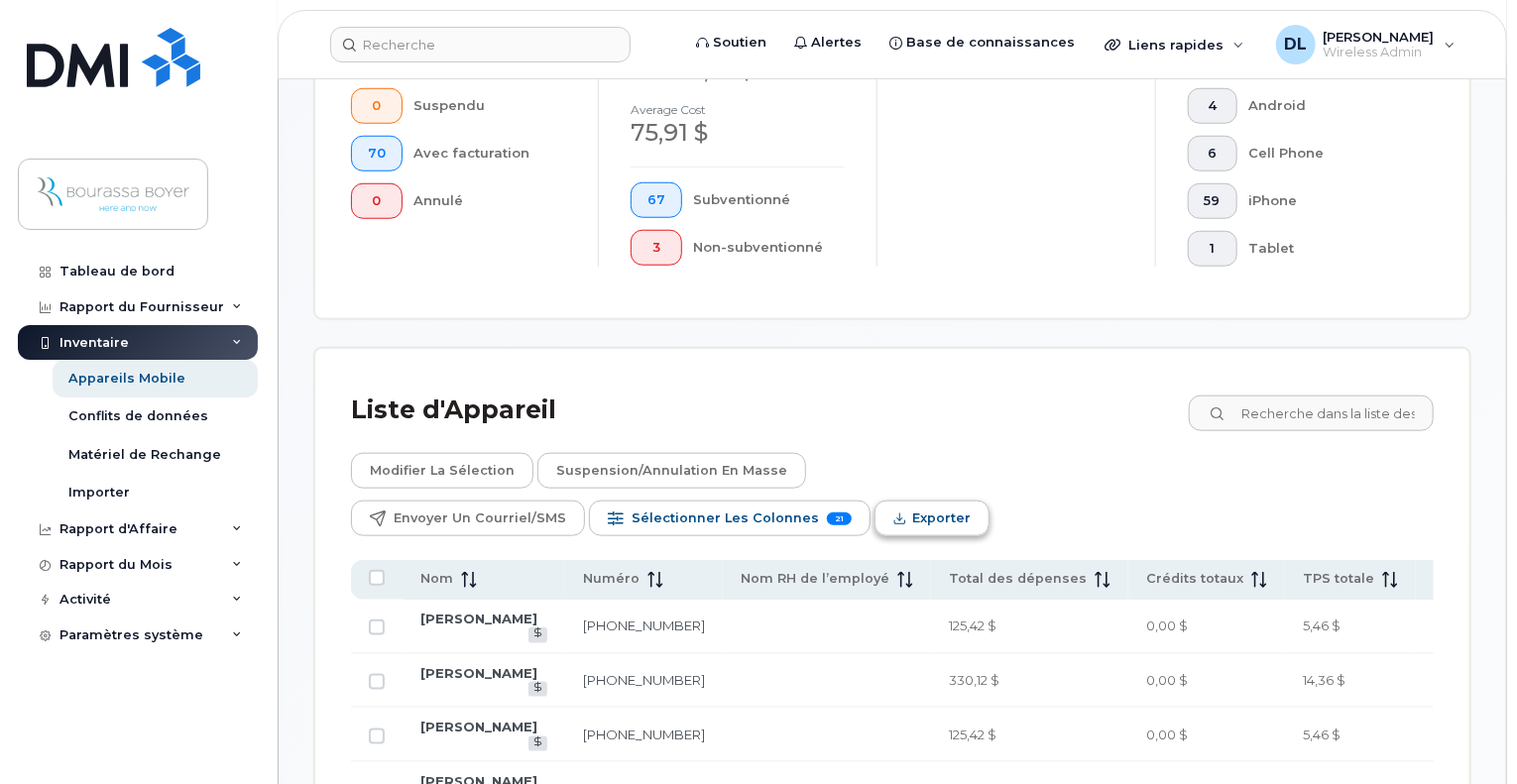 click on "Exporter" 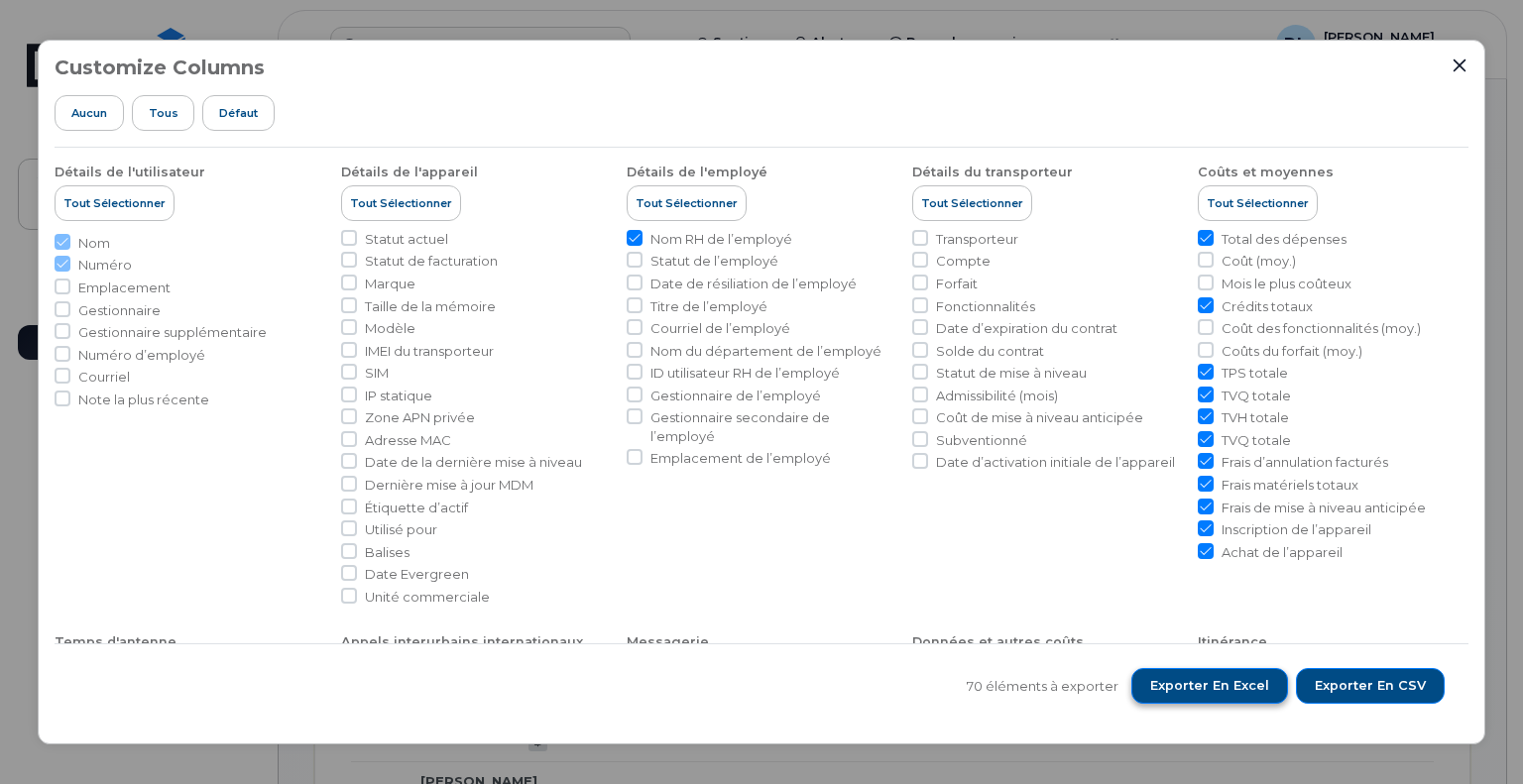 click on "Exporter en Excel" 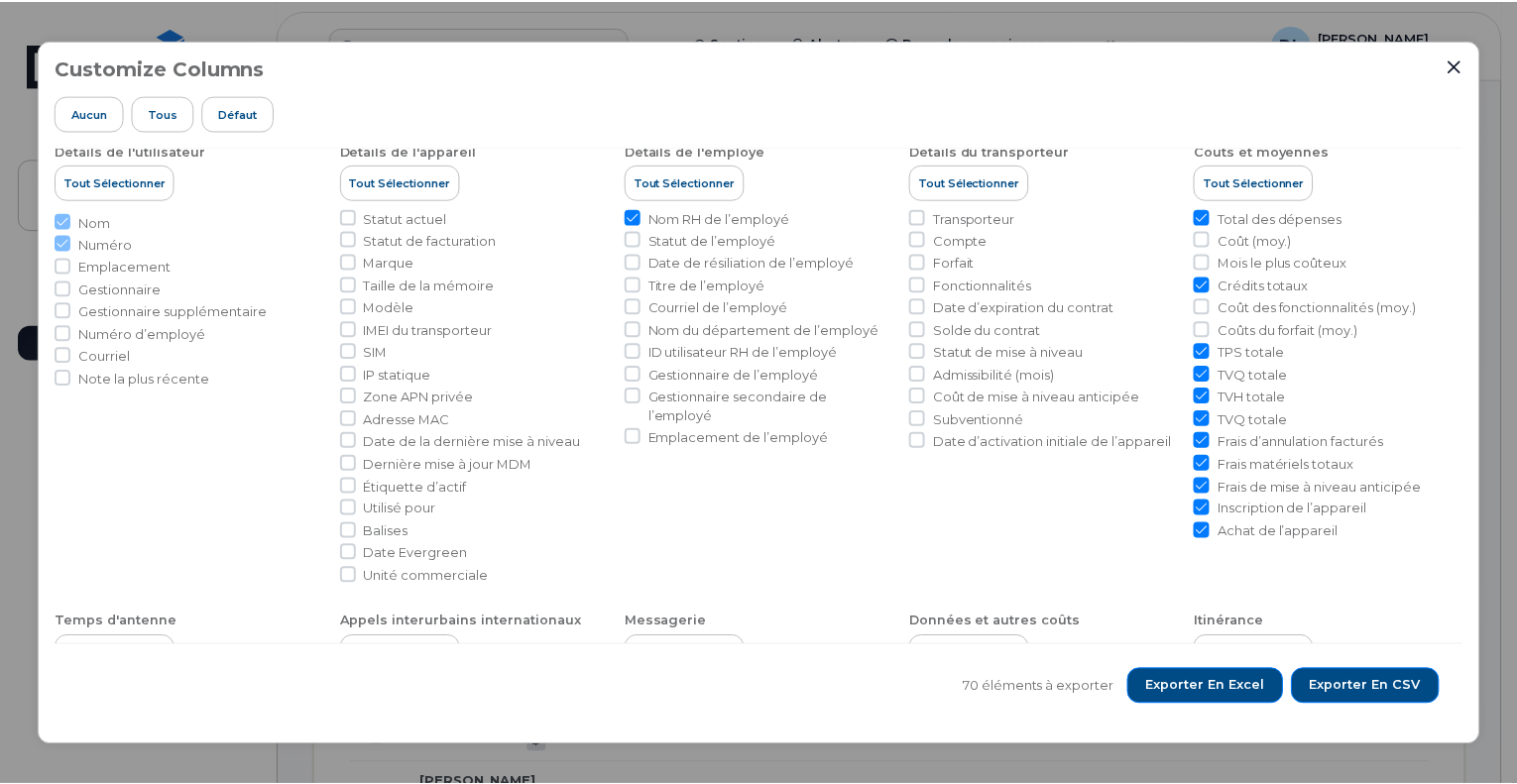 scroll, scrollTop: 0, scrollLeft: 0, axis: both 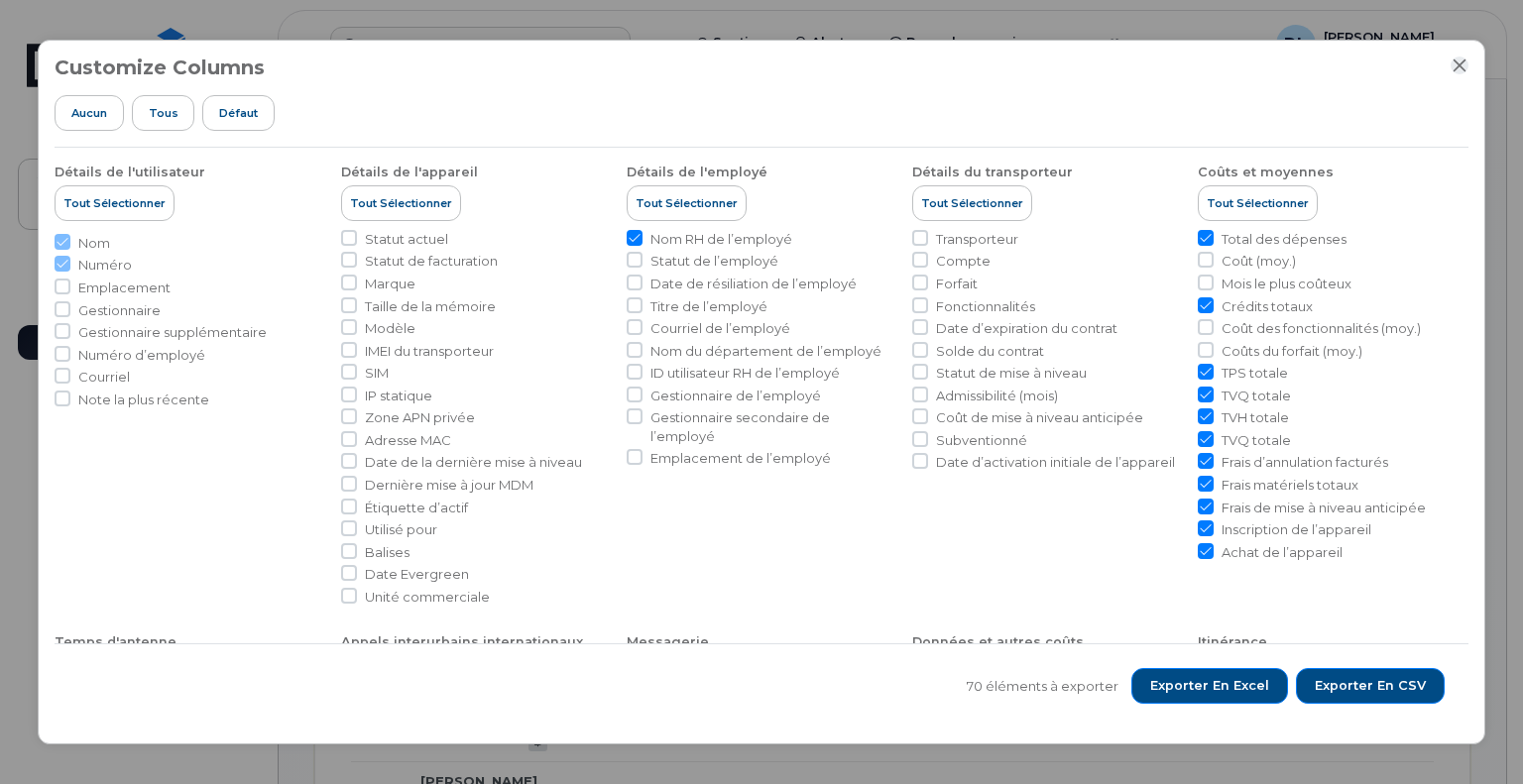 click 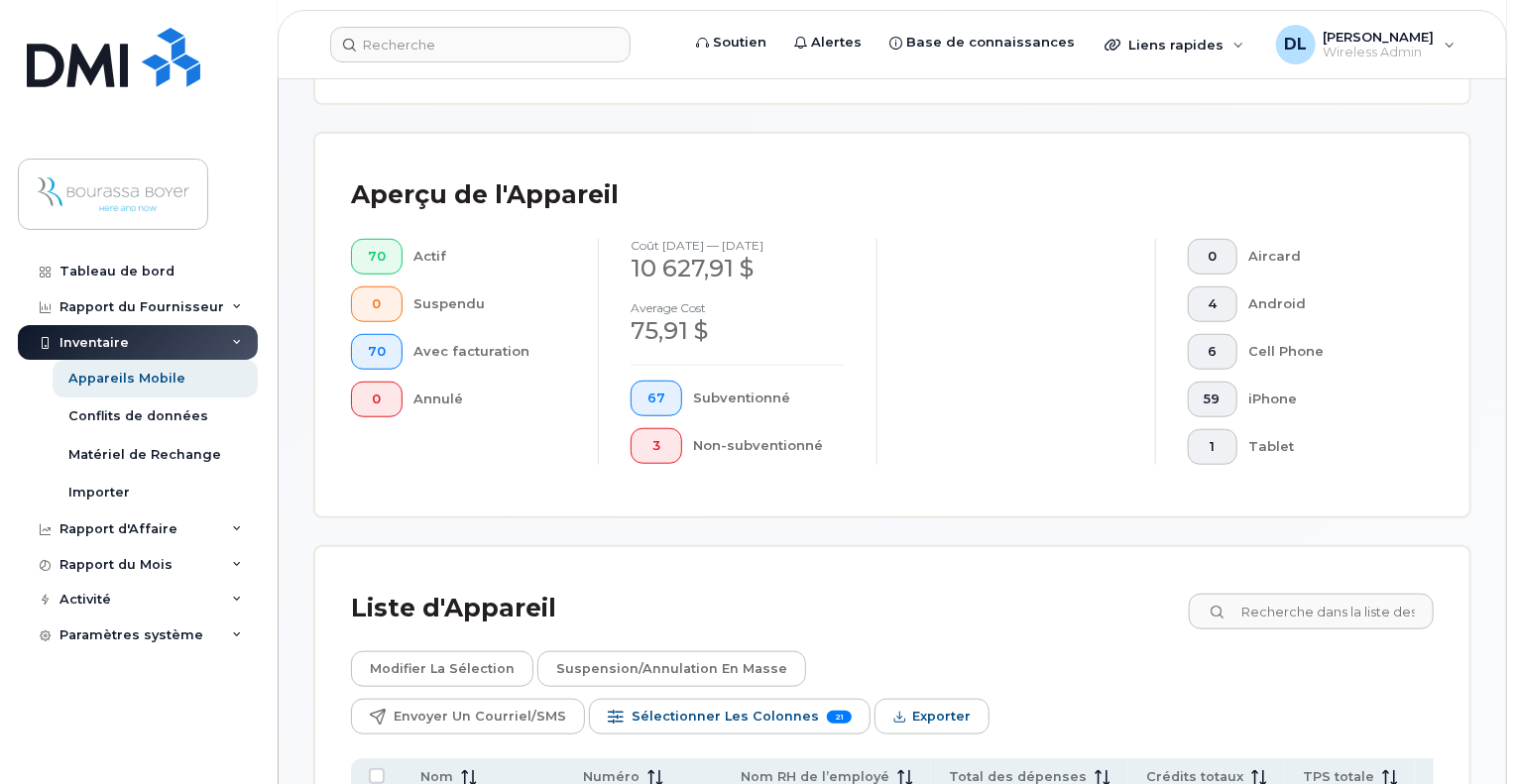 scroll, scrollTop: 198, scrollLeft: 0, axis: vertical 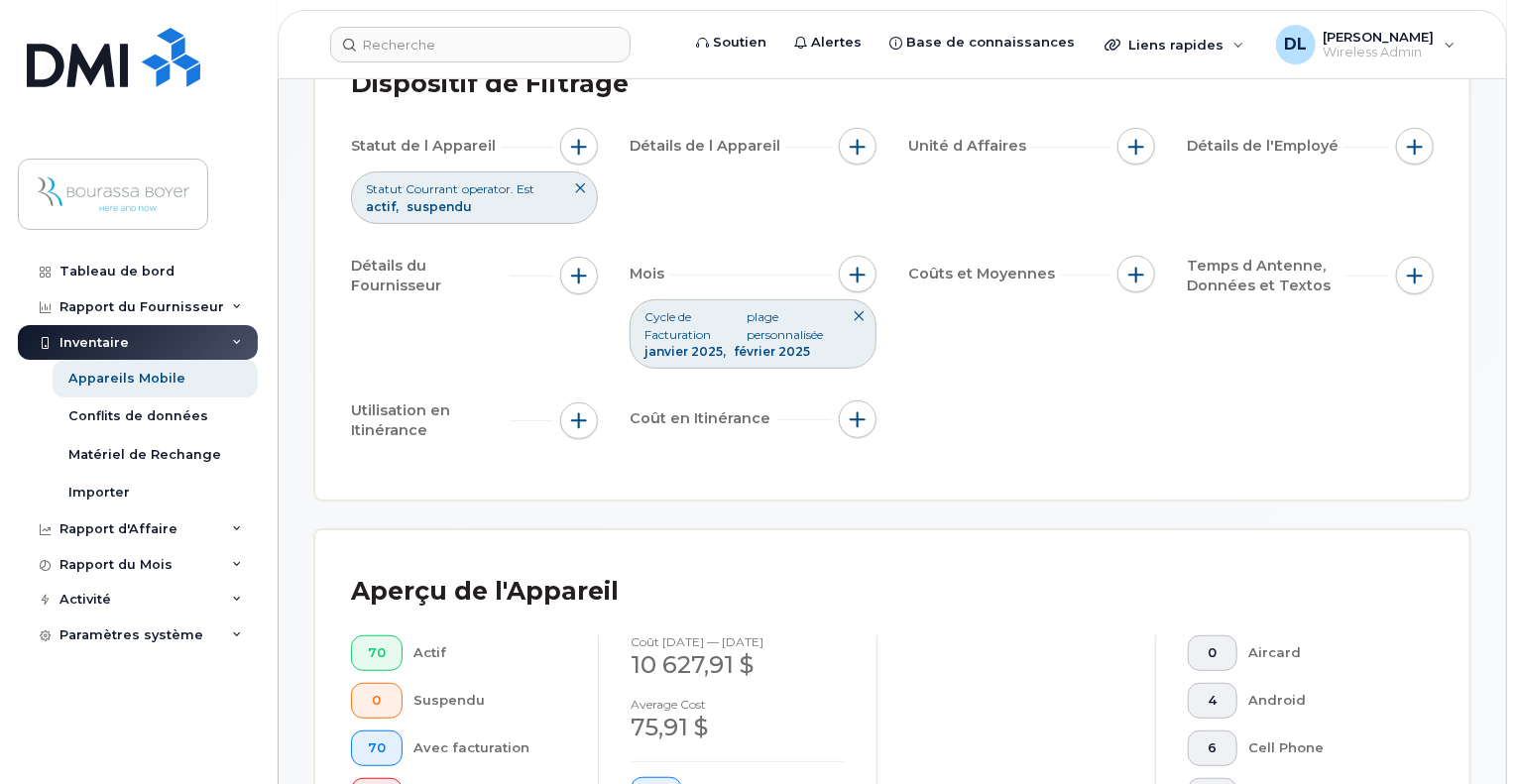 click on "Cycle de Facturation plage personnalisée janvier 2025 février 2025" 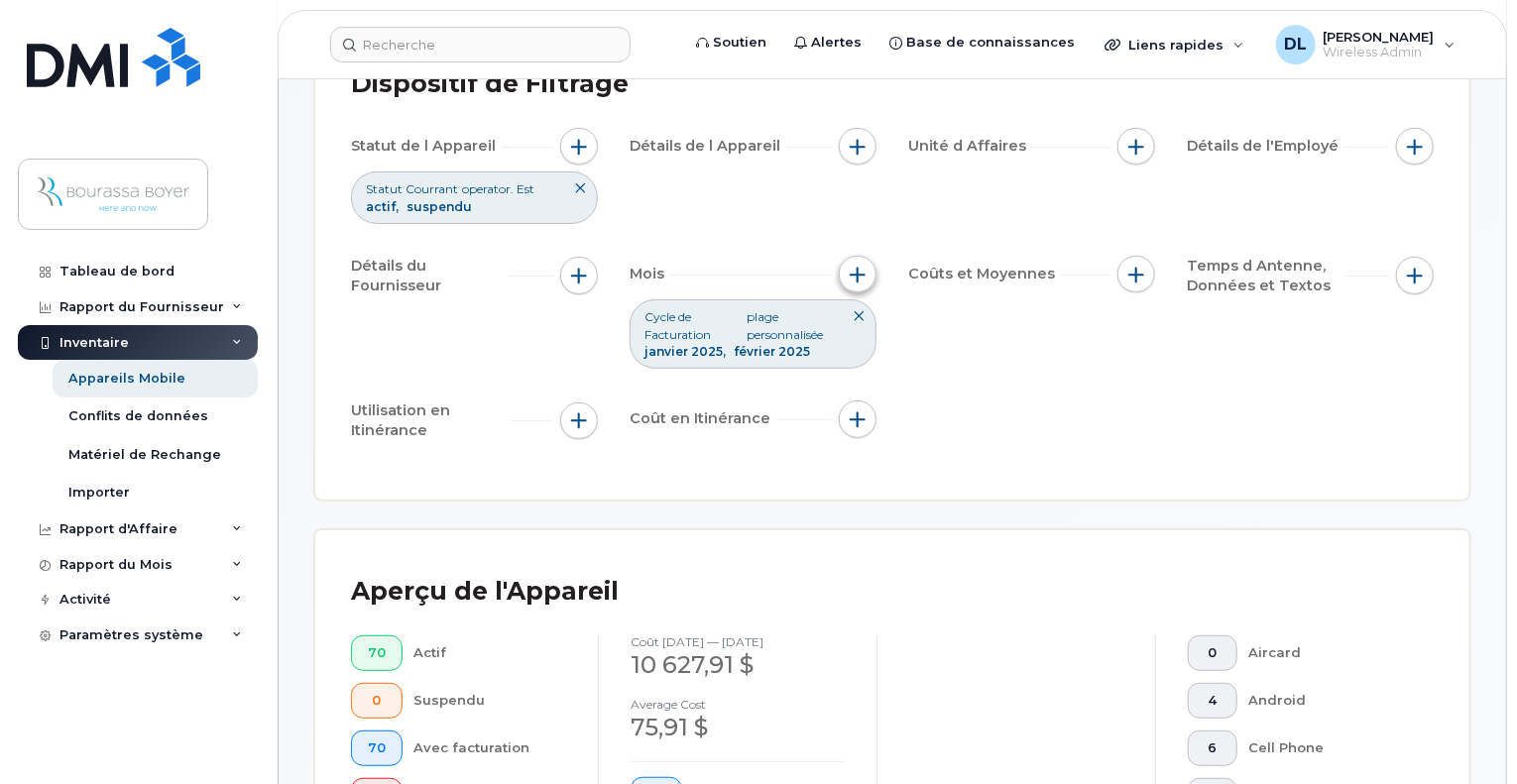 click 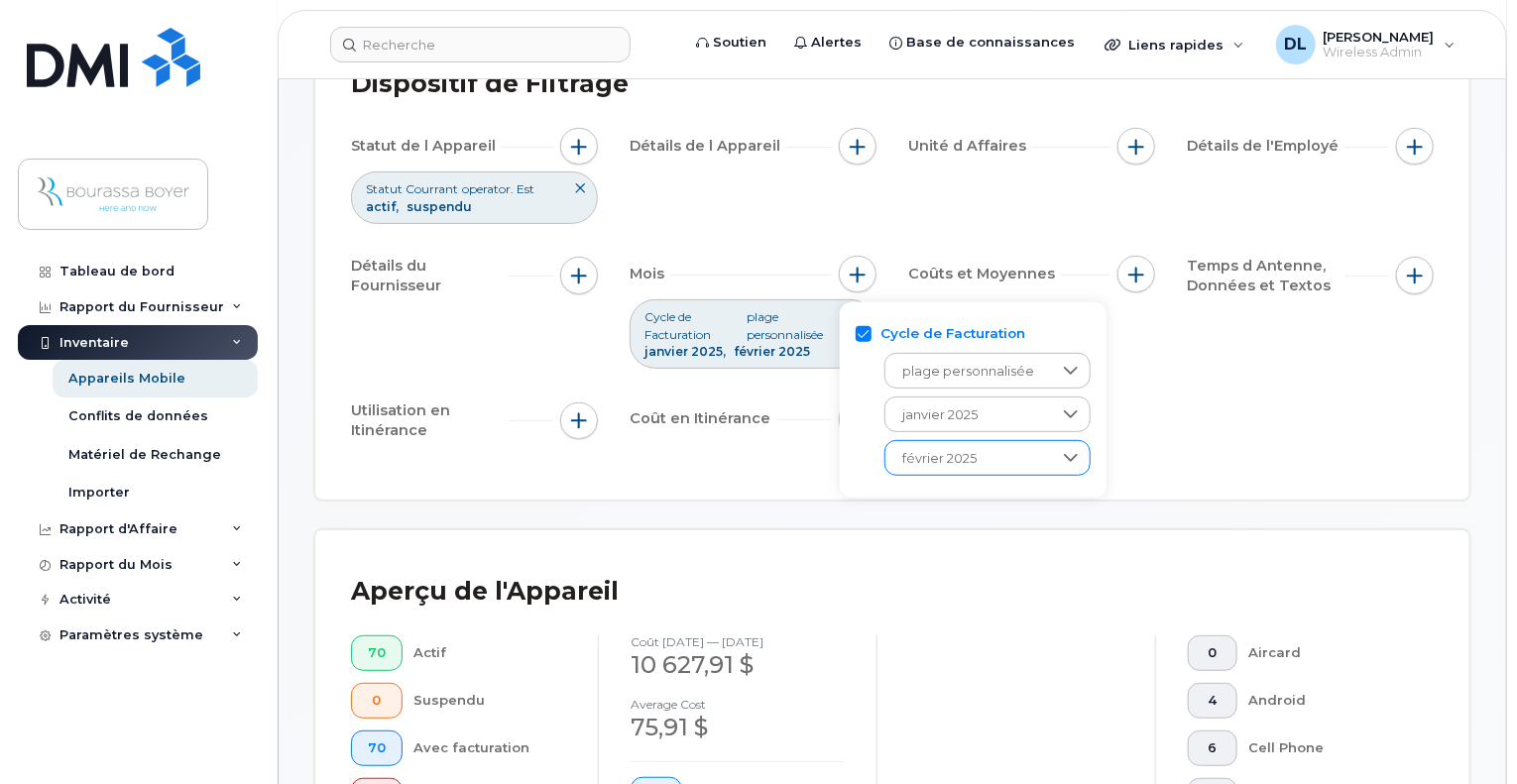 click on "février 2025" 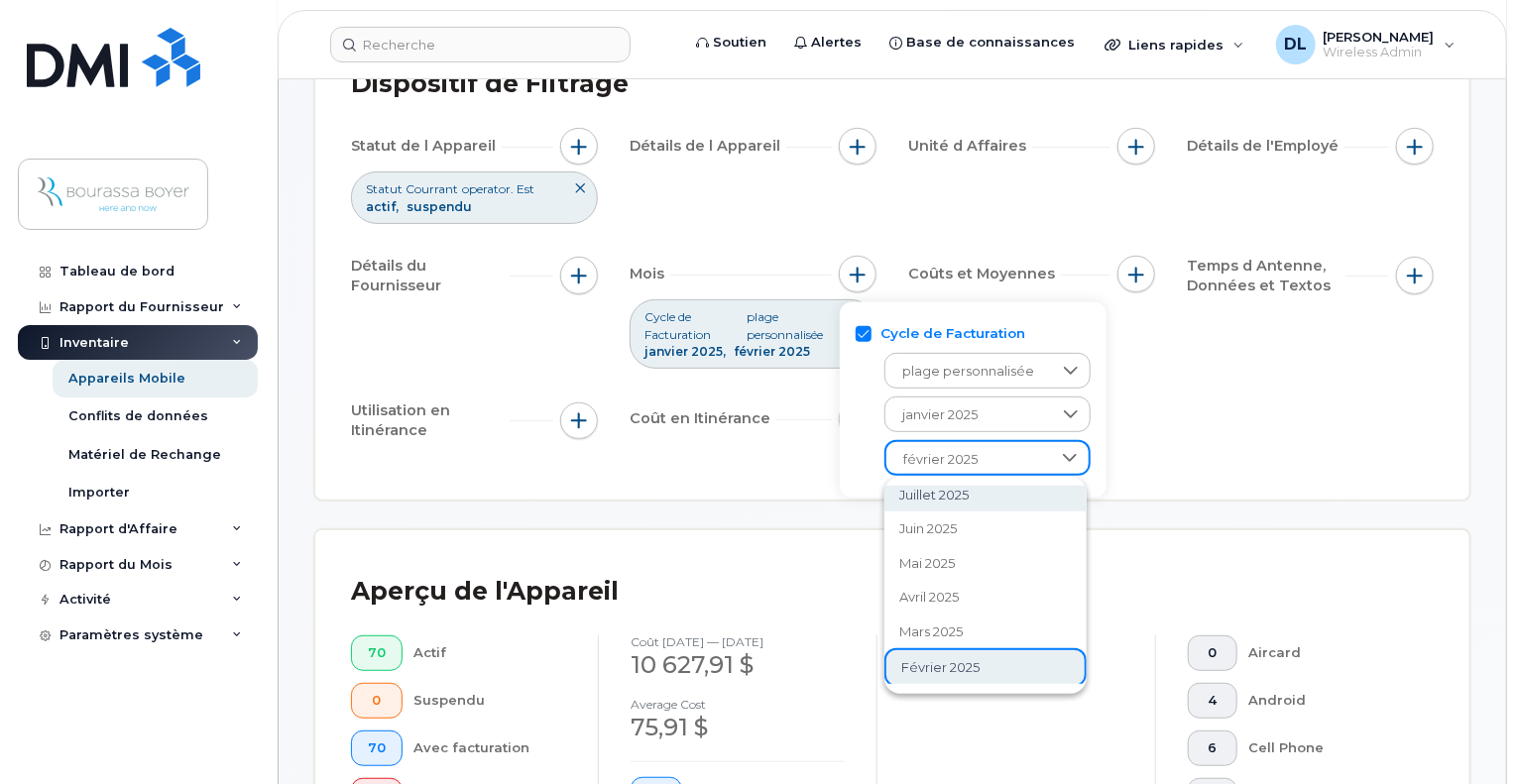 scroll, scrollTop: 50, scrollLeft: 0, axis: vertical 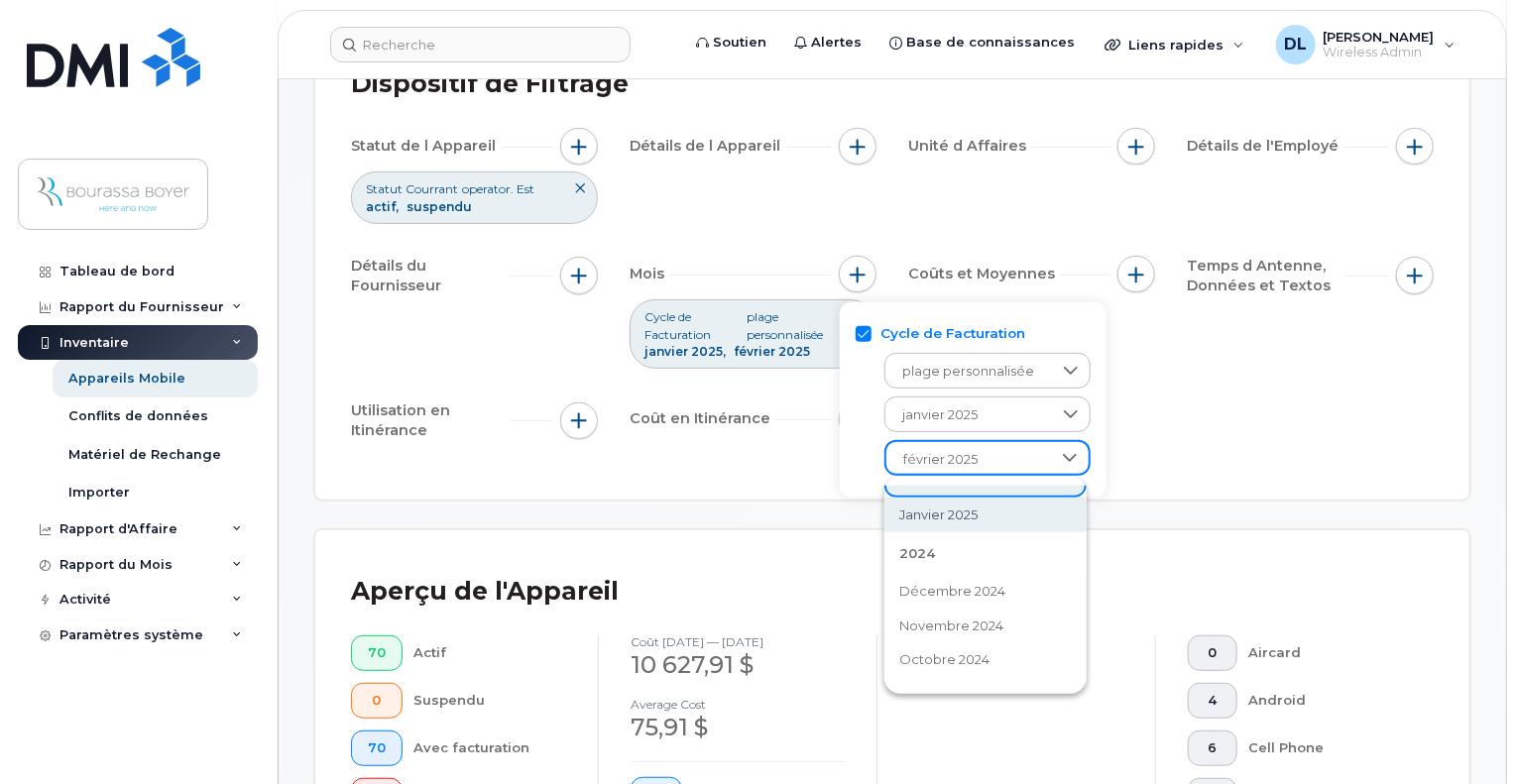 click on "janvier 2025" 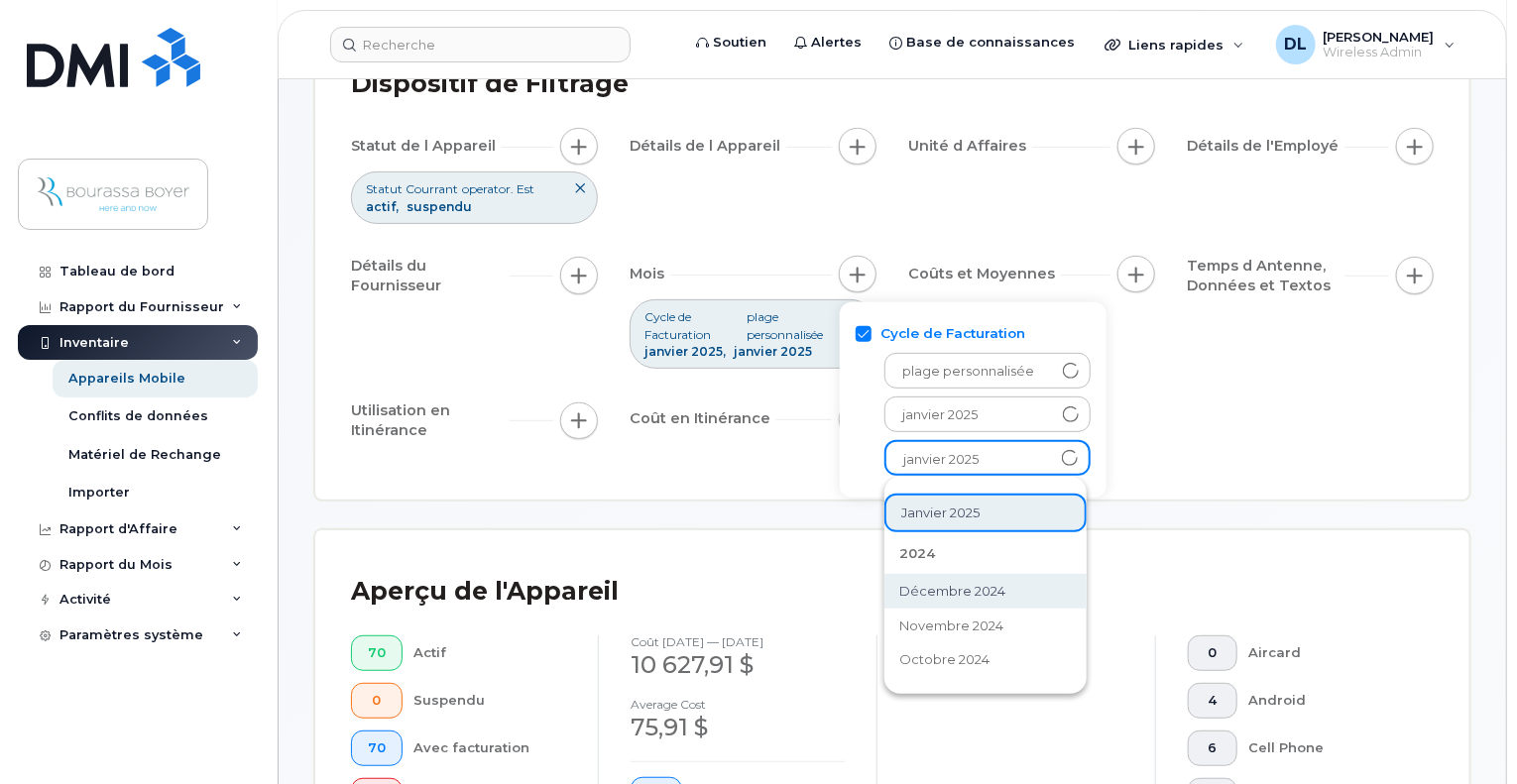scroll, scrollTop: 246, scrollLeft: 0, axis: vertical 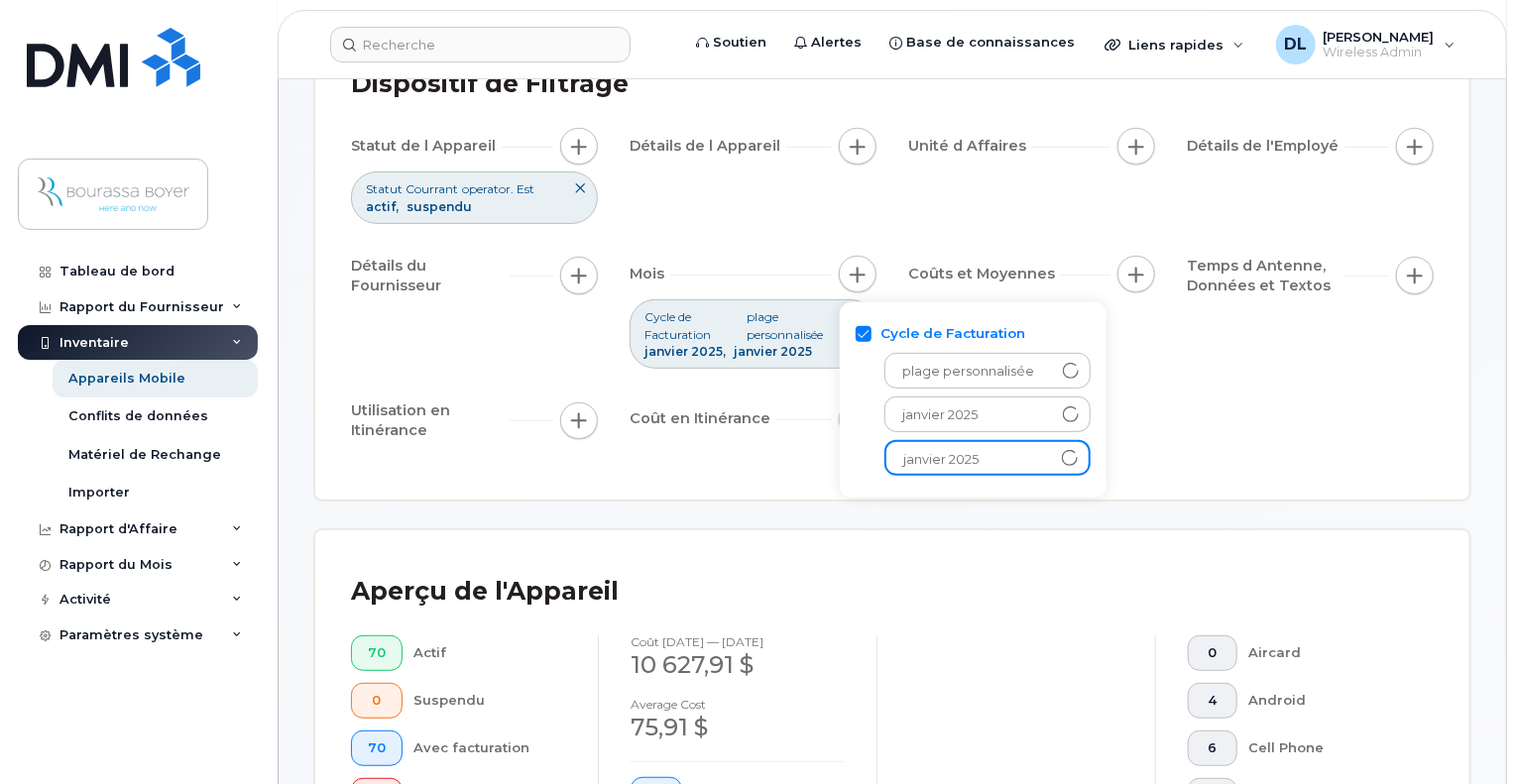 click on "Dispositif de Filtrage Statut de l Appareil   Statut Courrant operator. Est actif suspendu Détails de l Appareil   Unité d Affaires   Détails de l'Employé   Détails du Fournisseur   Mois   Cycle de Facturation plage personnalisée janvier 2025 janvier 2025 [PERSON_NAME] et Moyennes   Temps d Antenne, Données et Textos   Utilisation en Itinérance   Coût en [GEOGRAPHIC_DATA]" 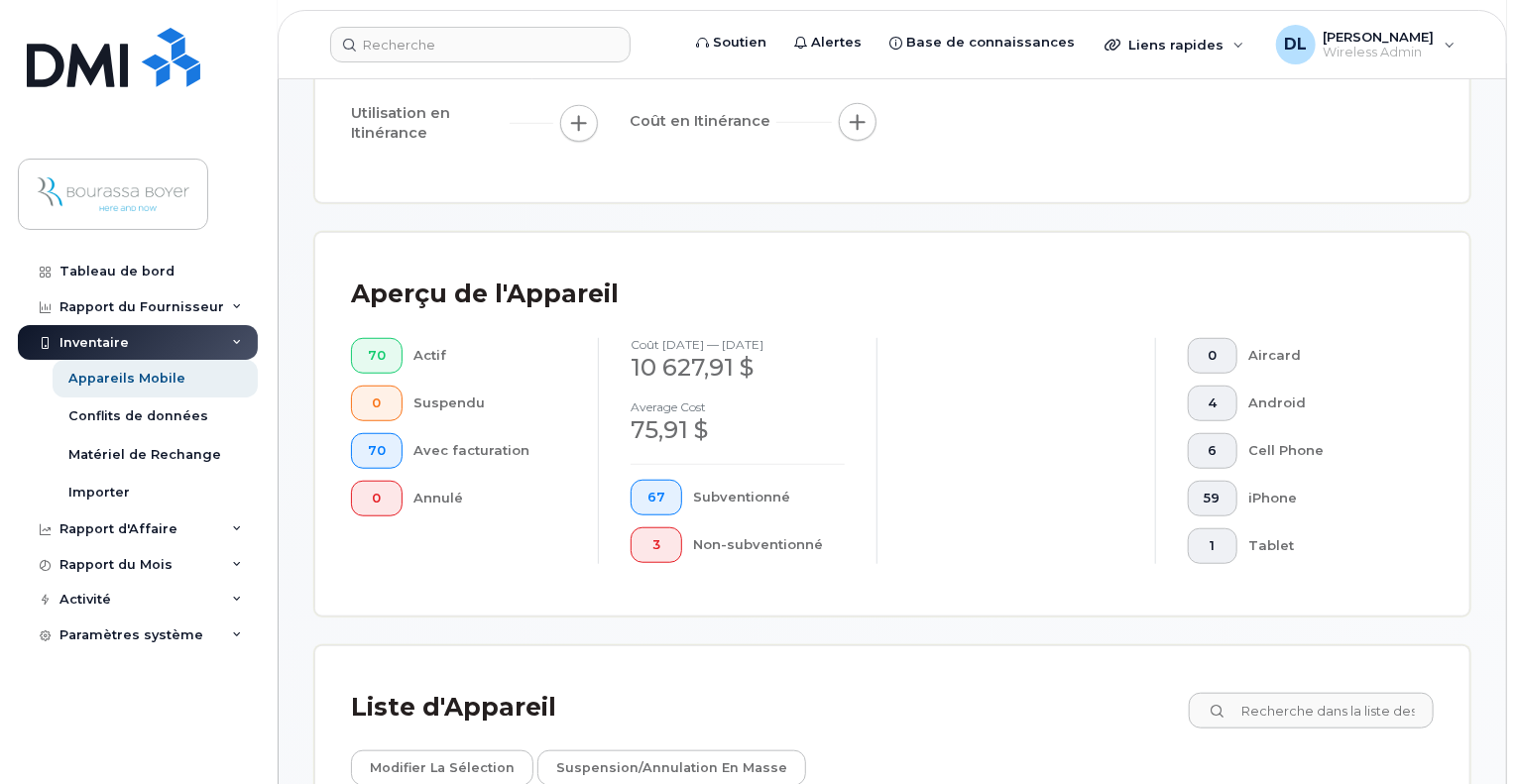 scroll, scrollTop: 595, scrollLeft: 0, axis: vertical 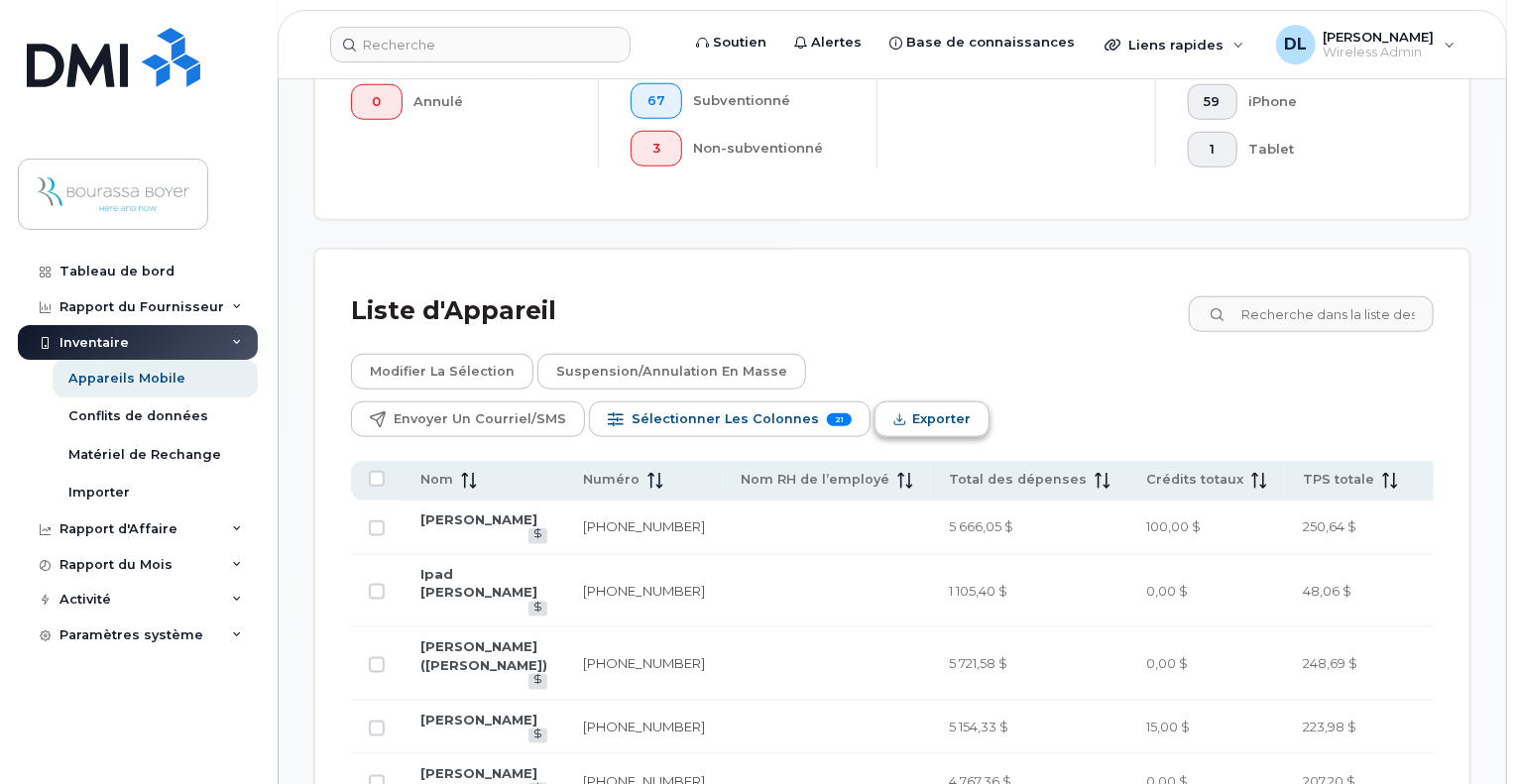 click on "Exporter" 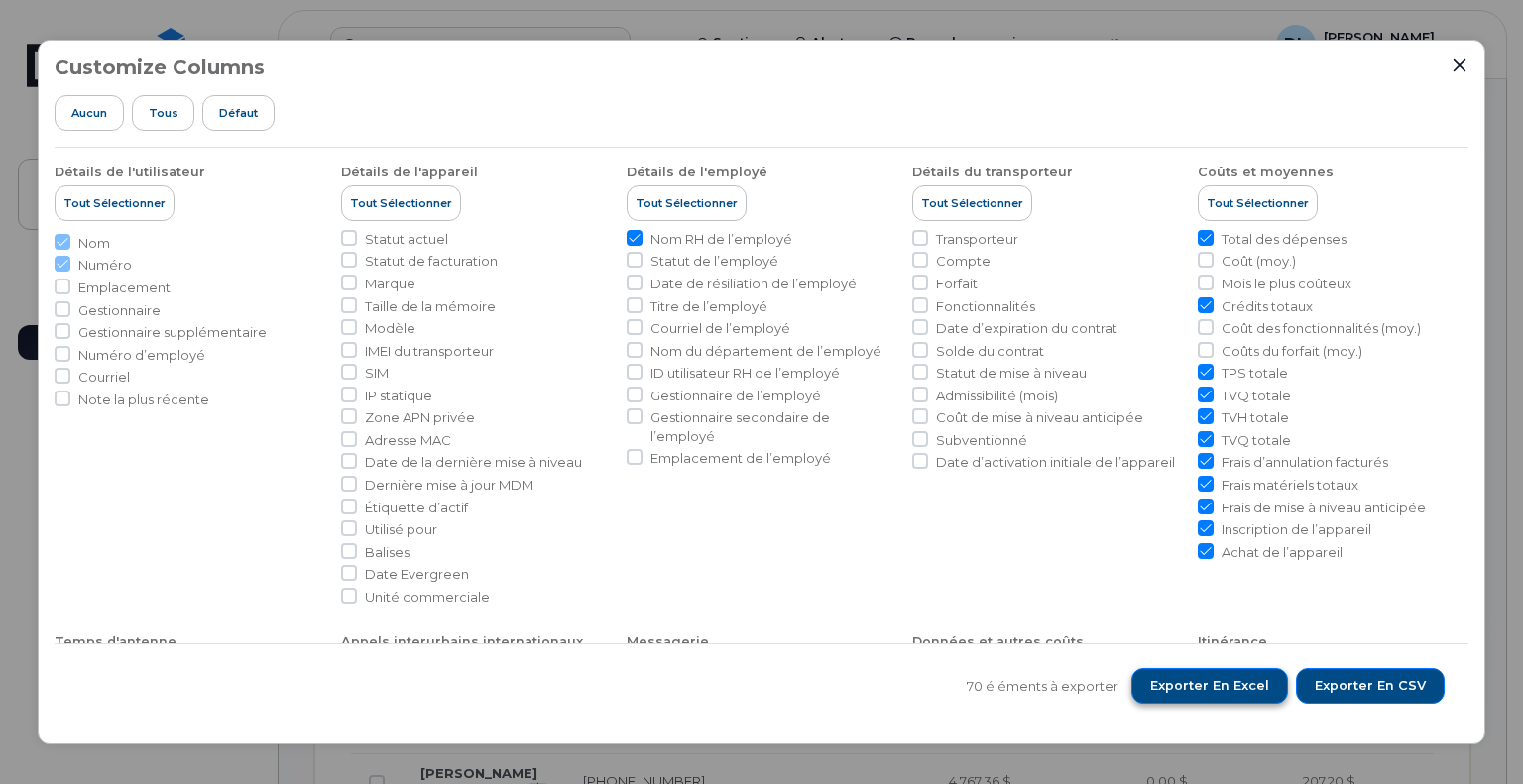 click on "Exporter en Excel" 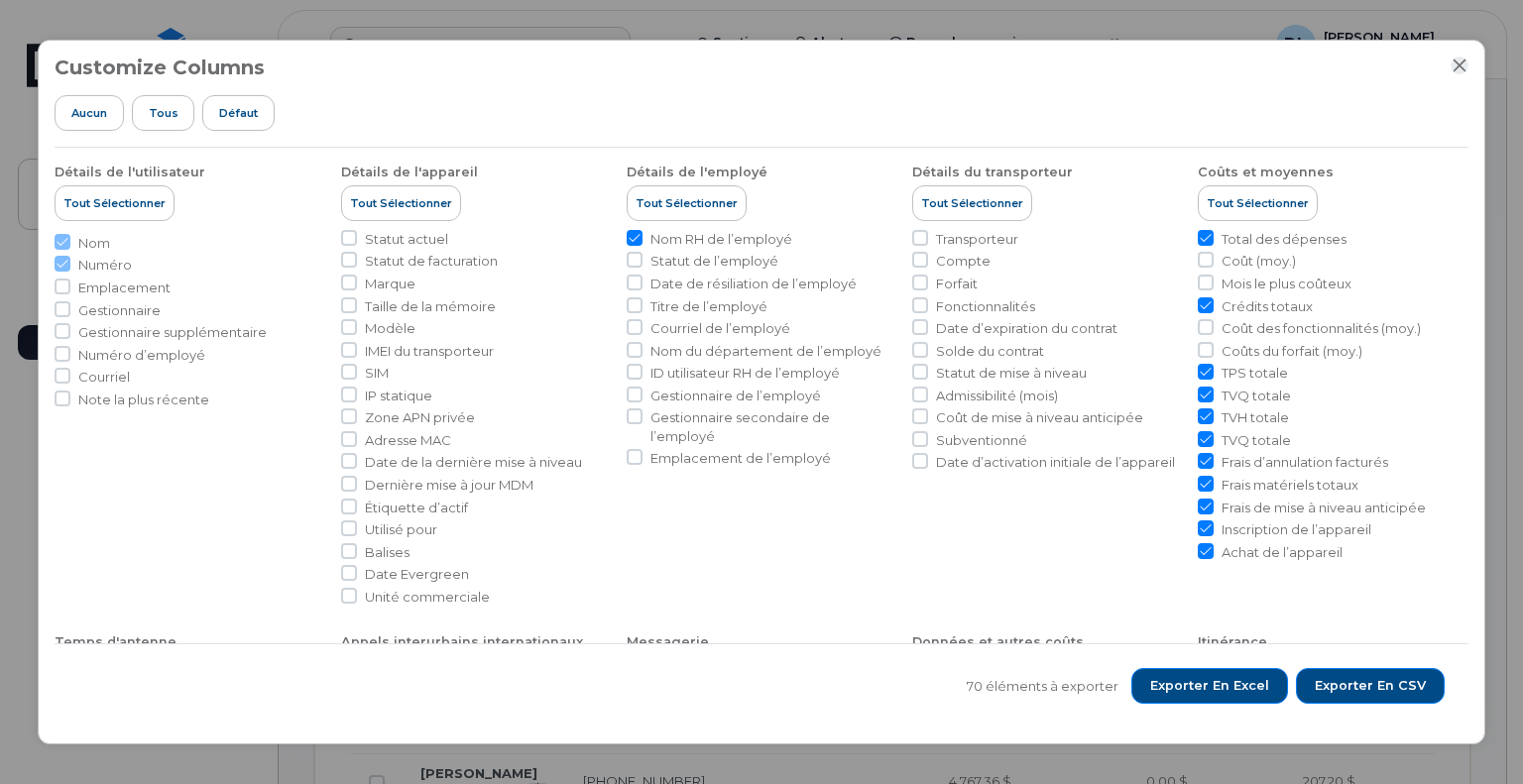 click 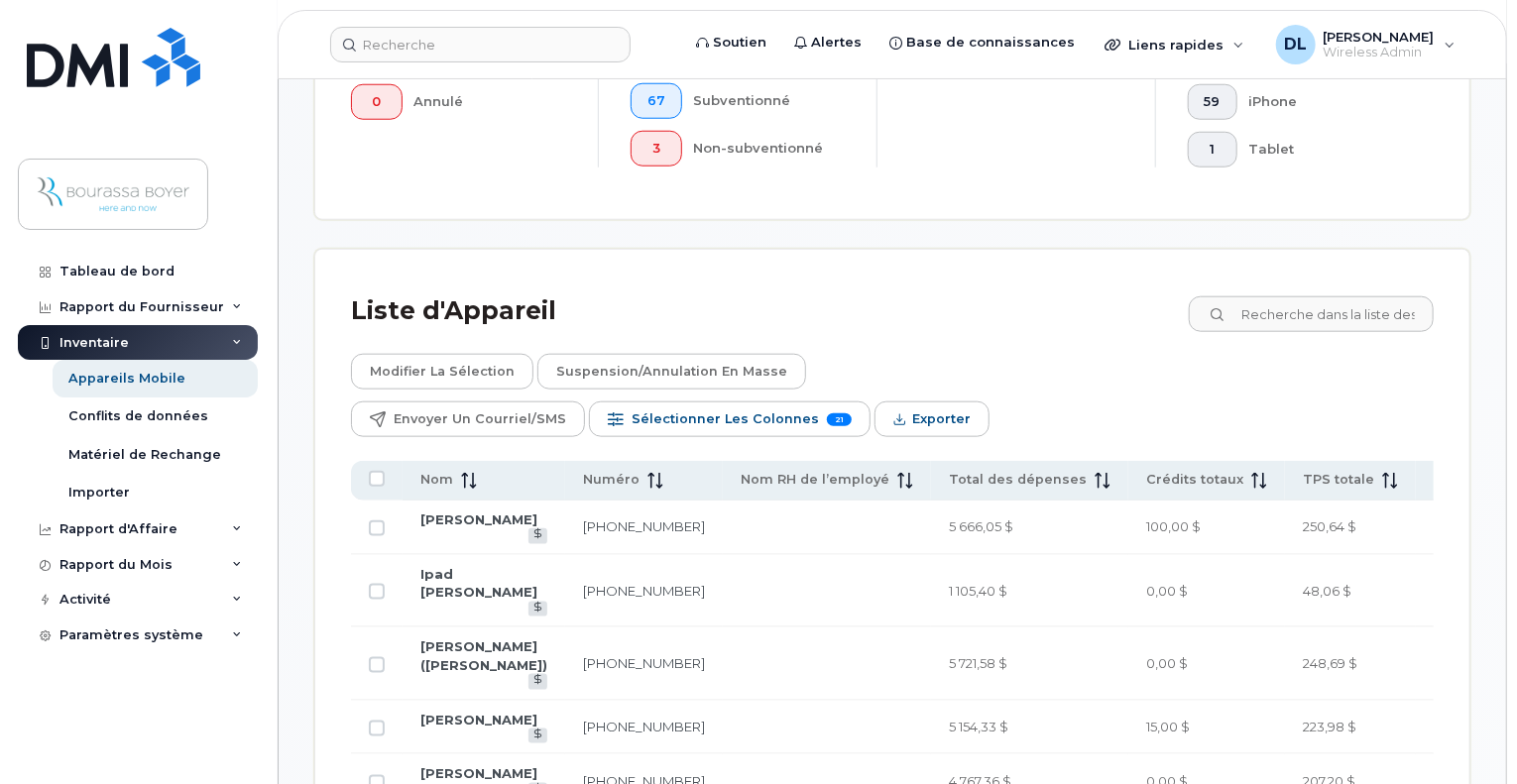 scroll, scrollTop: 297, scrollLeft: 0, axis: vertical 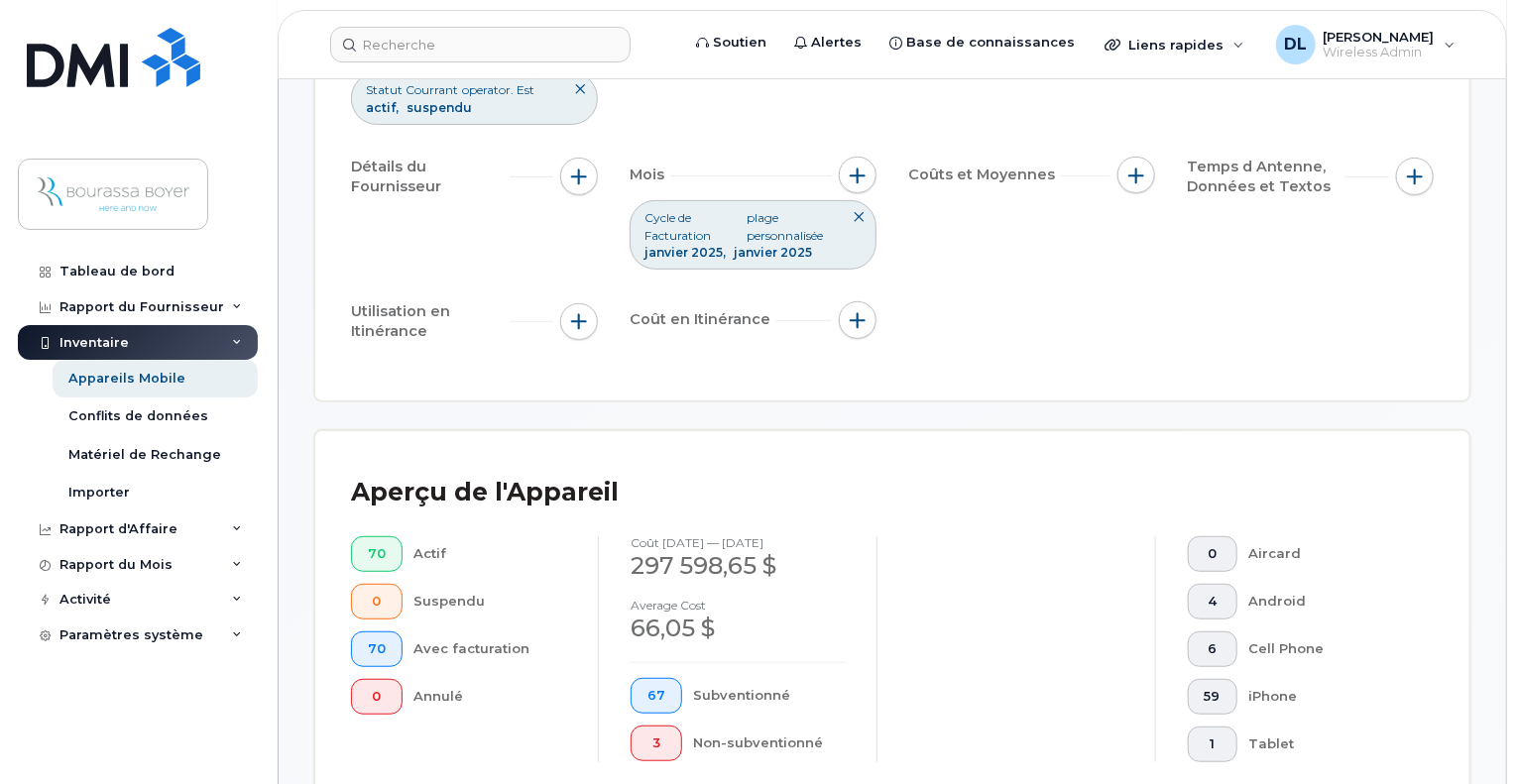 click on "janvier 2025" 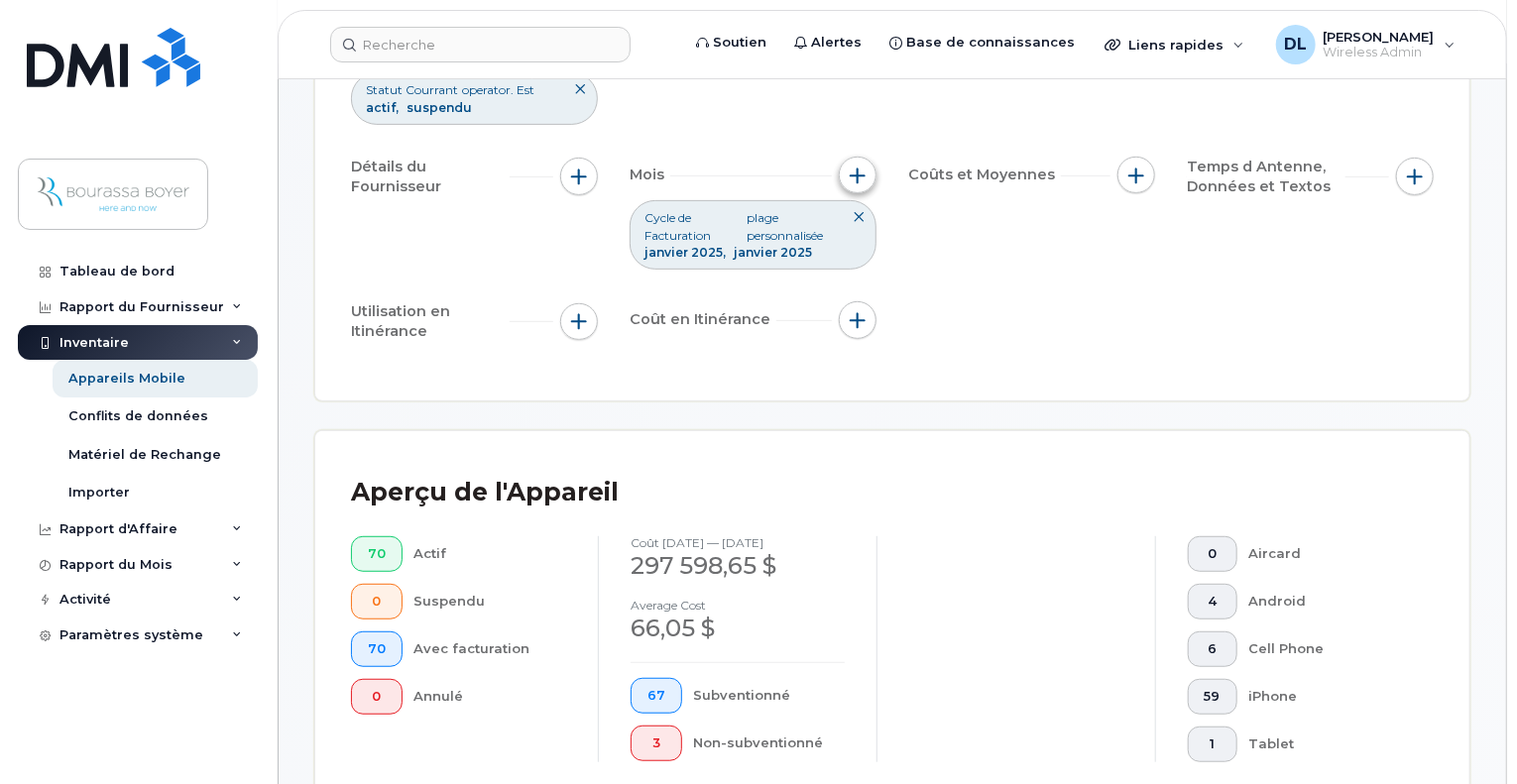 click 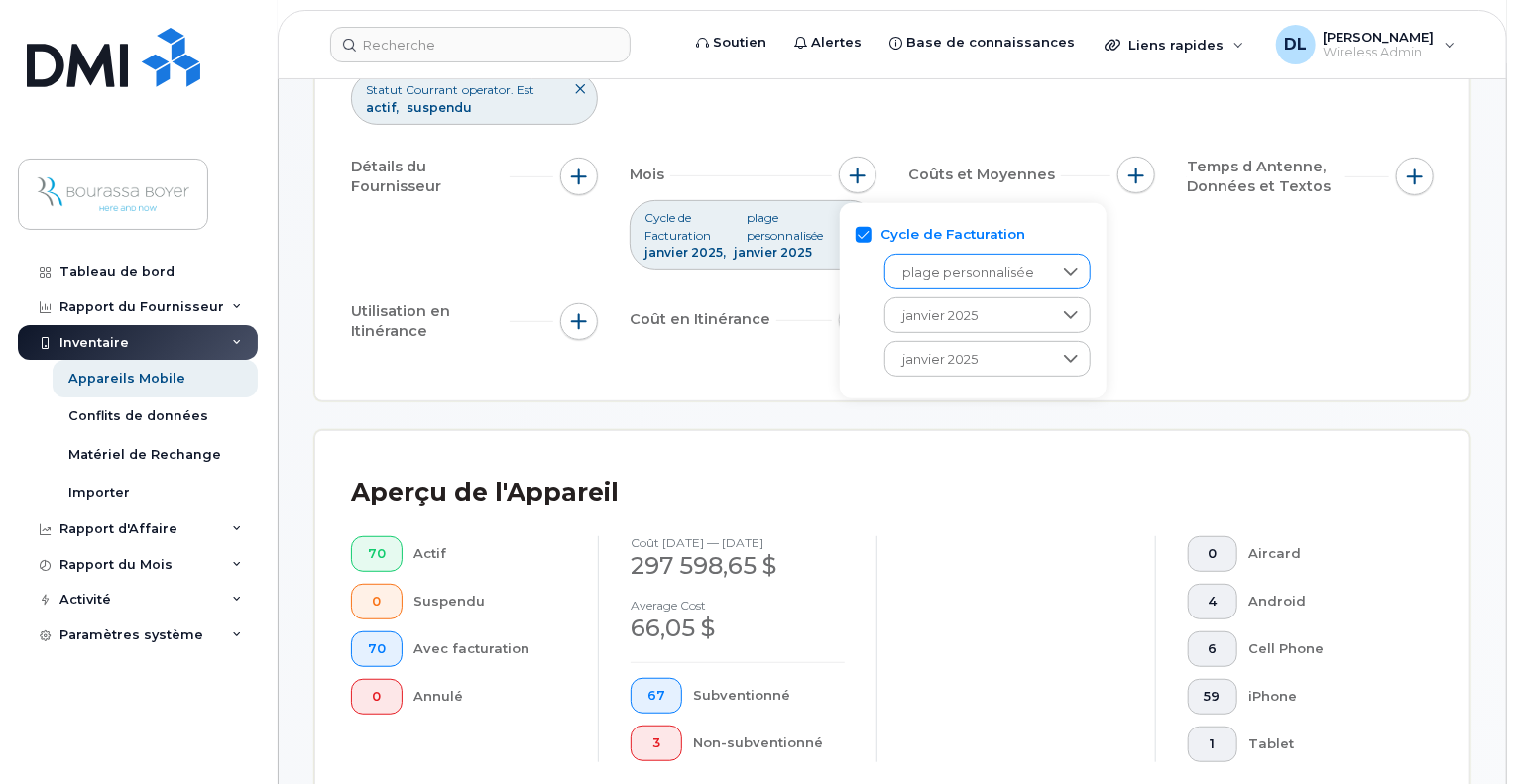 click on "plage personnalisée" 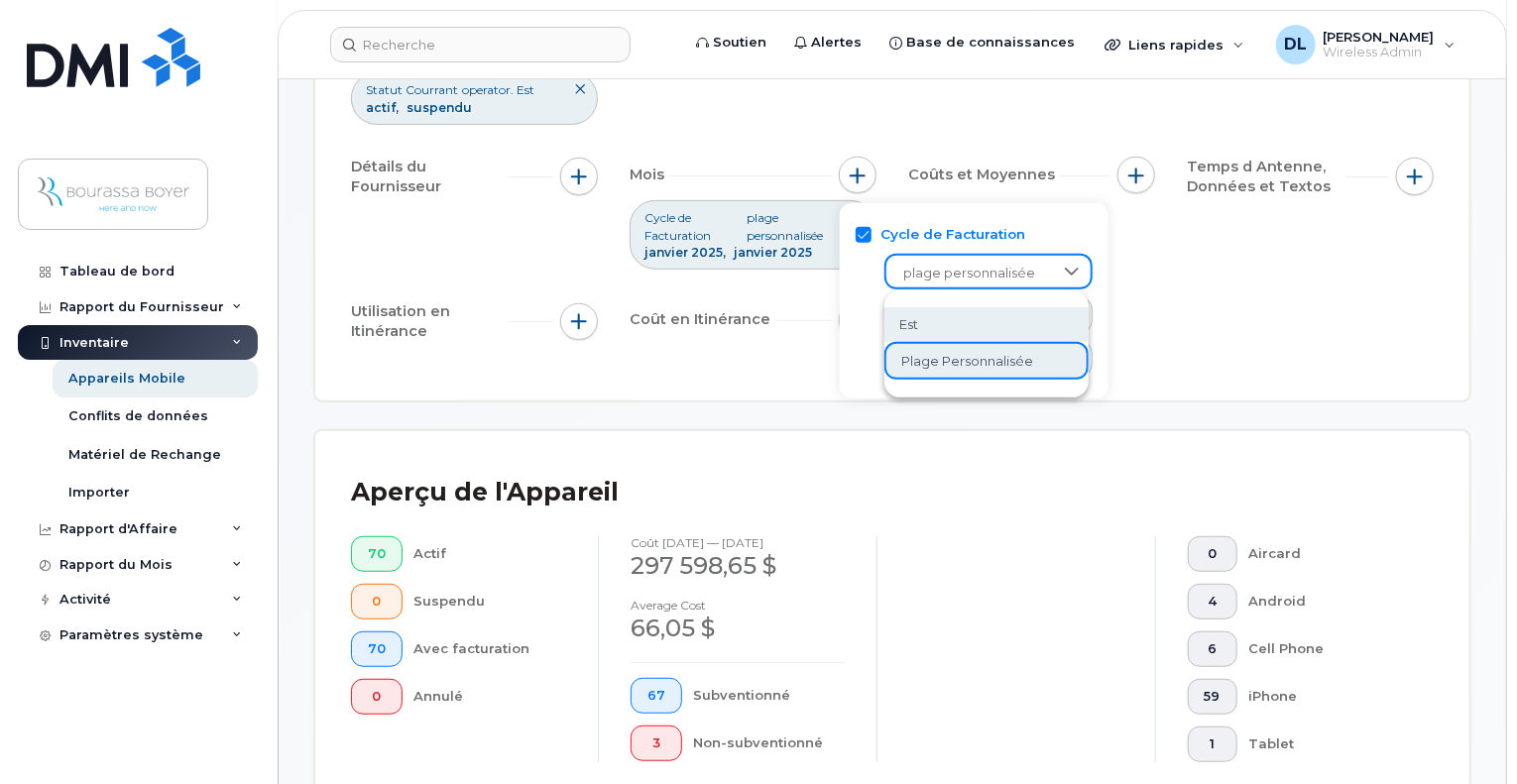 click on "est" 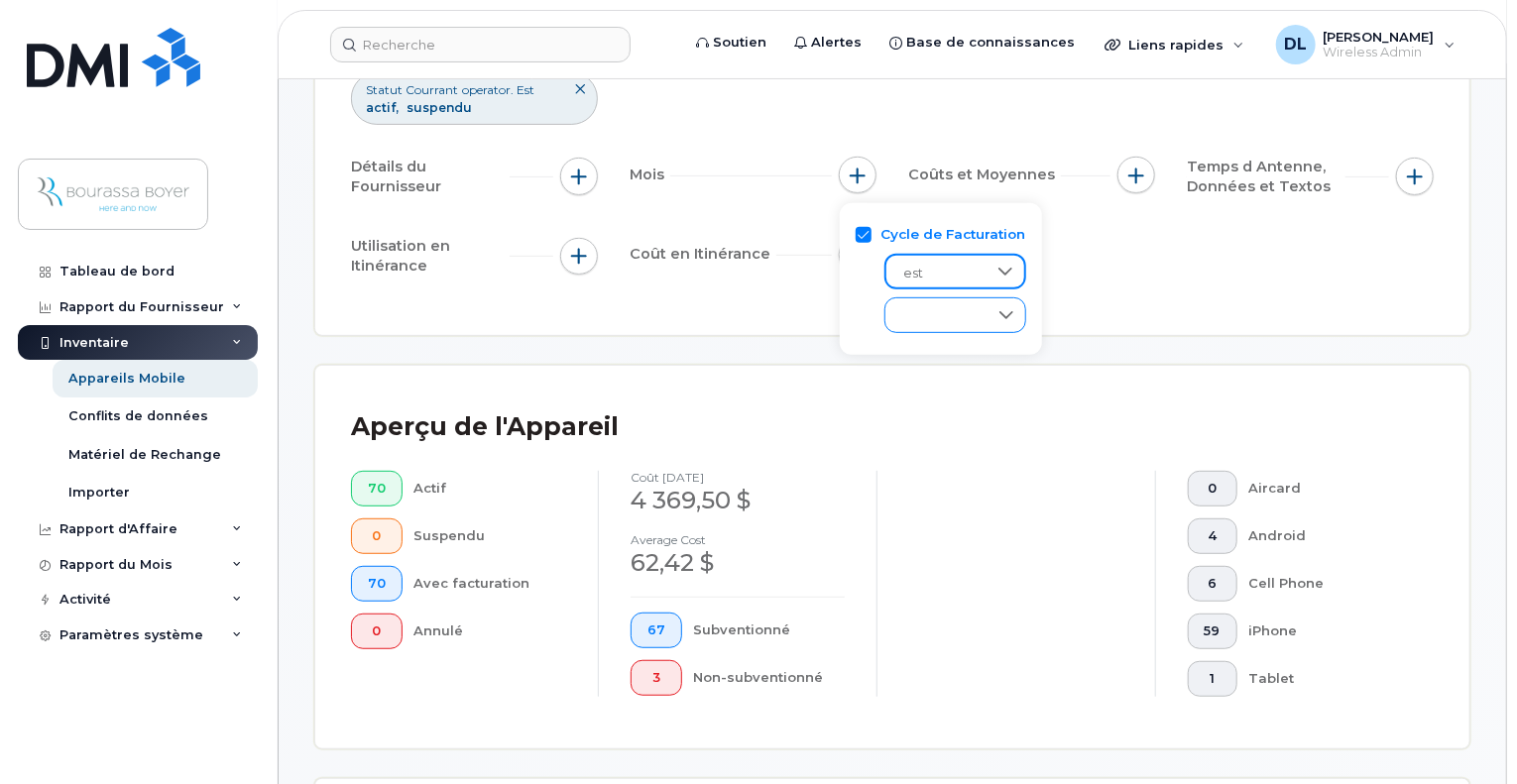 click 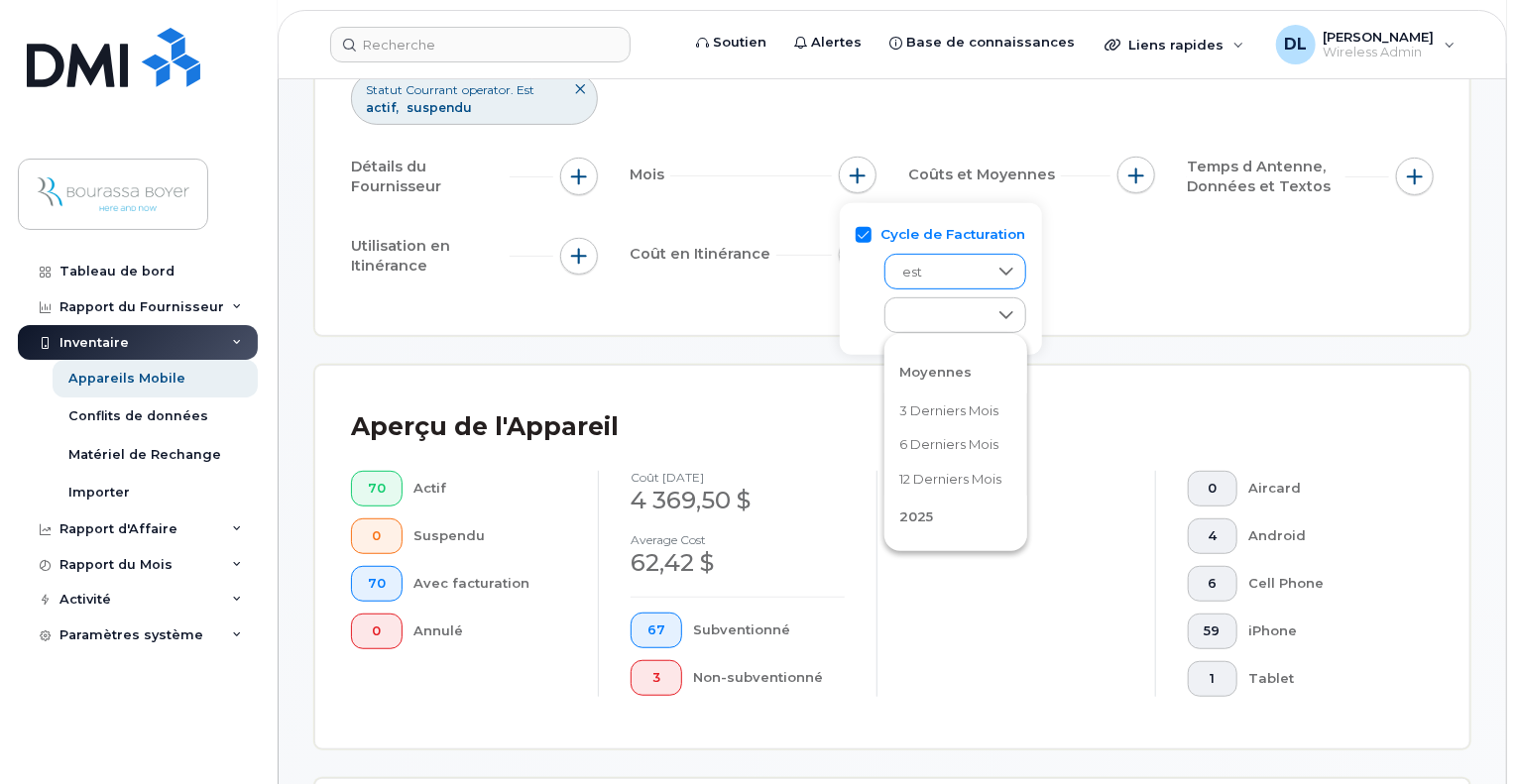 click 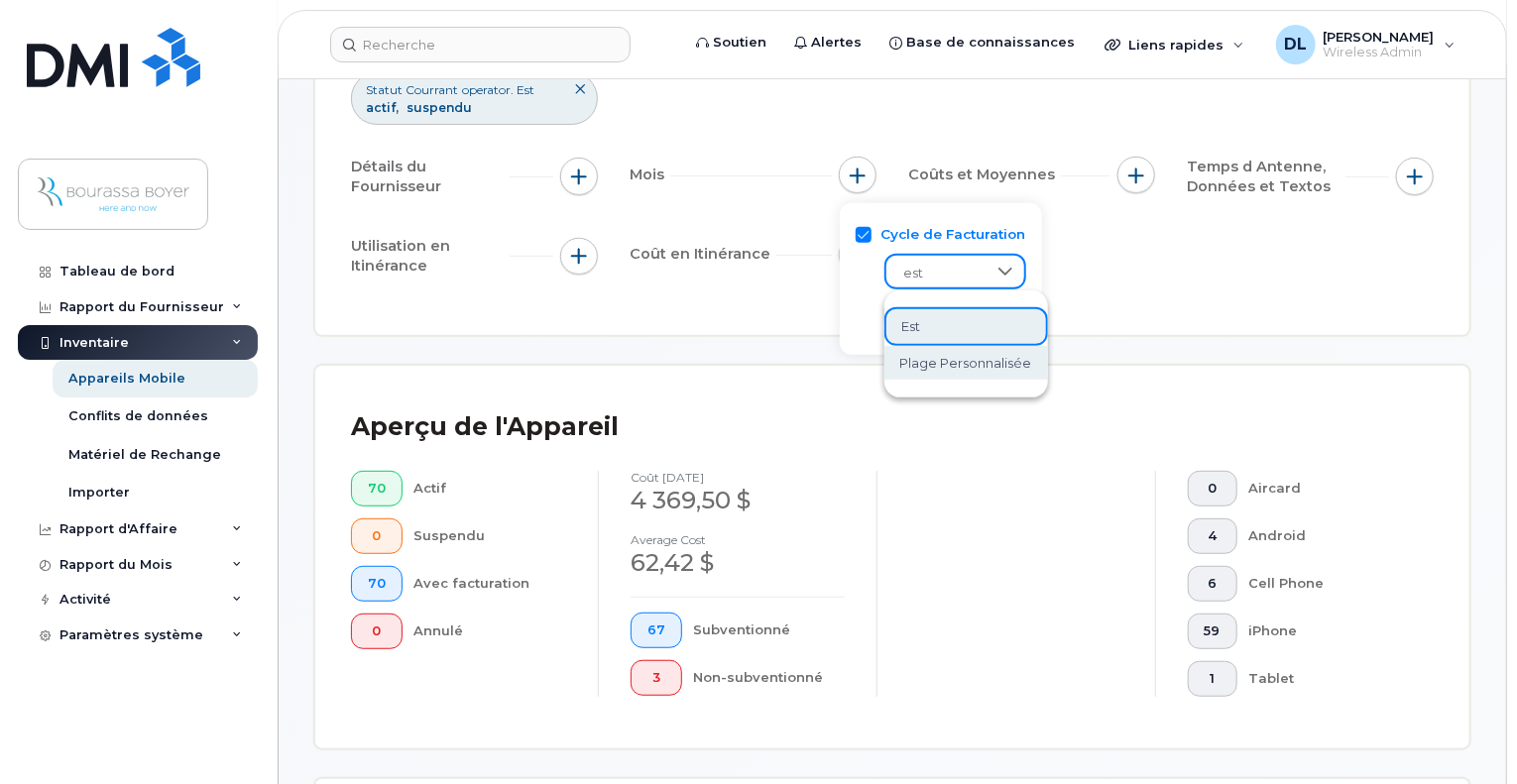 click on "plage personnalisée" 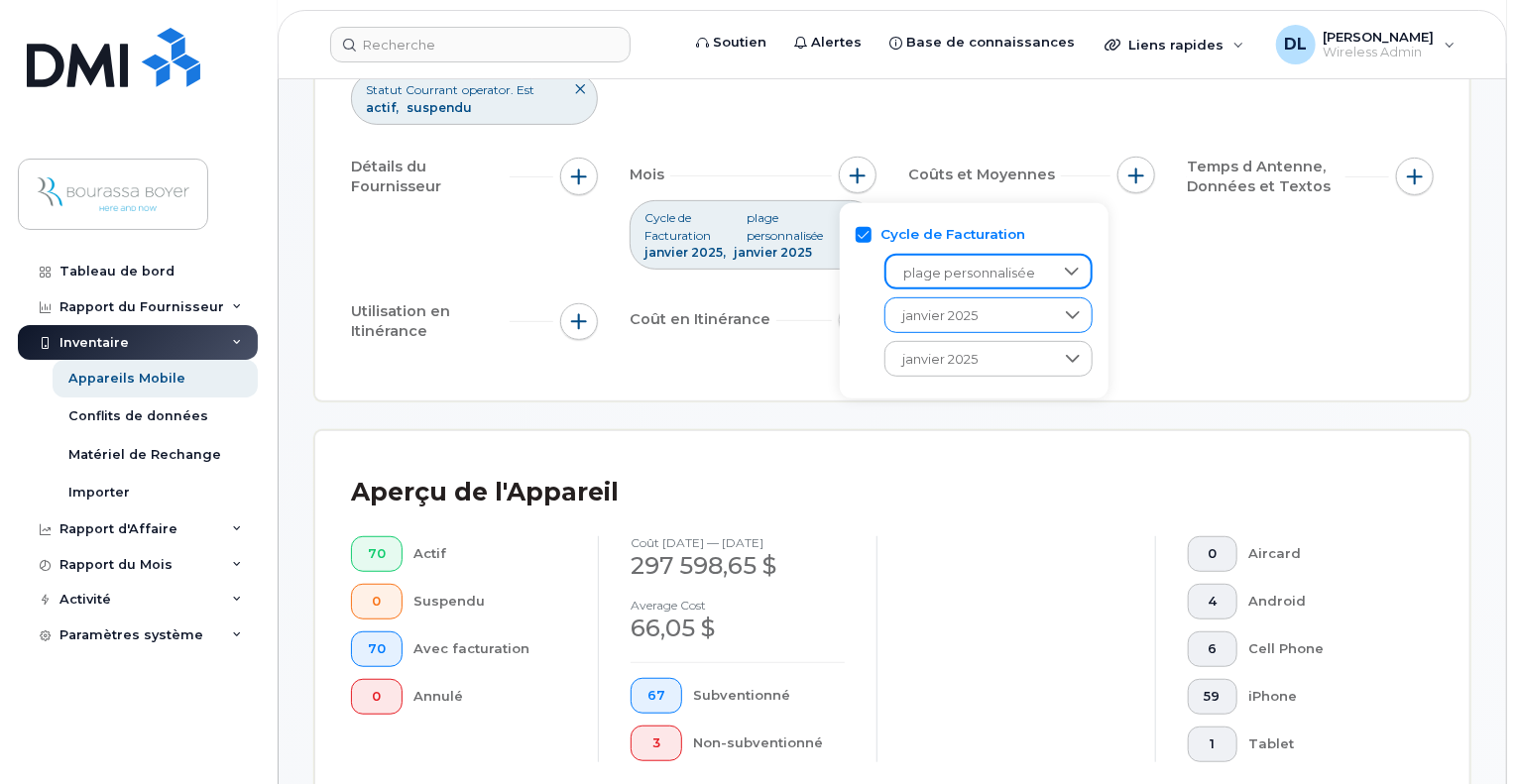 click on "janvier 2025" 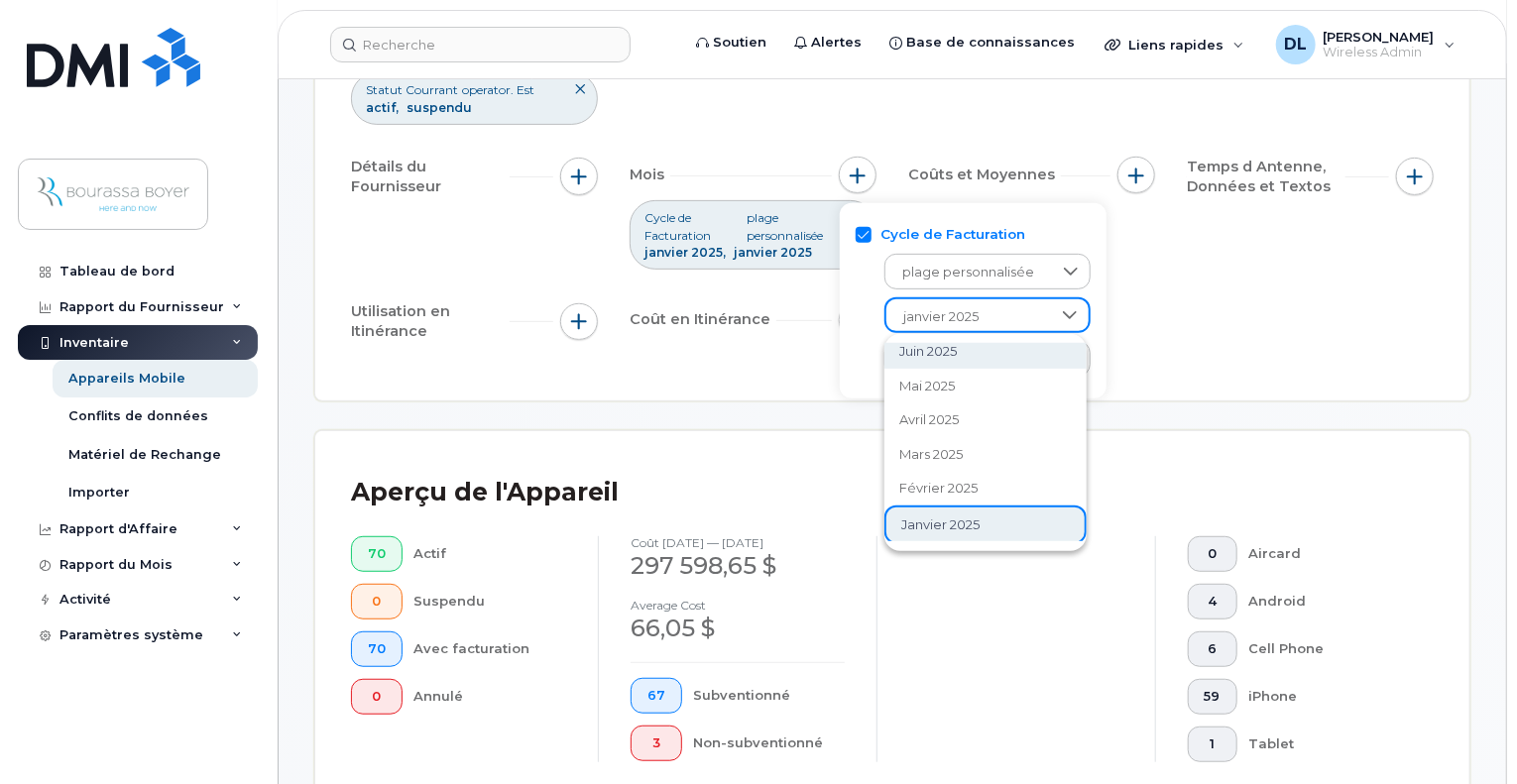 scroll, scrollTop: 83, scrollLeft: 0, axis: vertical 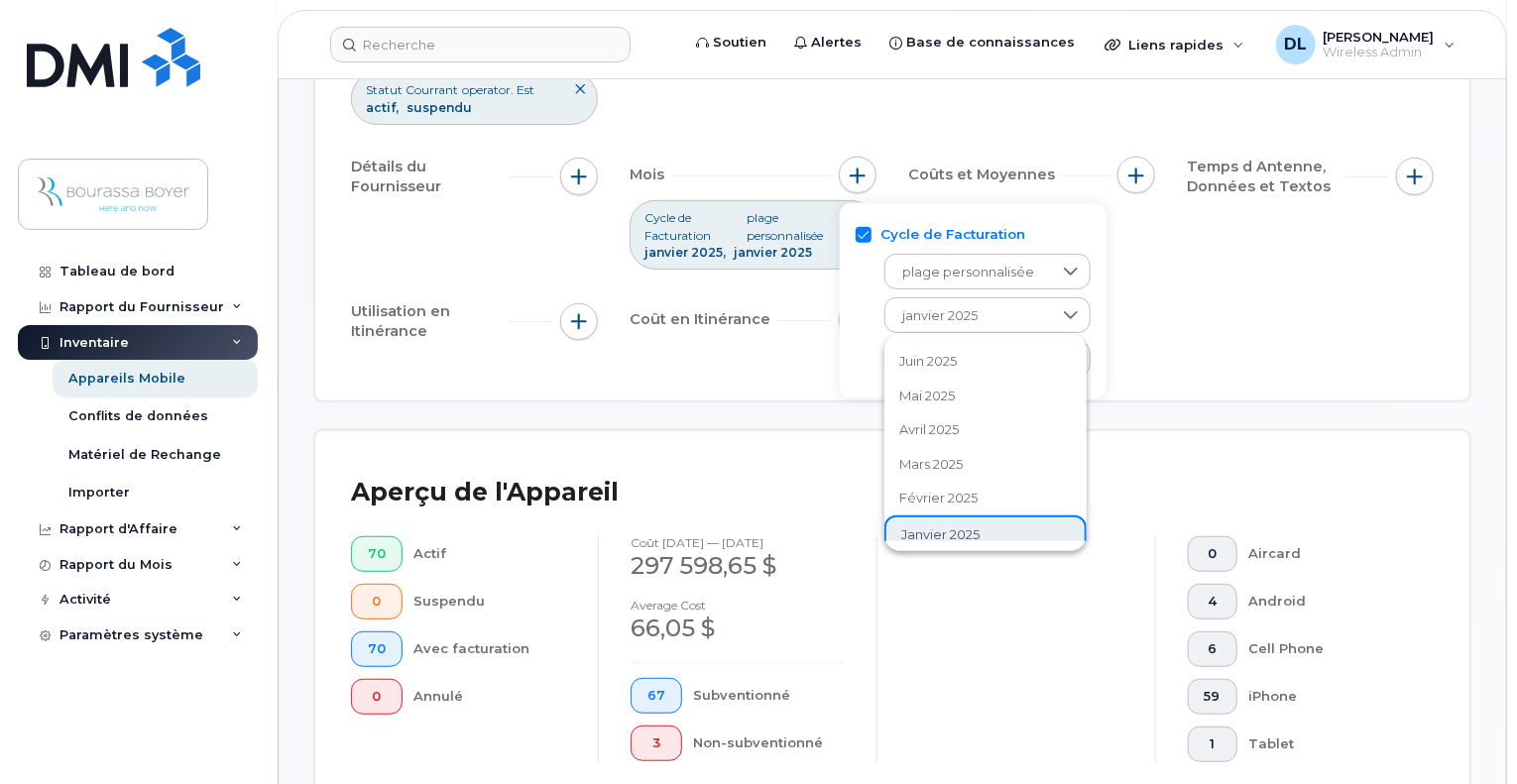 click on "février 2025" 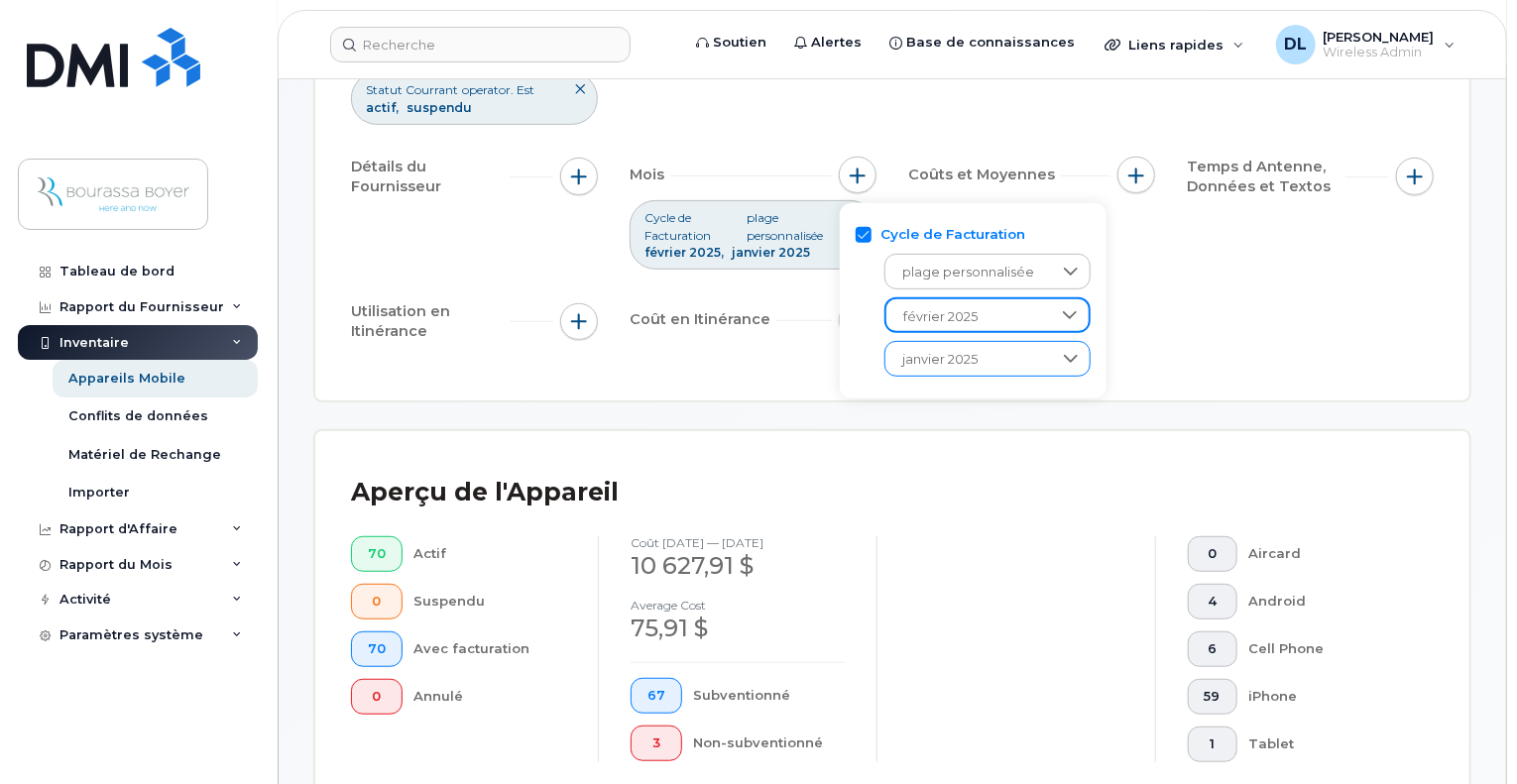 click on "janvier 2025" 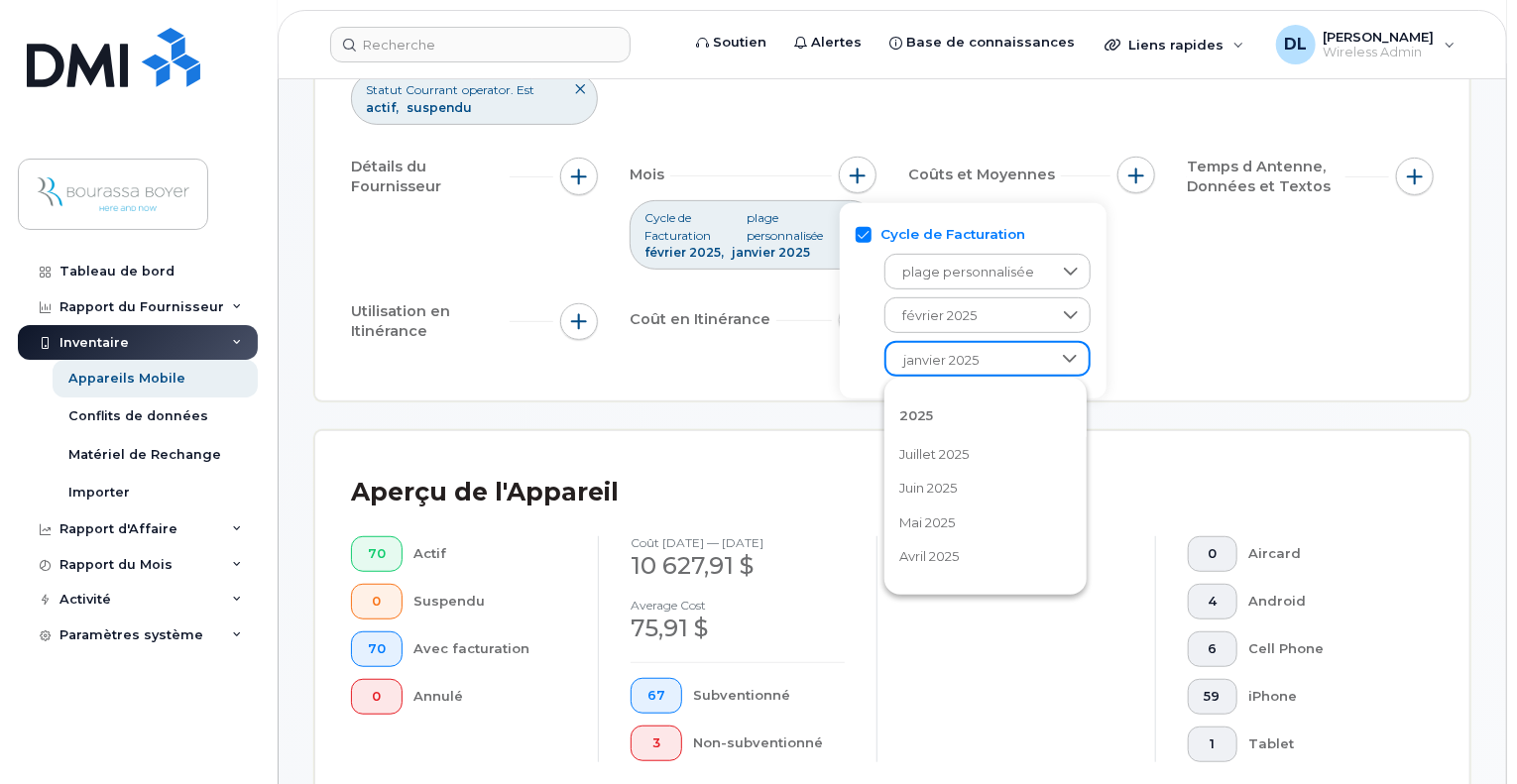 scroll, scrollTop: 93, scrollLeft: 0, axis: vertical 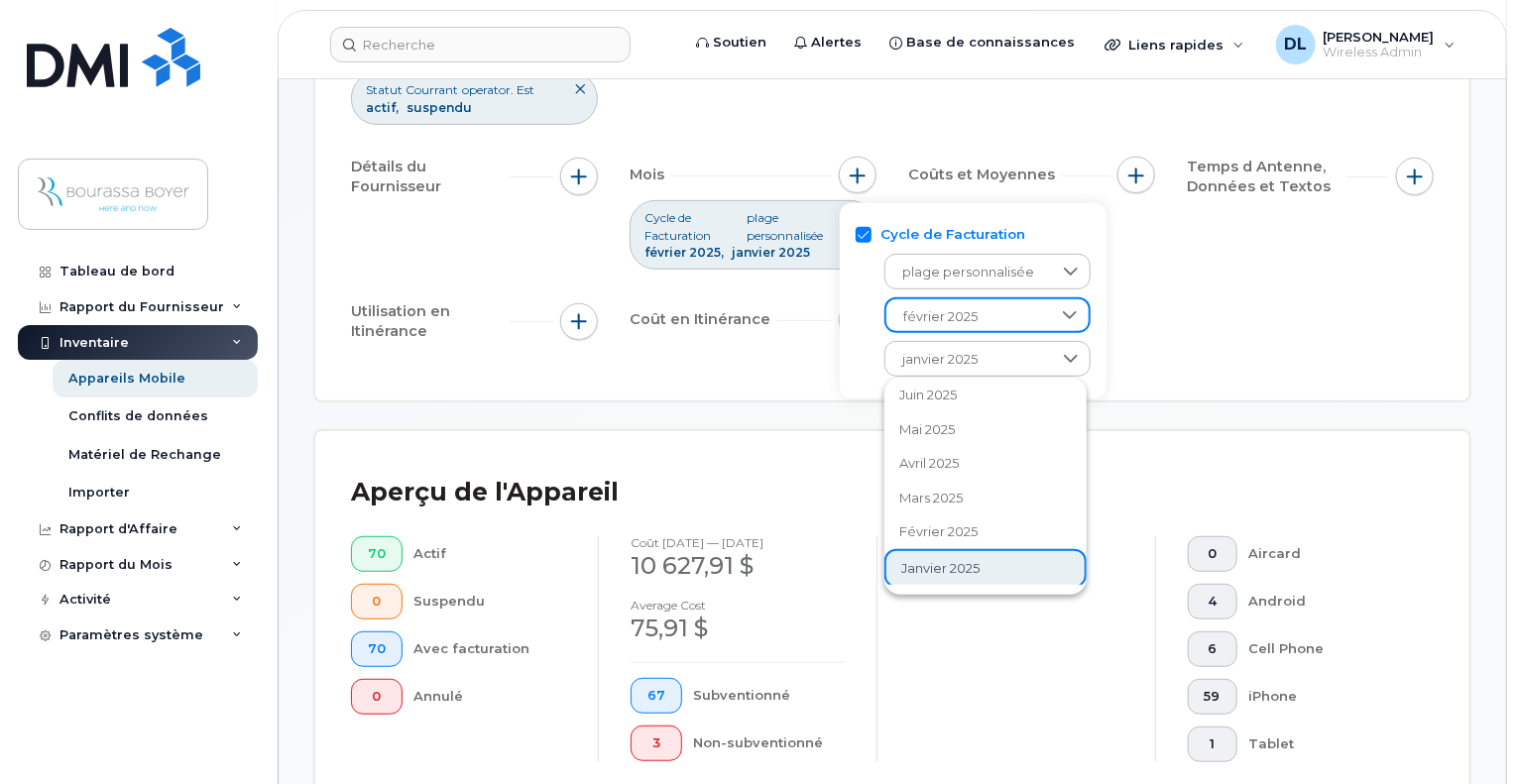 click on "février 2025" 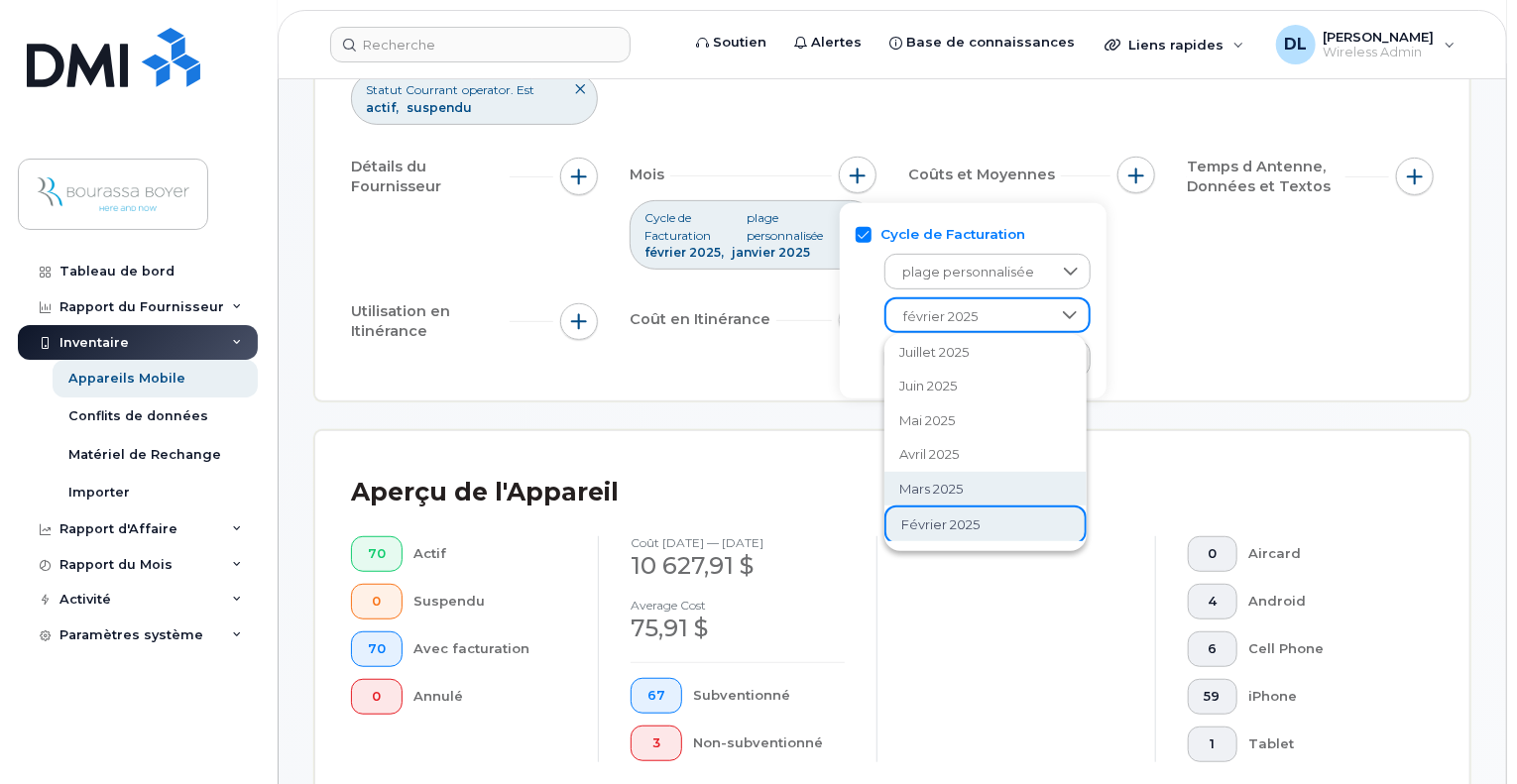 scroll, scrollTop: 257, scrollLeft: 0, axis: vertical 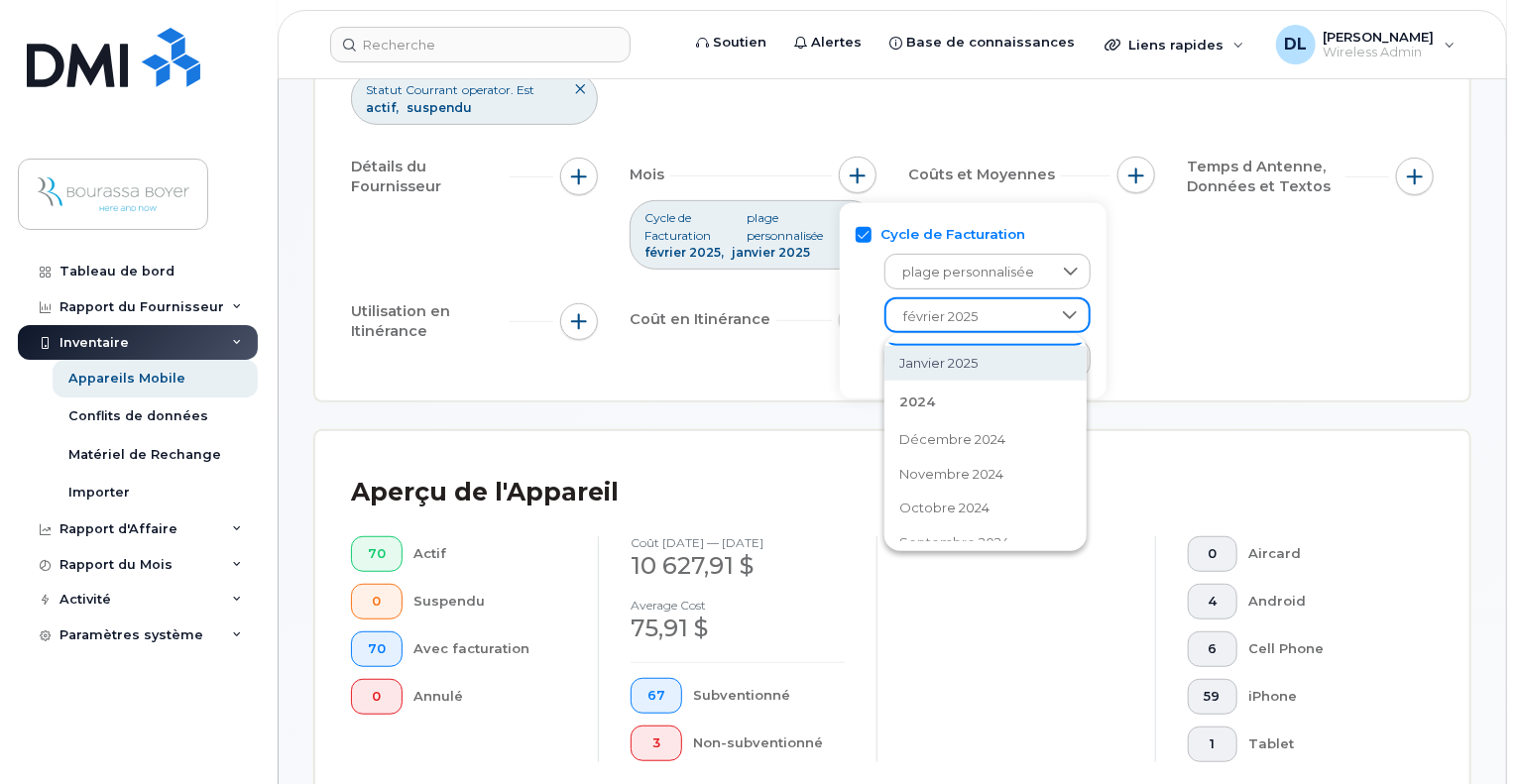 click on "janvier 2025" 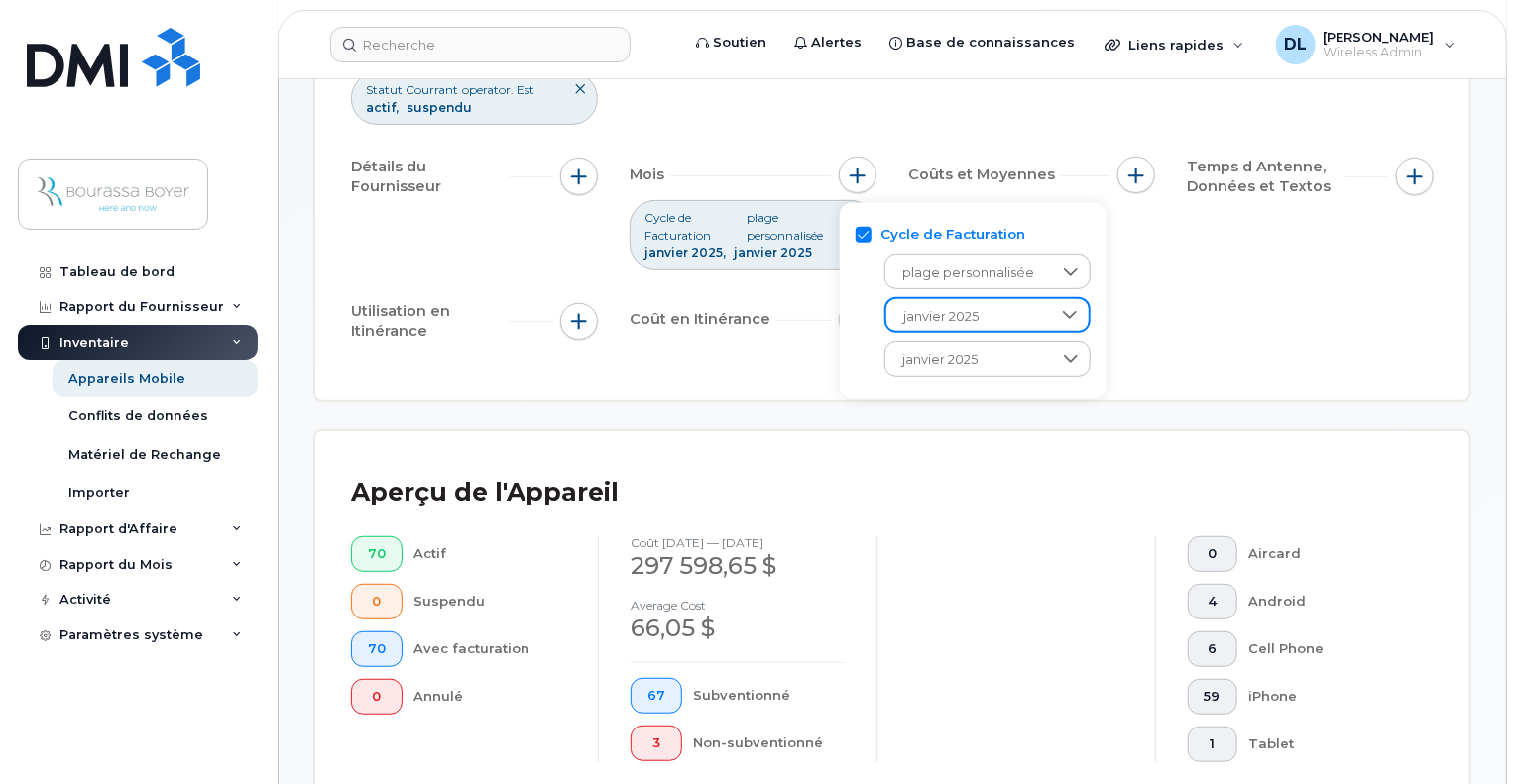 click on "Aperçu de l'Appareil 70 Actif 0 Suspendu 70 Avec facturation 0 Annulé coût [DATE] — [DATE] 297 598,65 $ Average cost 66,05 $ 67 Subventionné 3 Non-subventionné 0 Aircard 4 Android 6 Cell Phone 59 iPhone 1 Tablet" 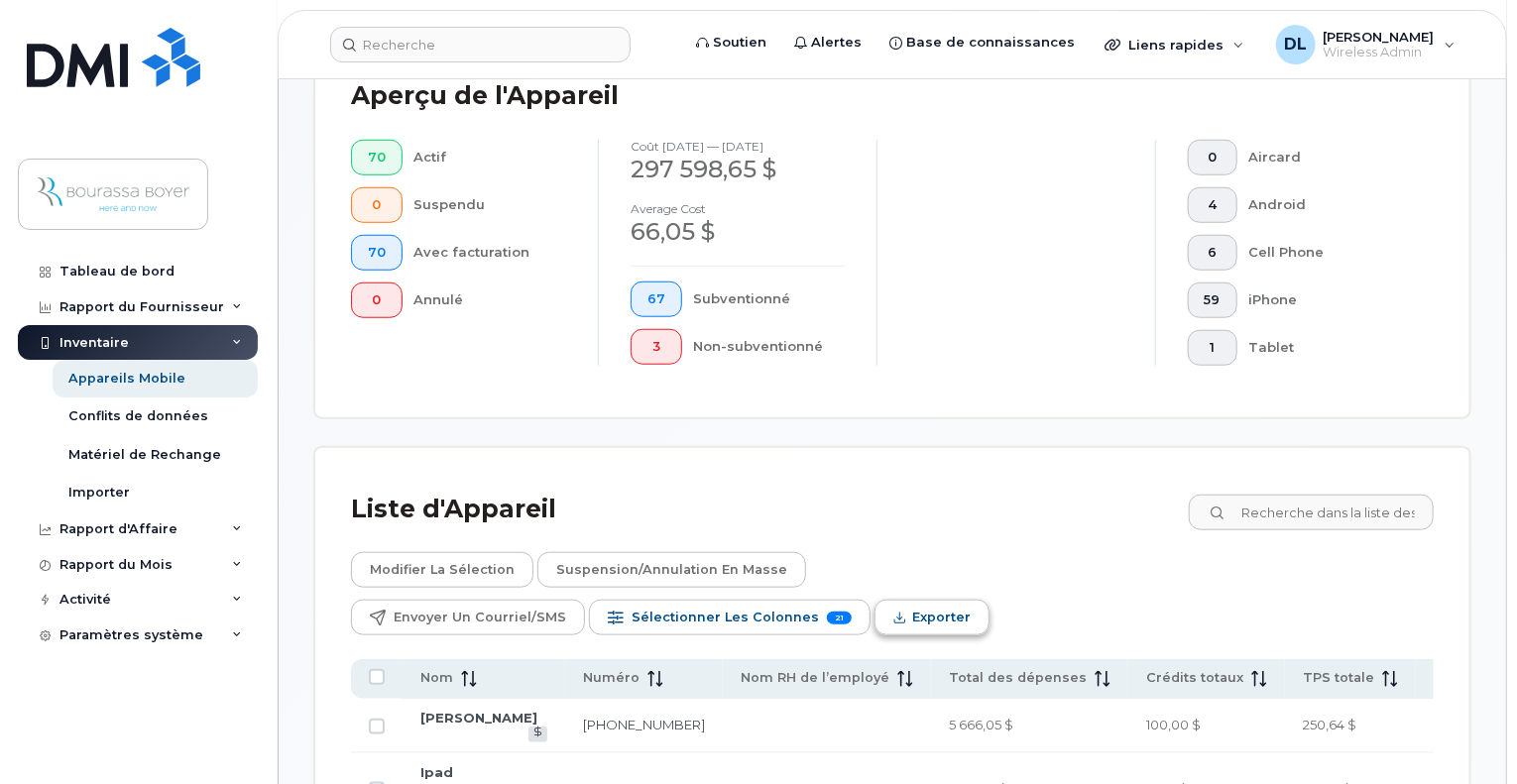 scroll, scrollTop: 991, scrollLeft: 0, axis: vertical 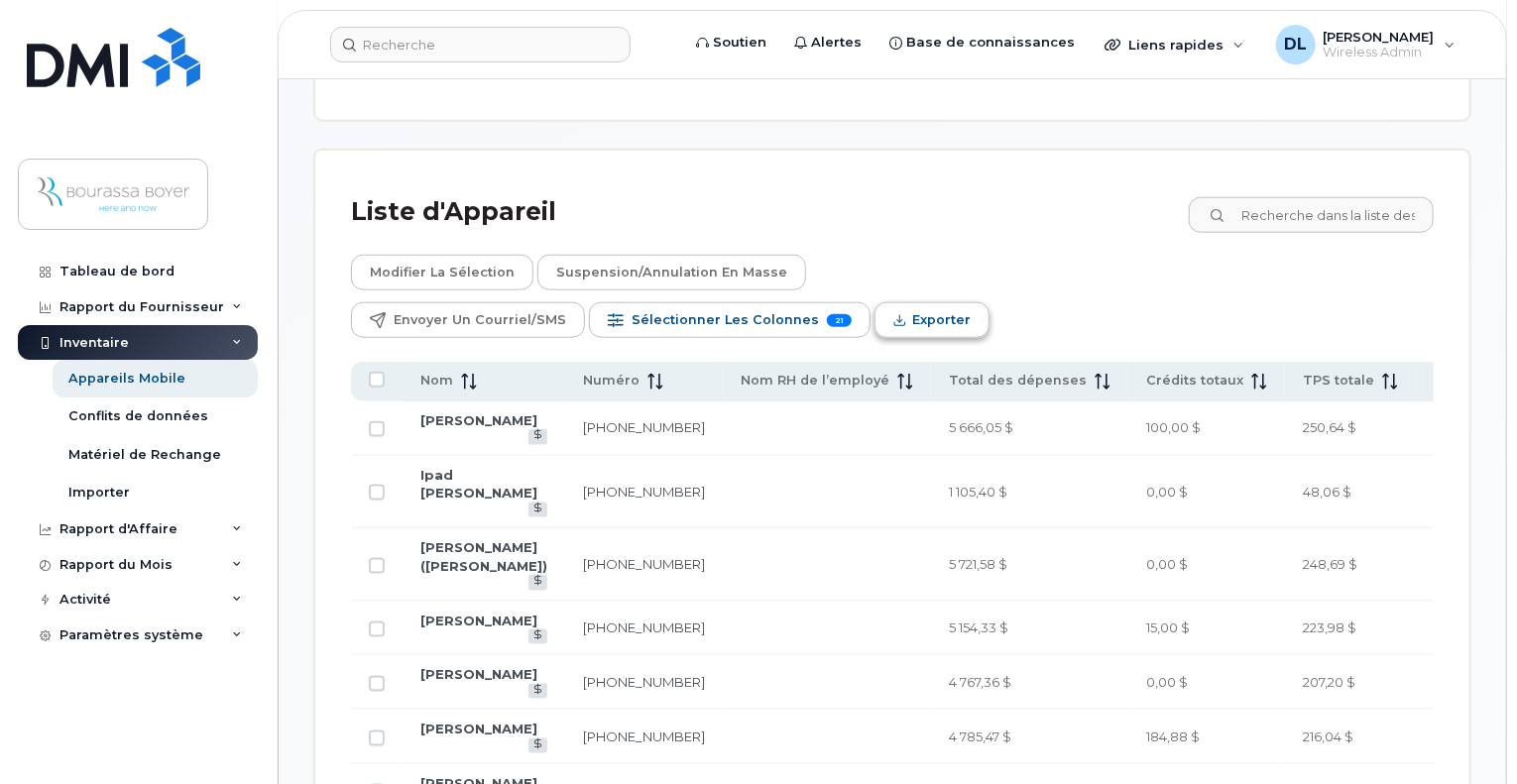 click on "Exporter" 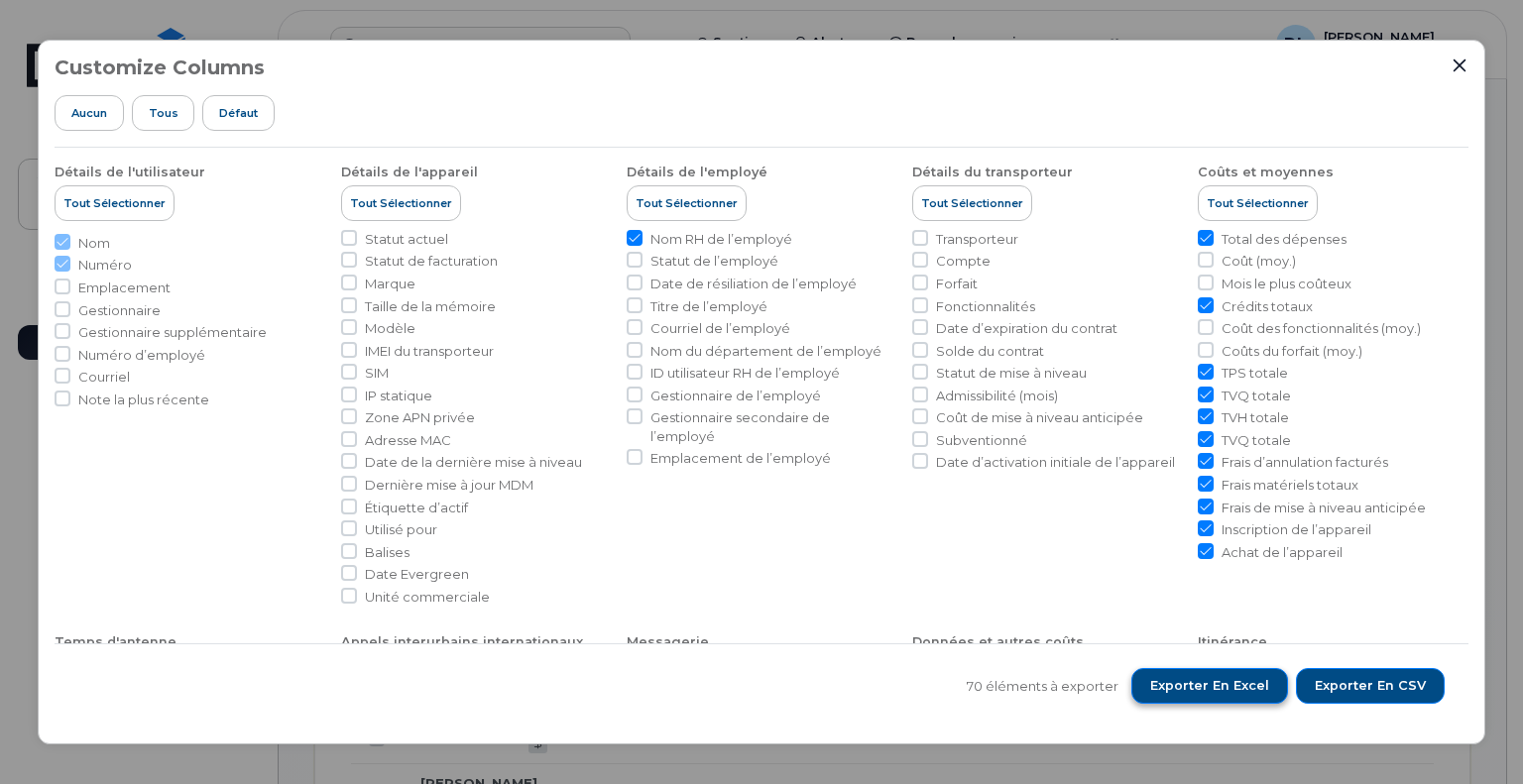 click on "Exporter en Excel" 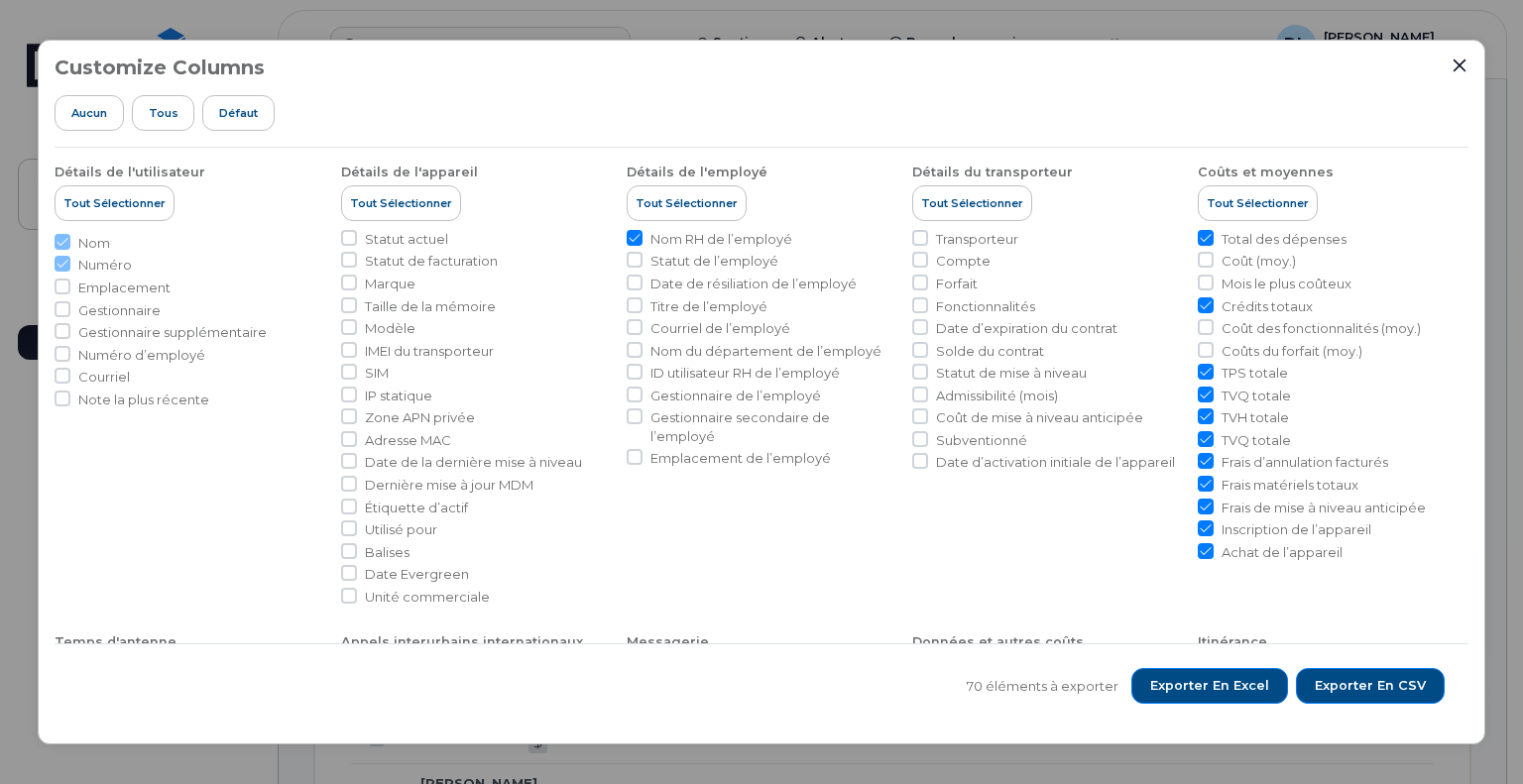 click on "Customize Columns Aucun Tous Défaut" 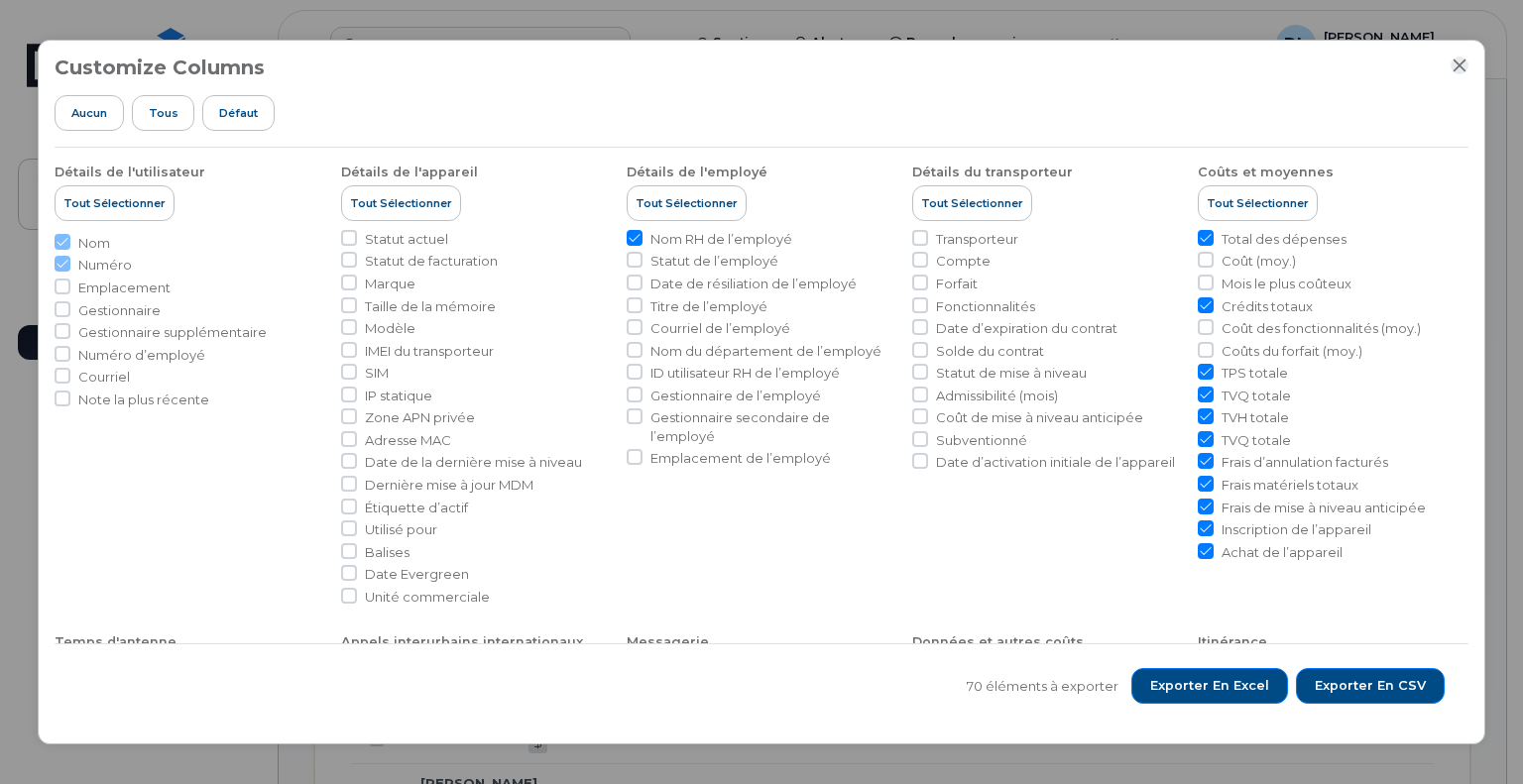 click 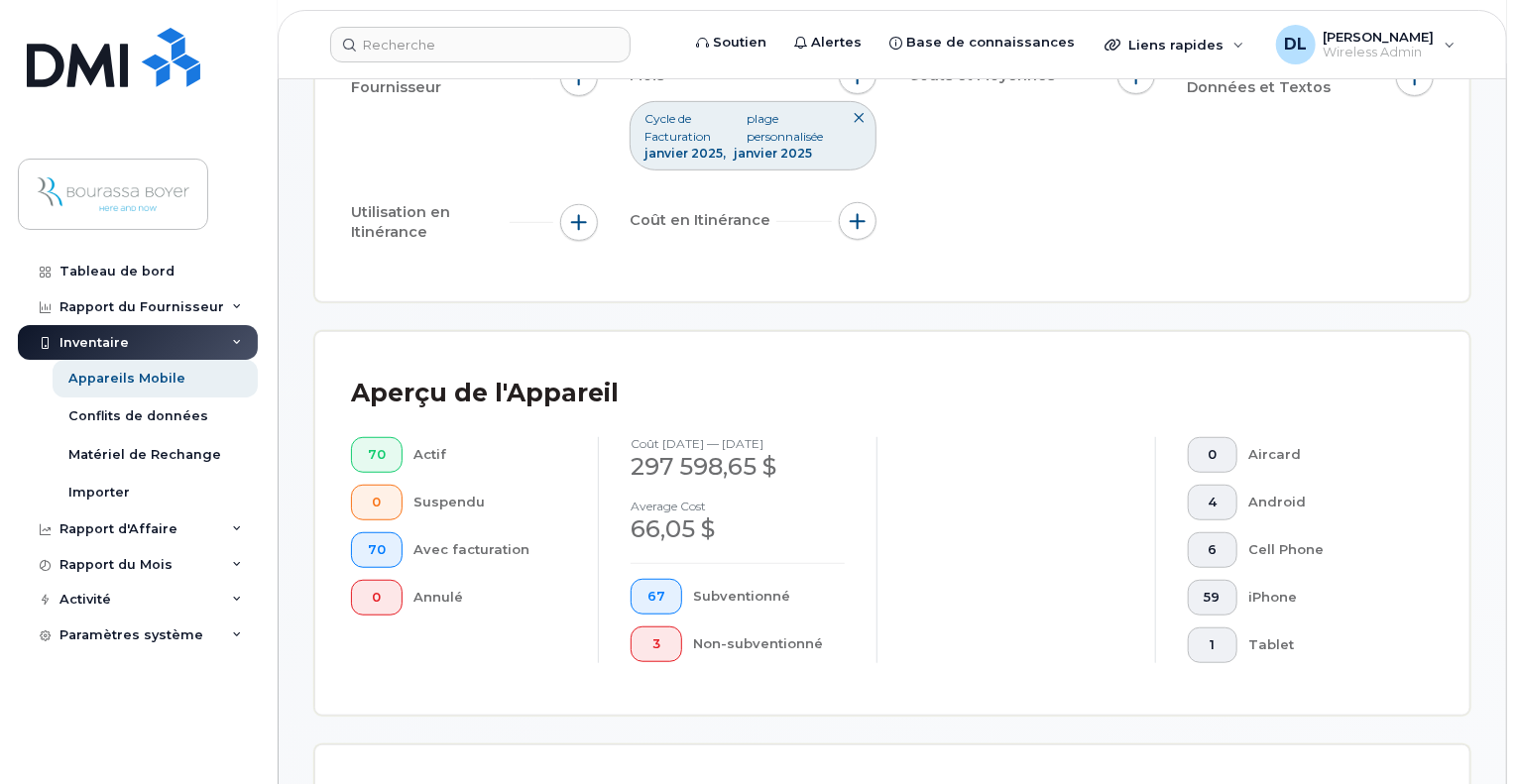 scroll, scrollTop: 99, scrollLeft: 0, axis: vertical 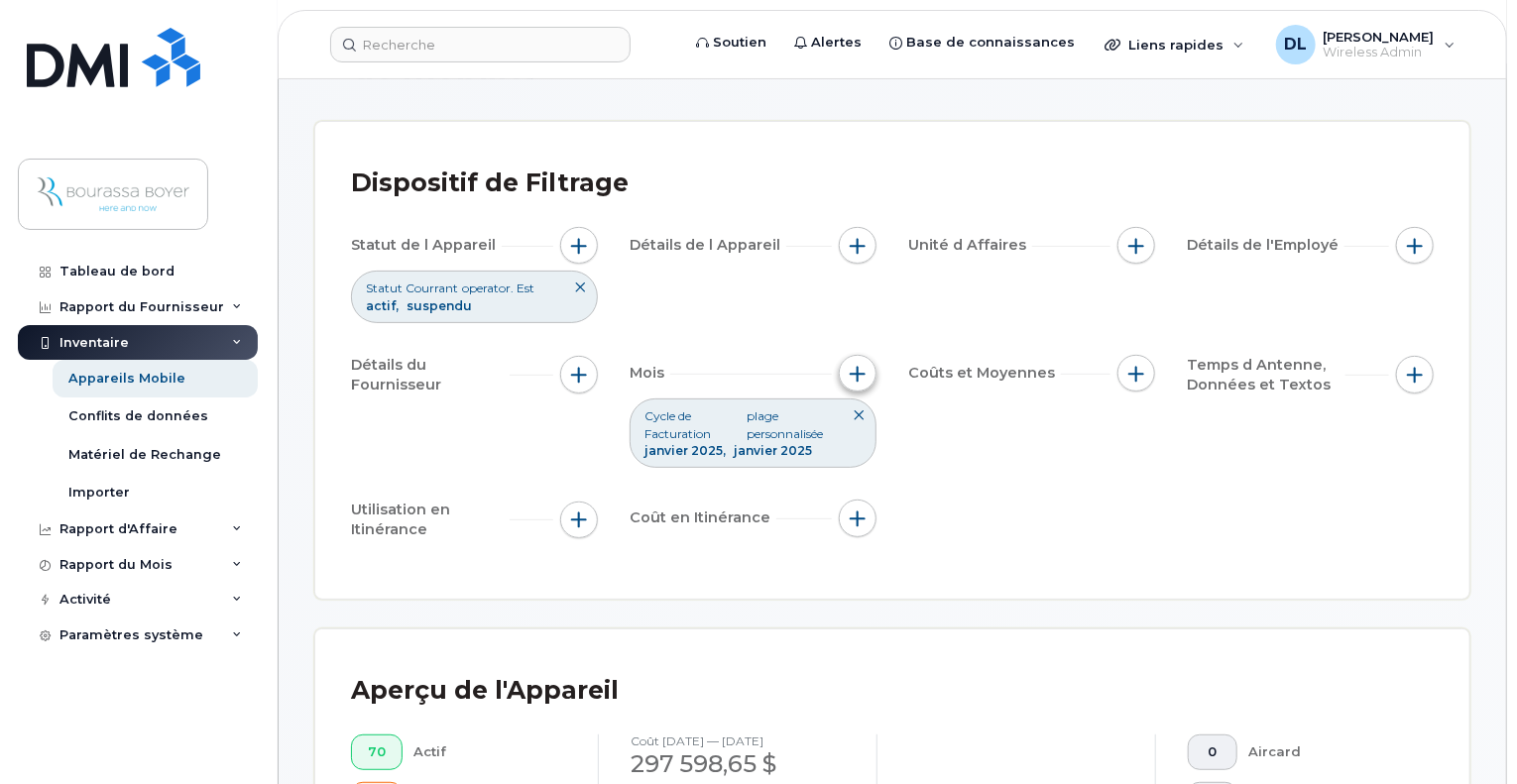 click 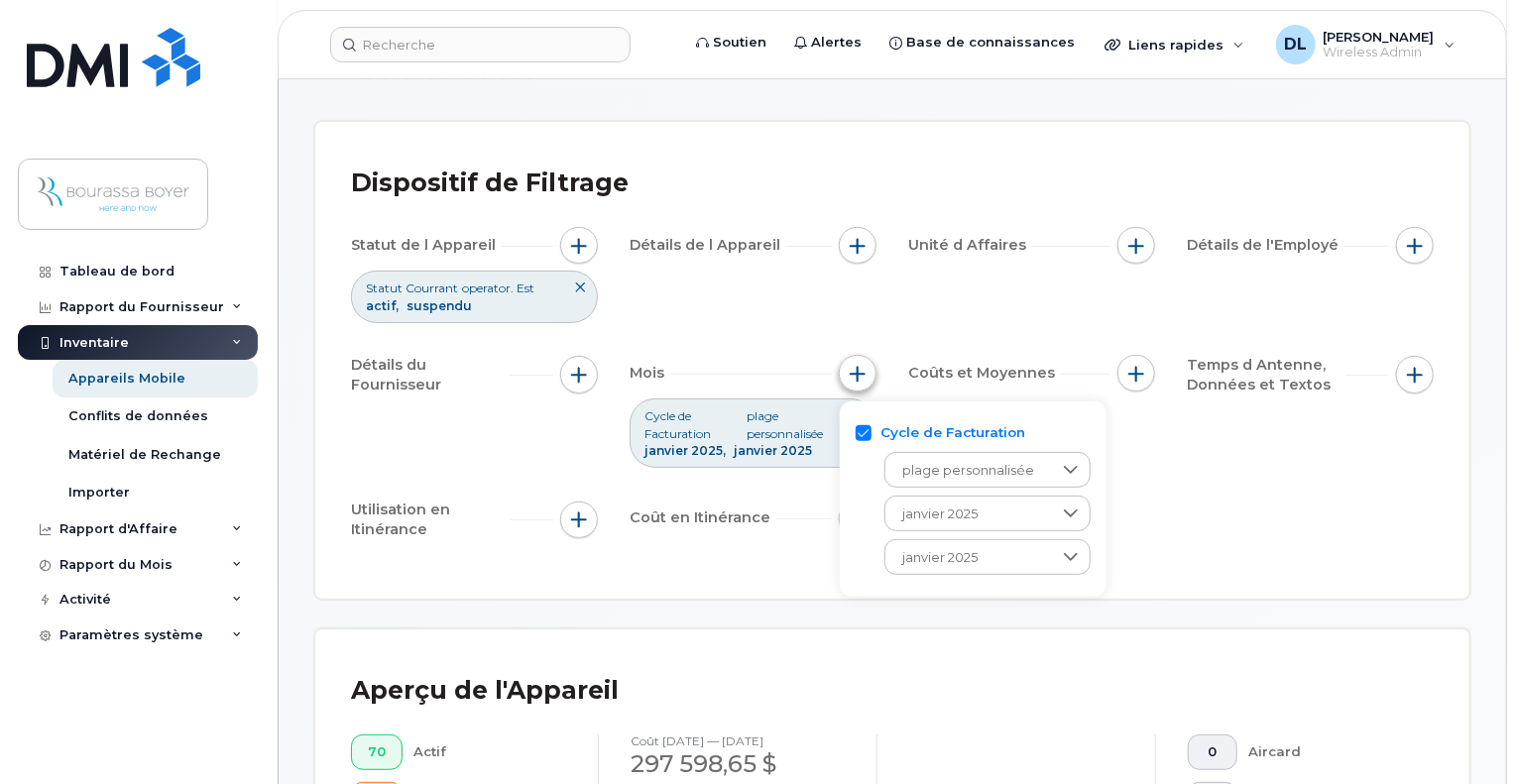 click 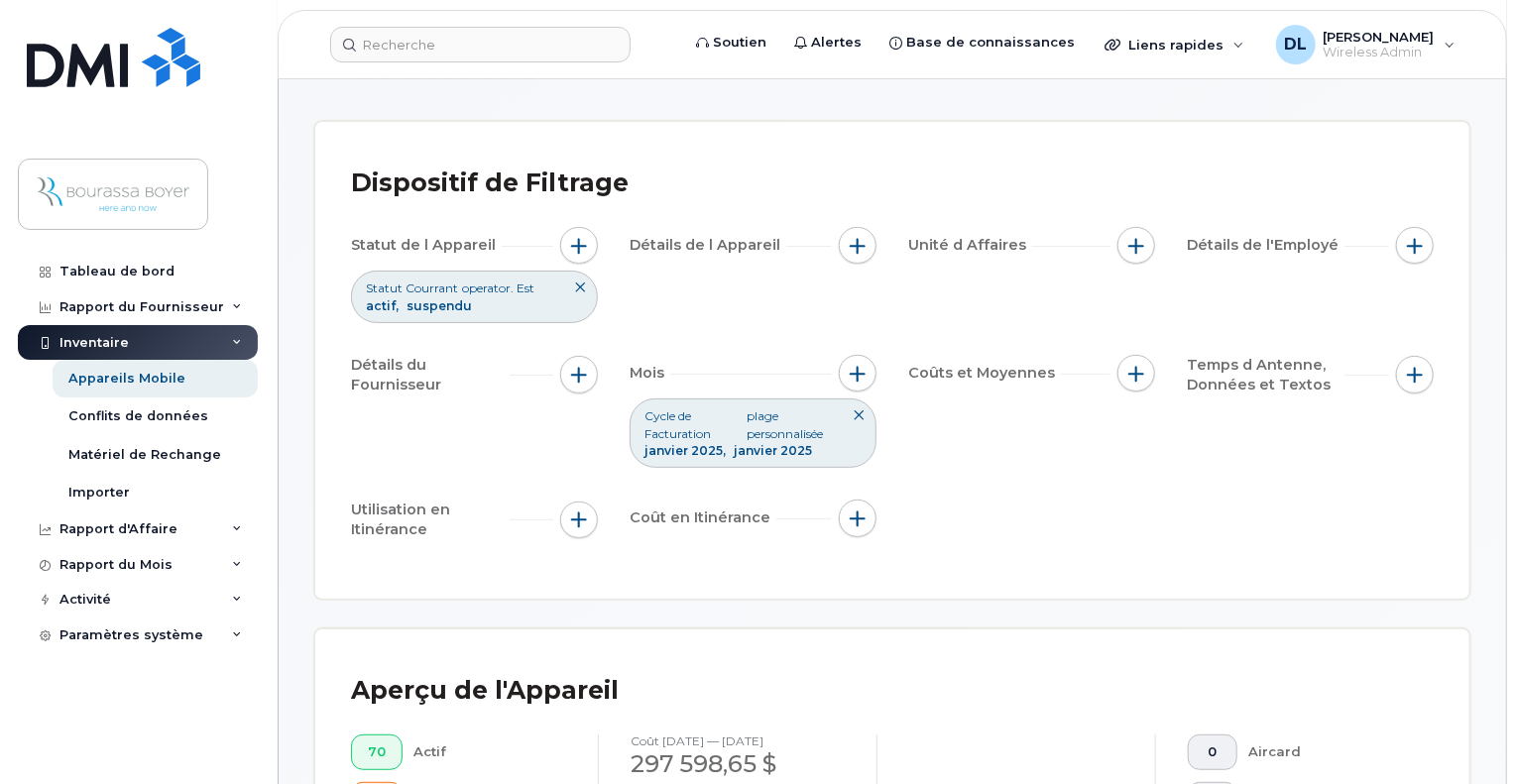 click 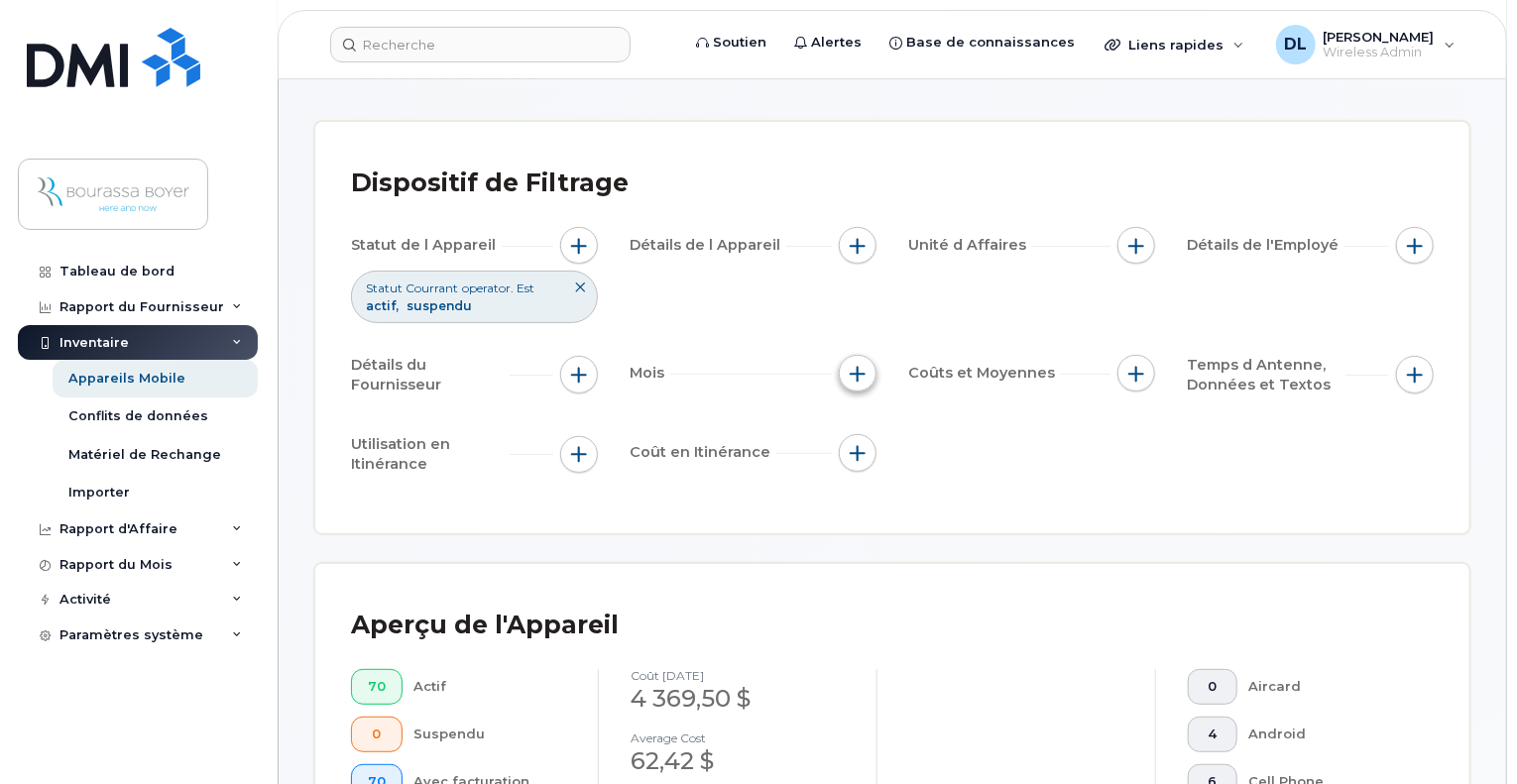 click 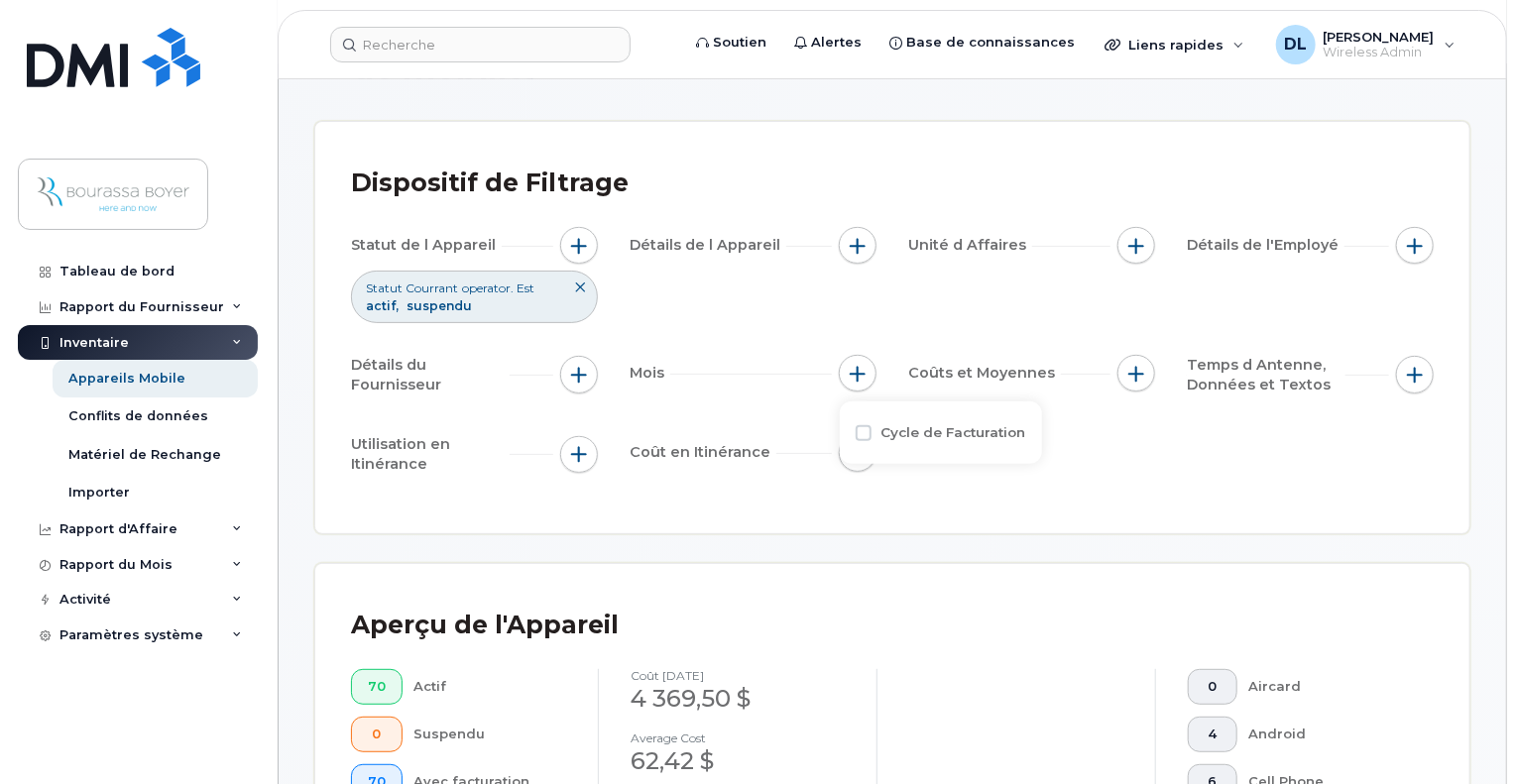 click on "Cycle de Facturation" 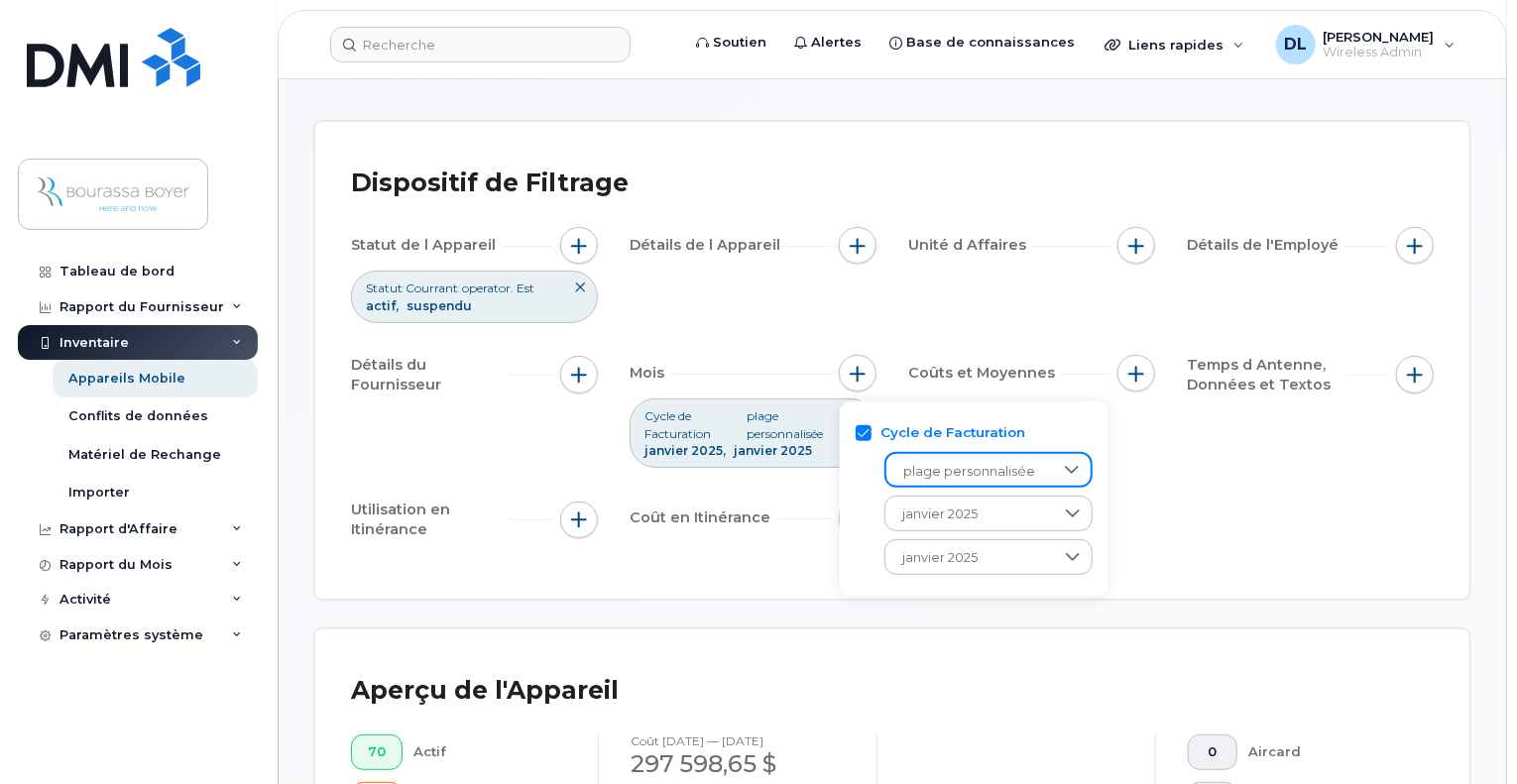 click on "plage personnalisée" 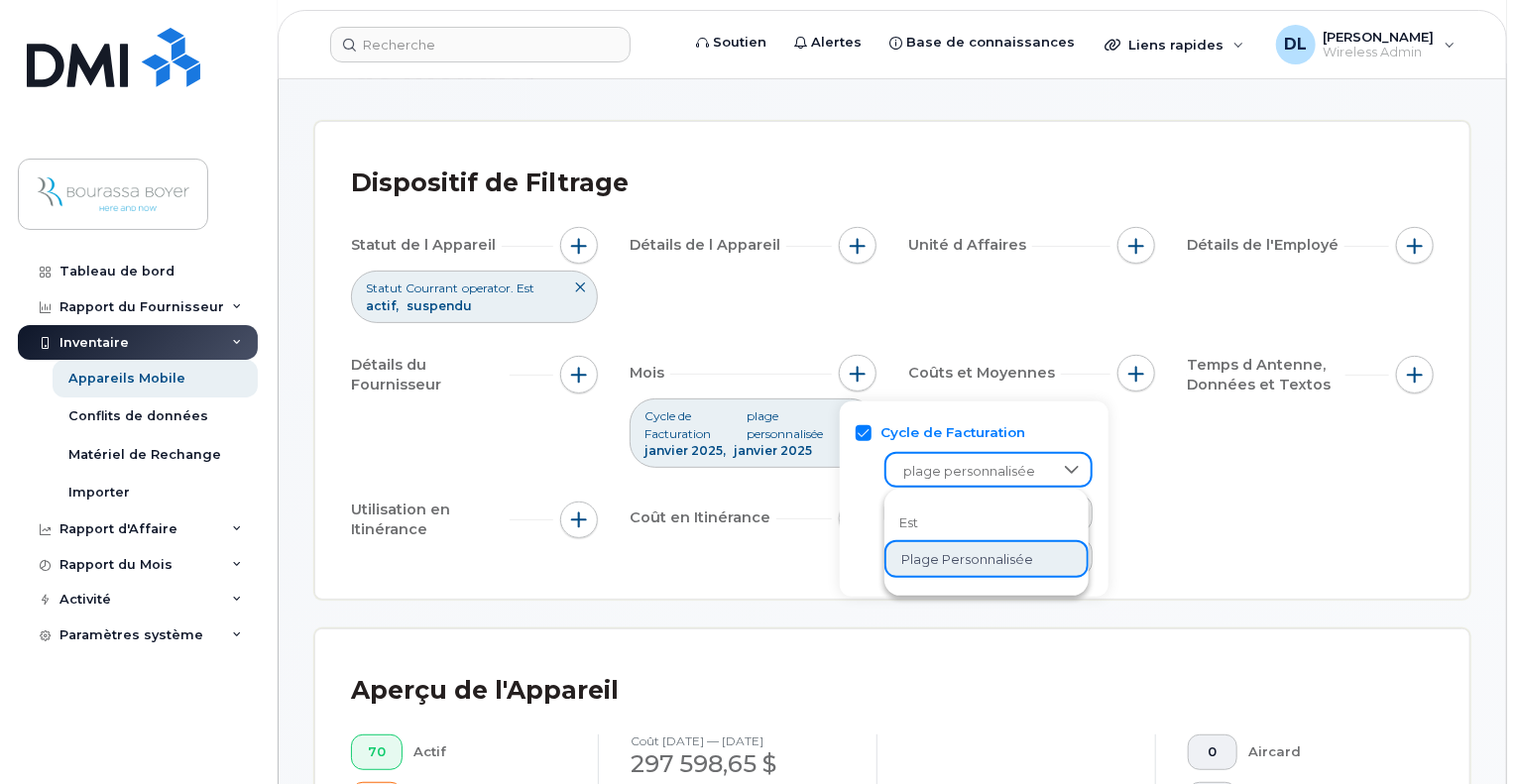 click on "est" 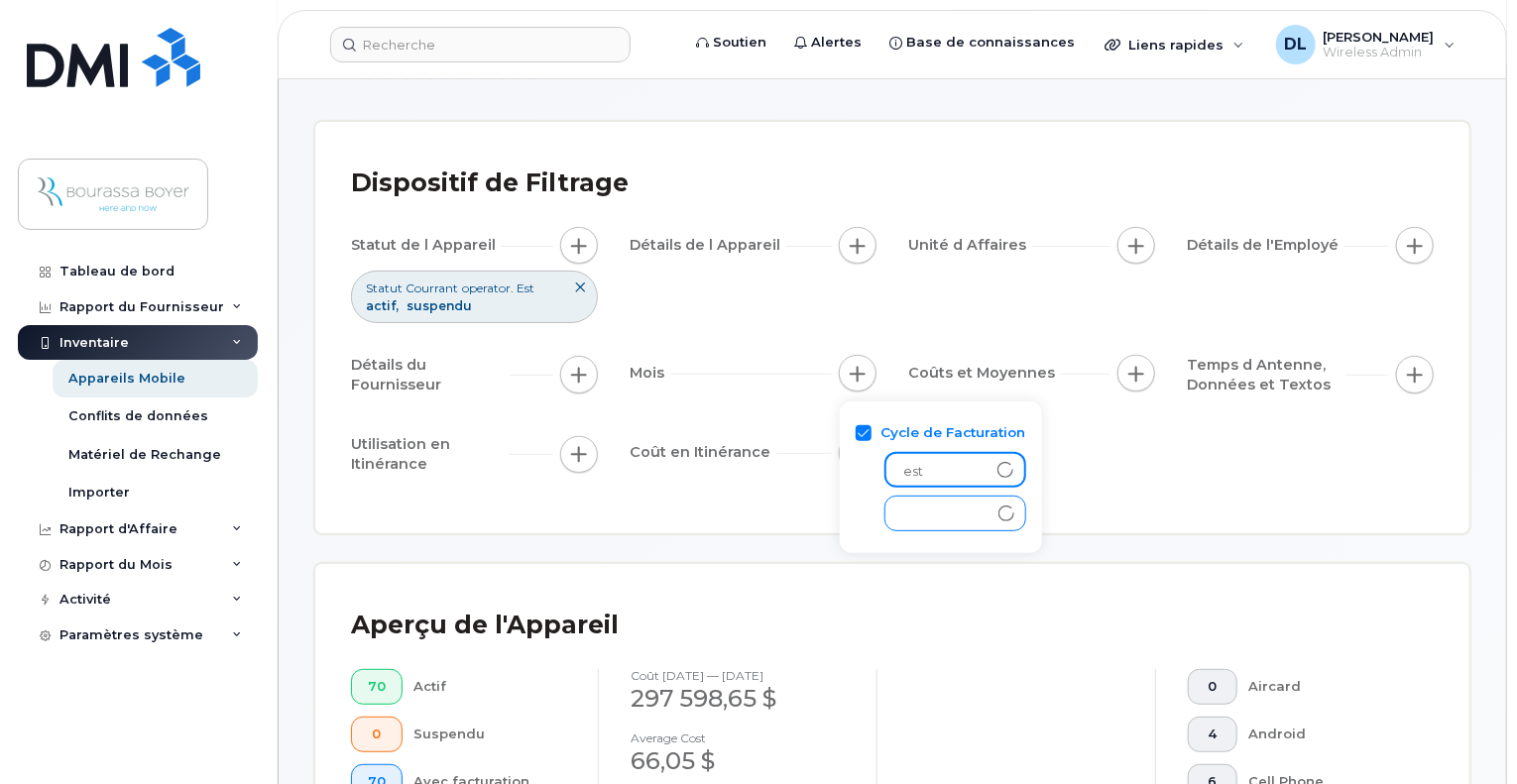 click 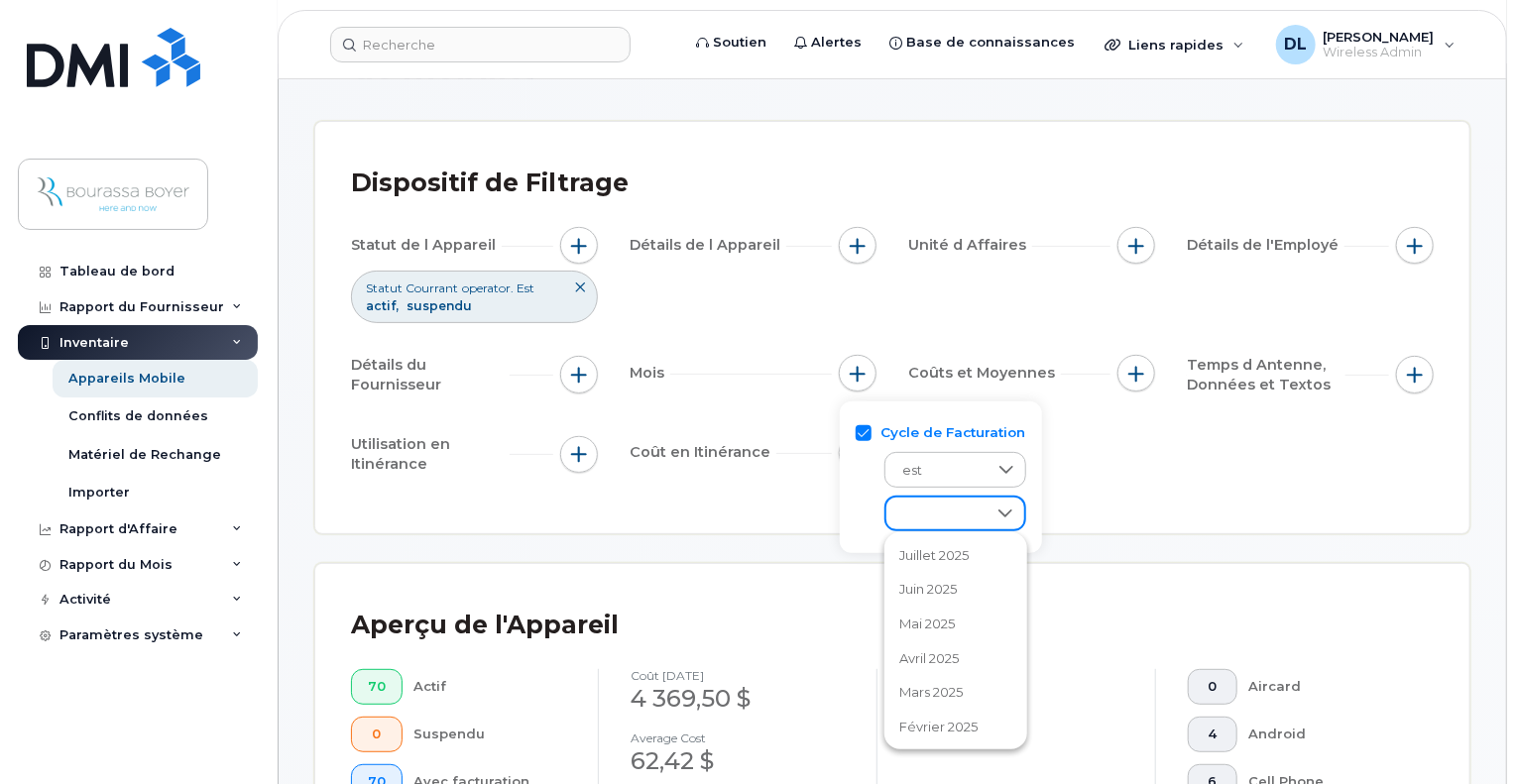 scroll, scrollTop: 396, scrollLeft: 0, axis: vertical 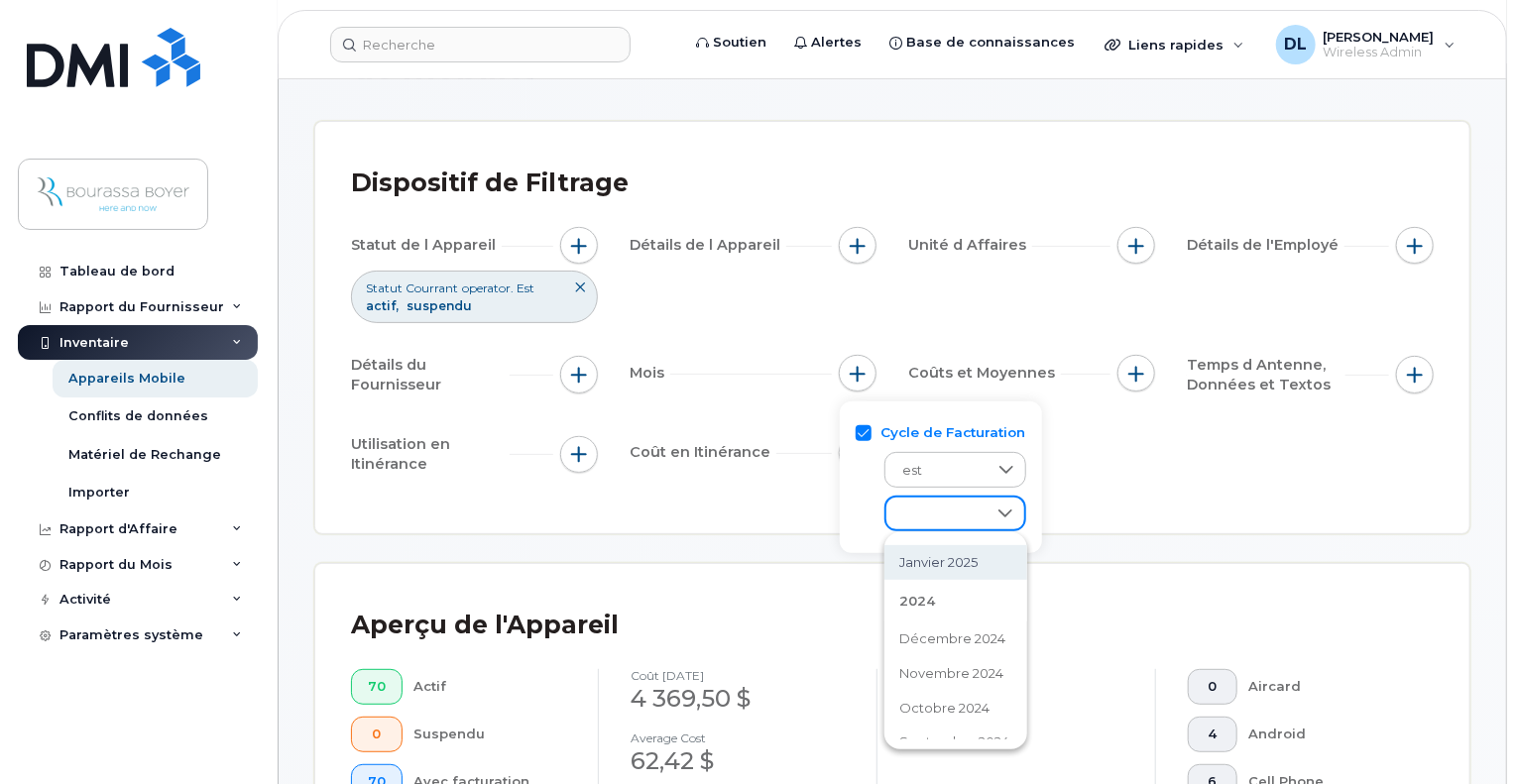 click on "janvier 2025" 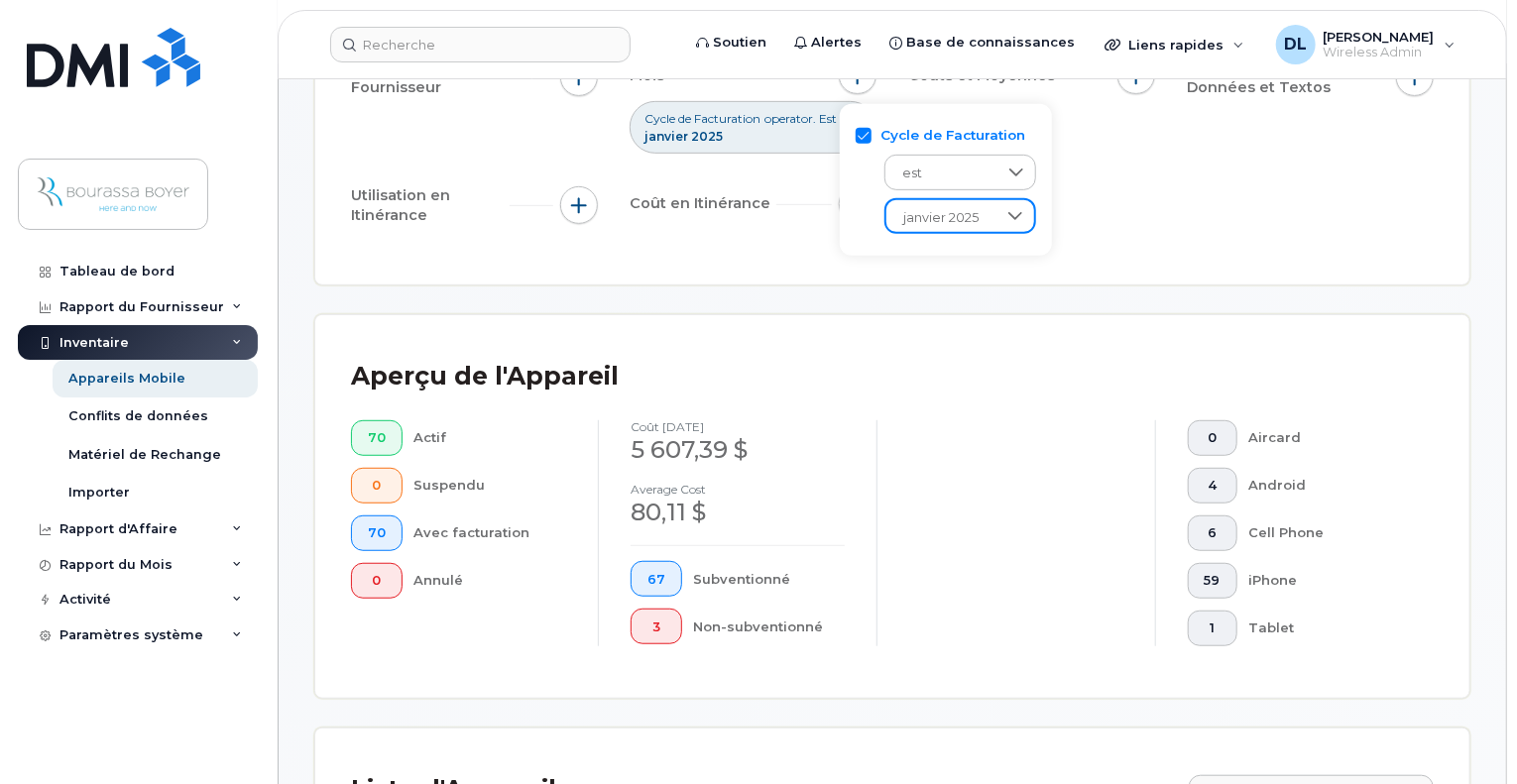 scroll, scrollTop: 793, scrollLeft: 0, axis: vertical 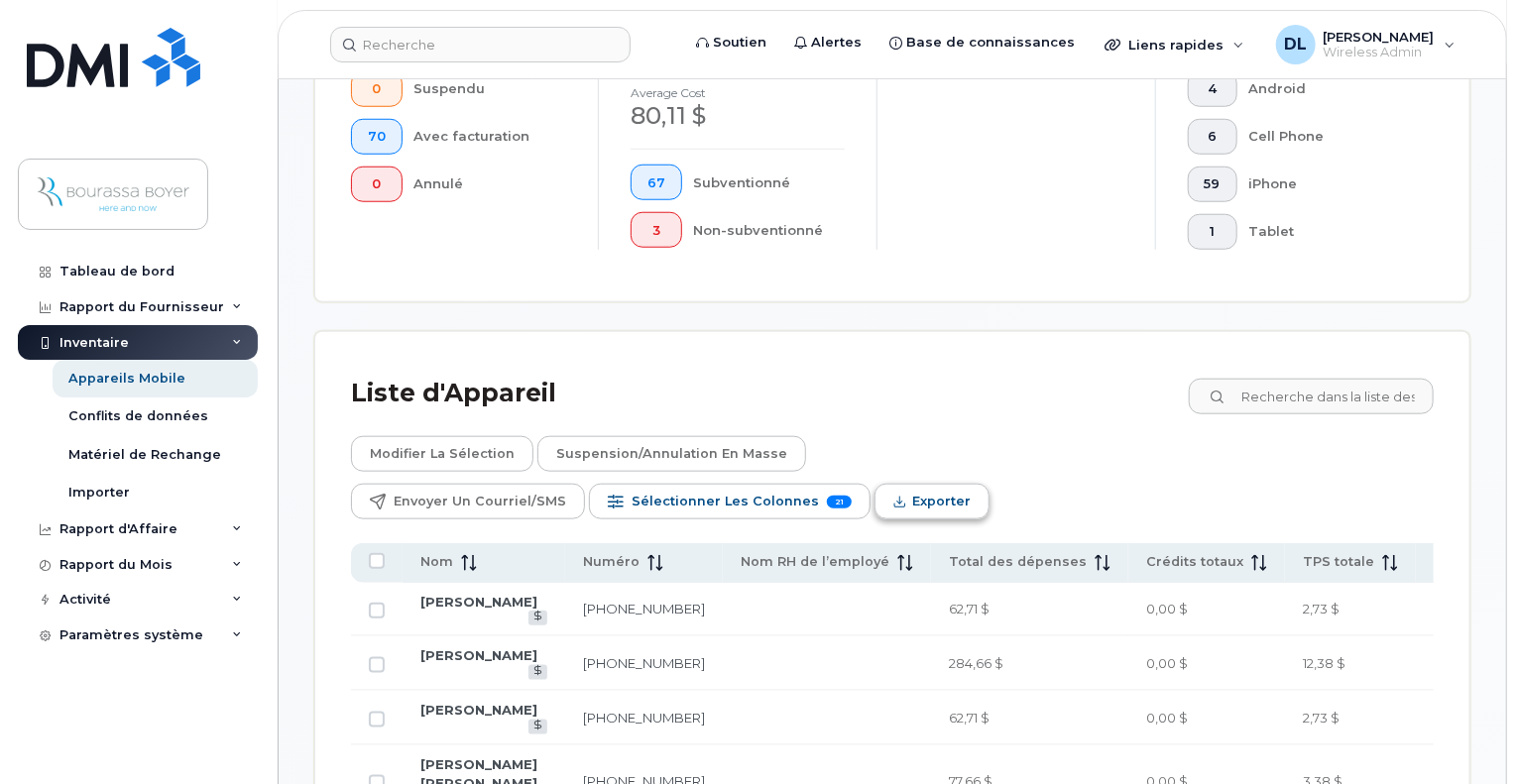 click on "Exporter" 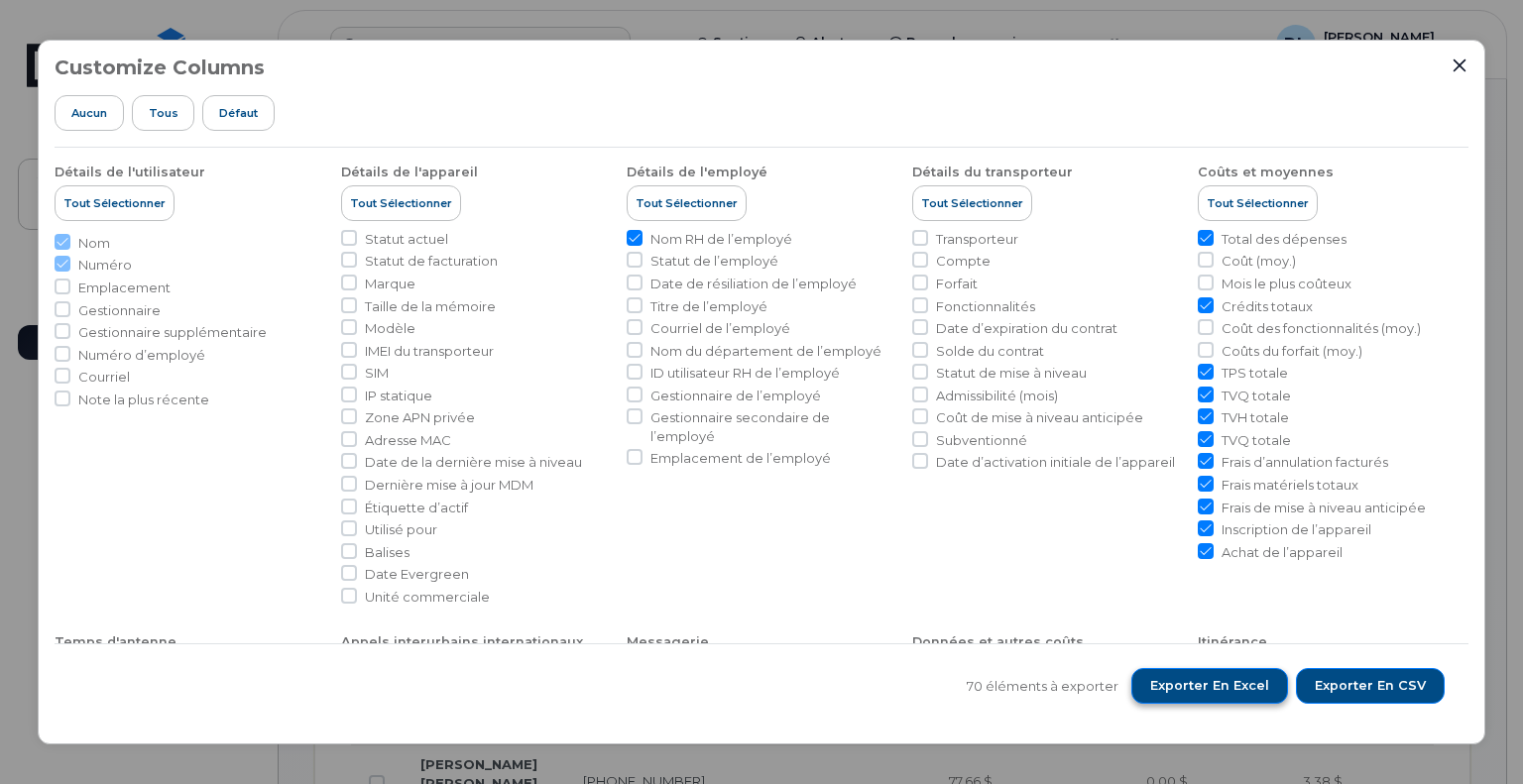 click on "Exporter en Excel" 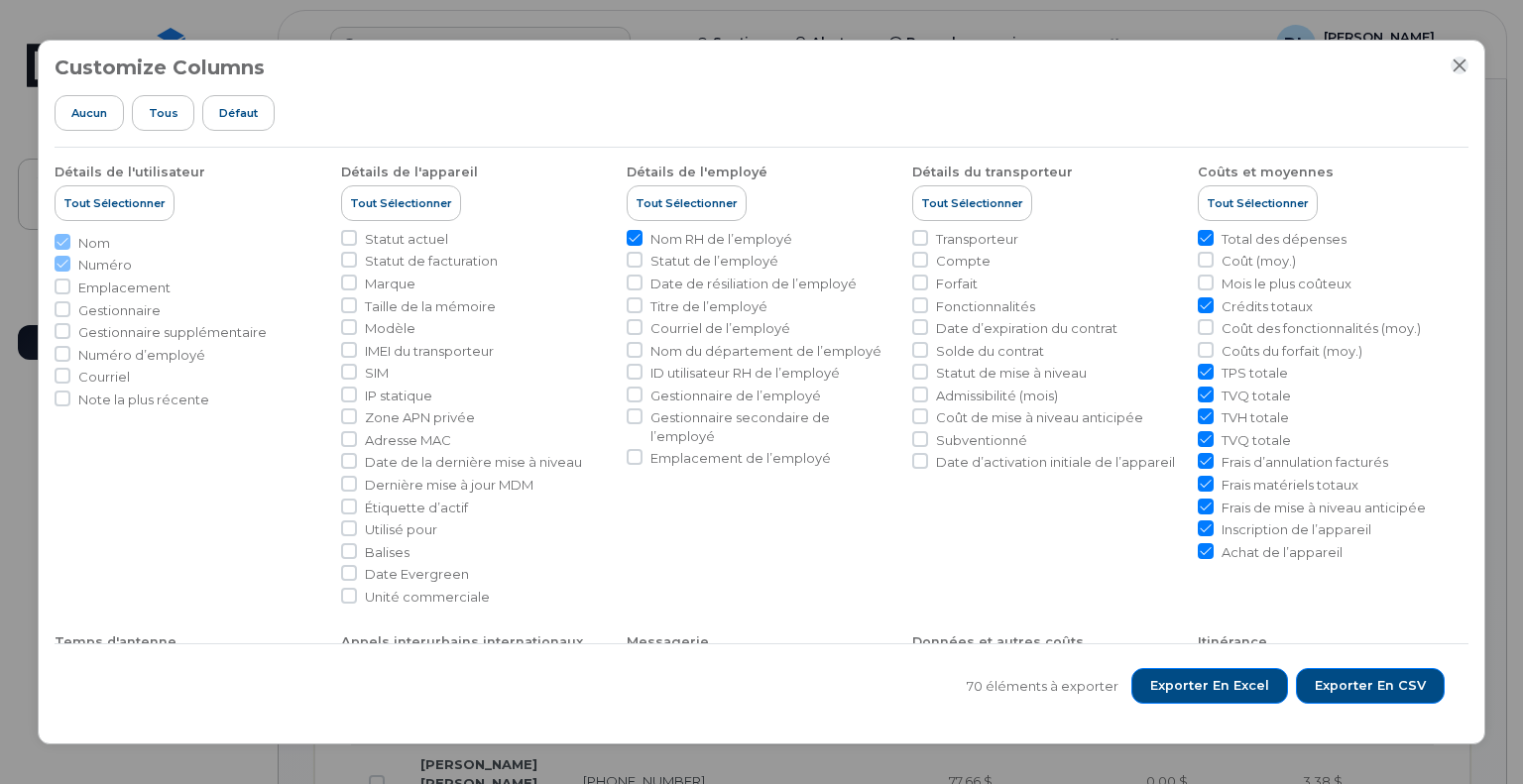 click 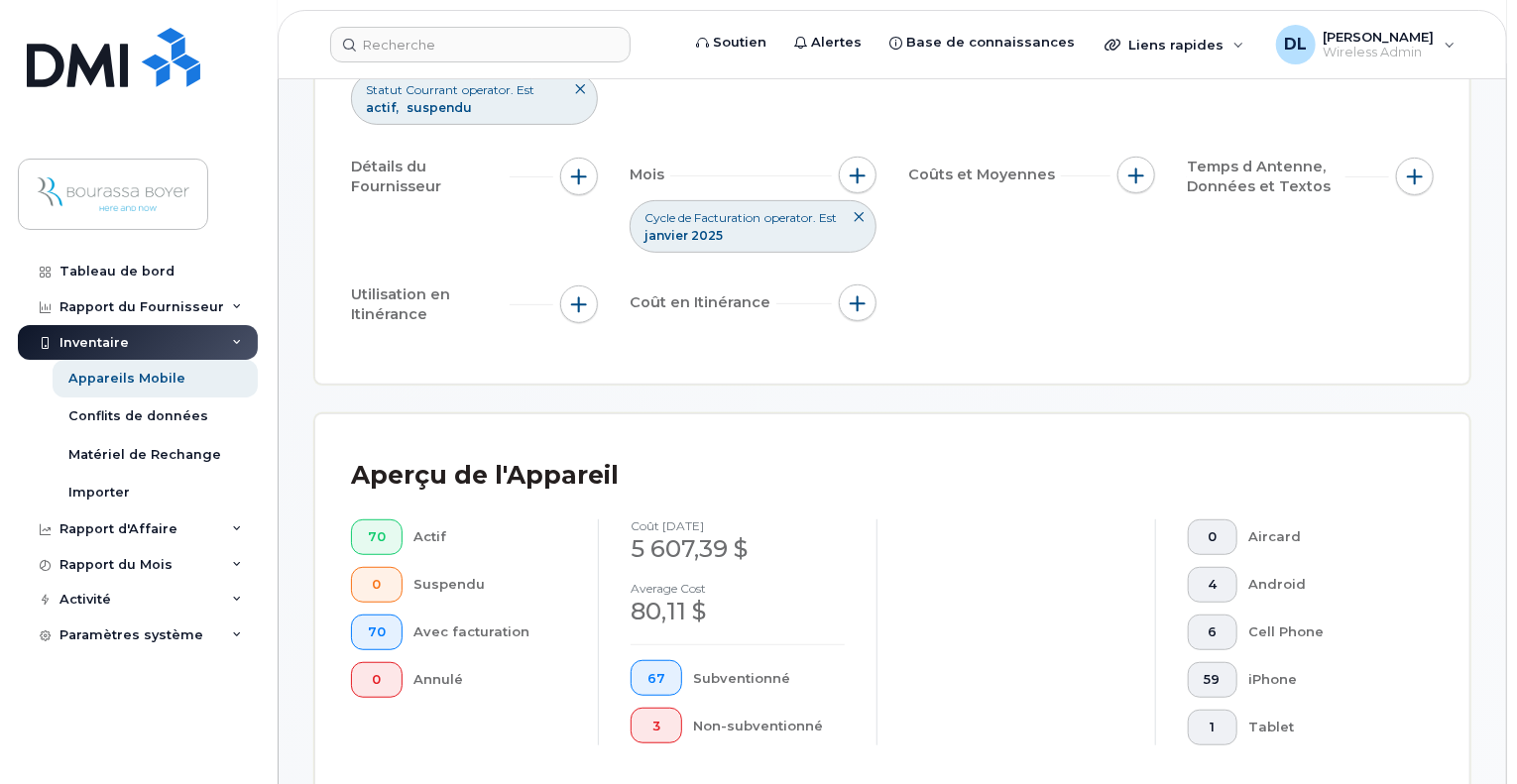 scroll, scrollTop: 0, scrollLeft: 0, axis: both 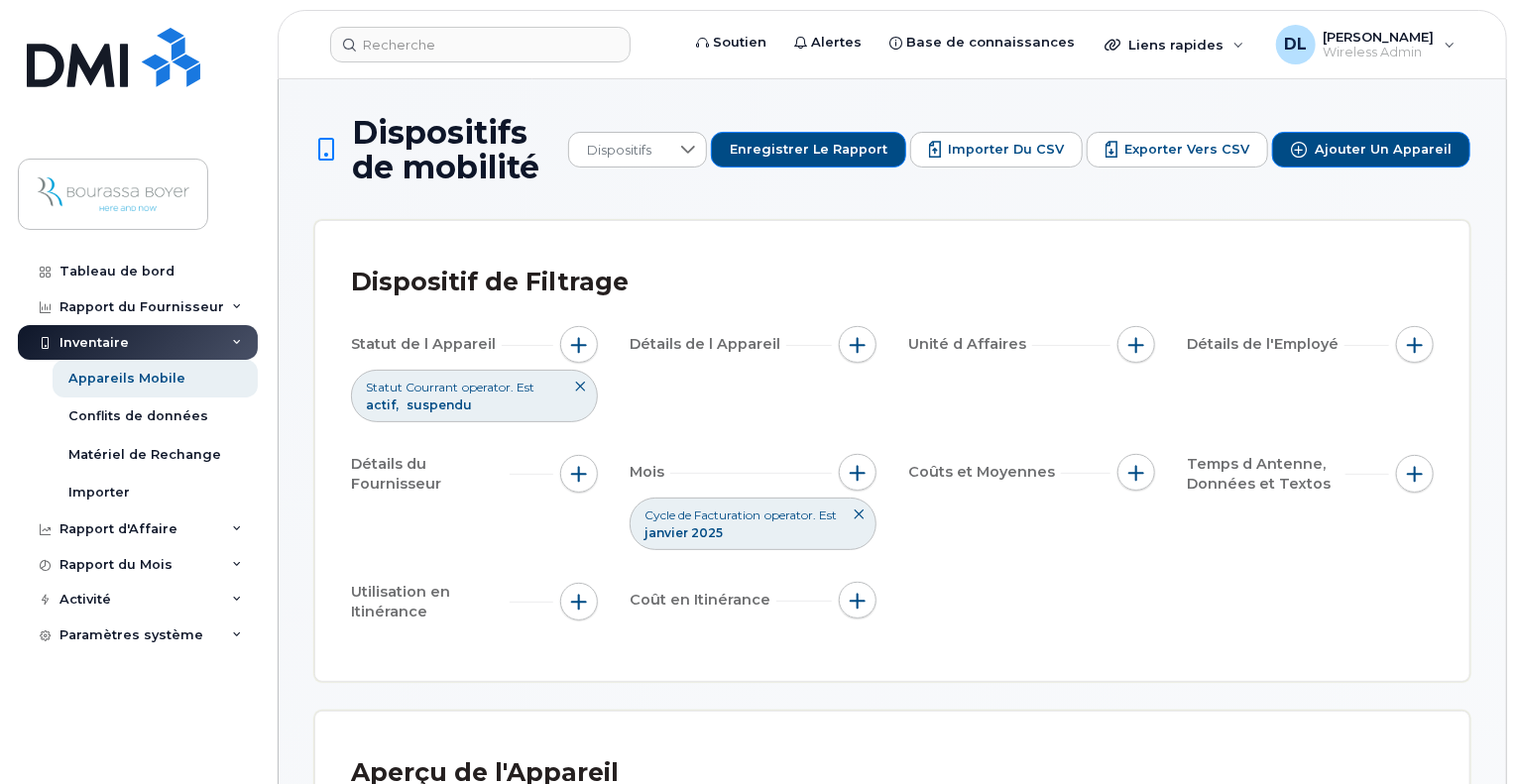 click on "Cycle de Facturation" 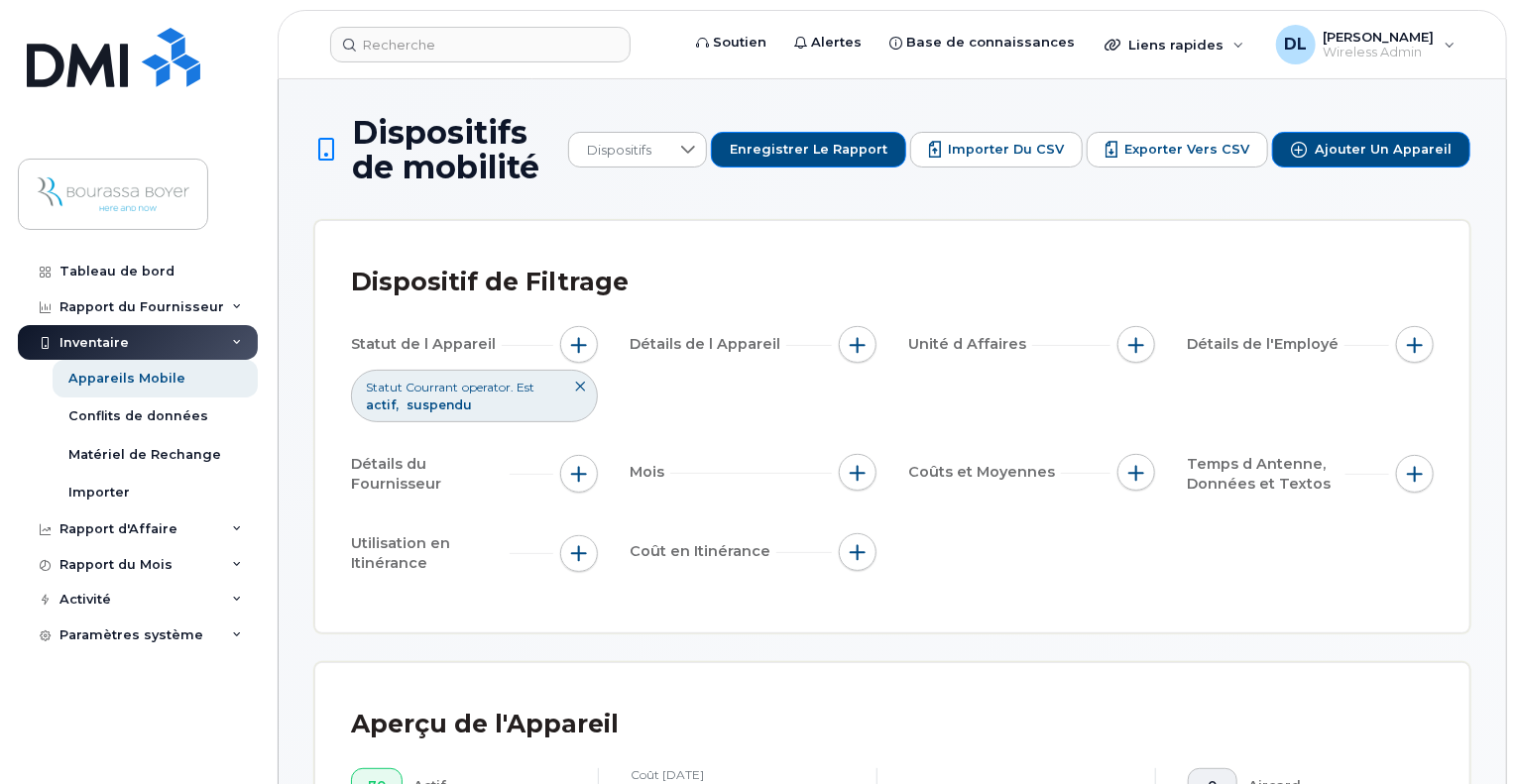 click on "Mois" 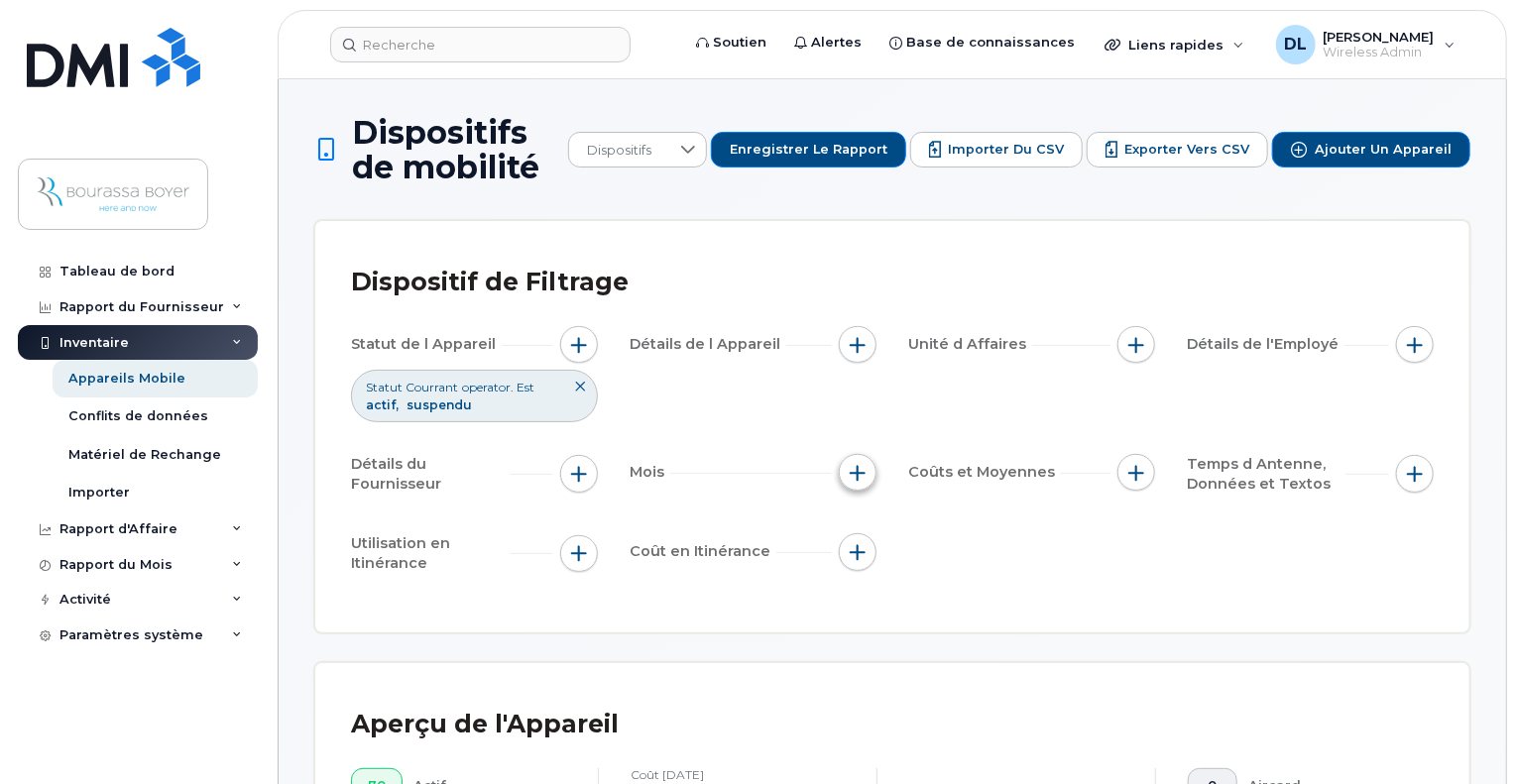 click 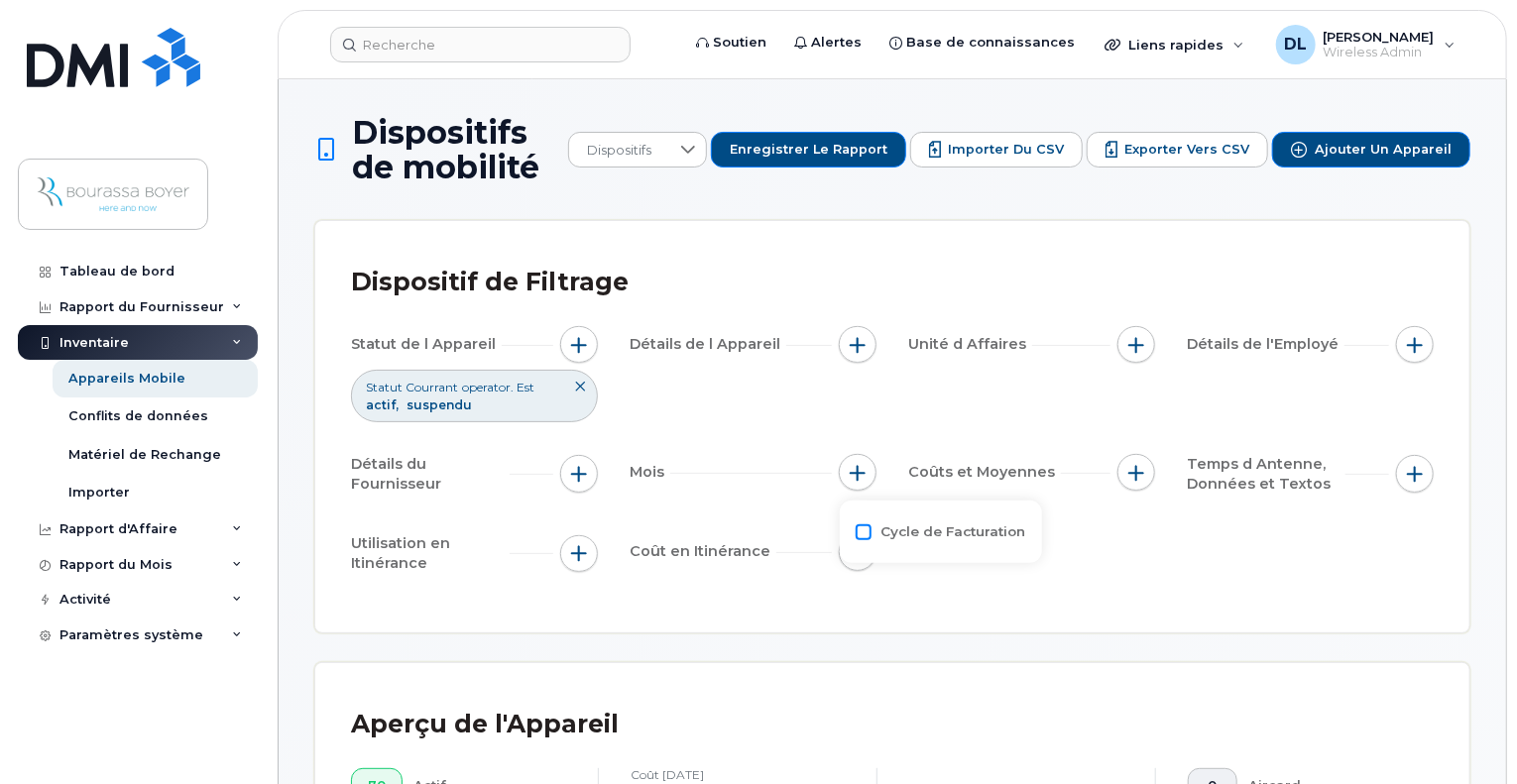 click on "Cycle de Facturation" 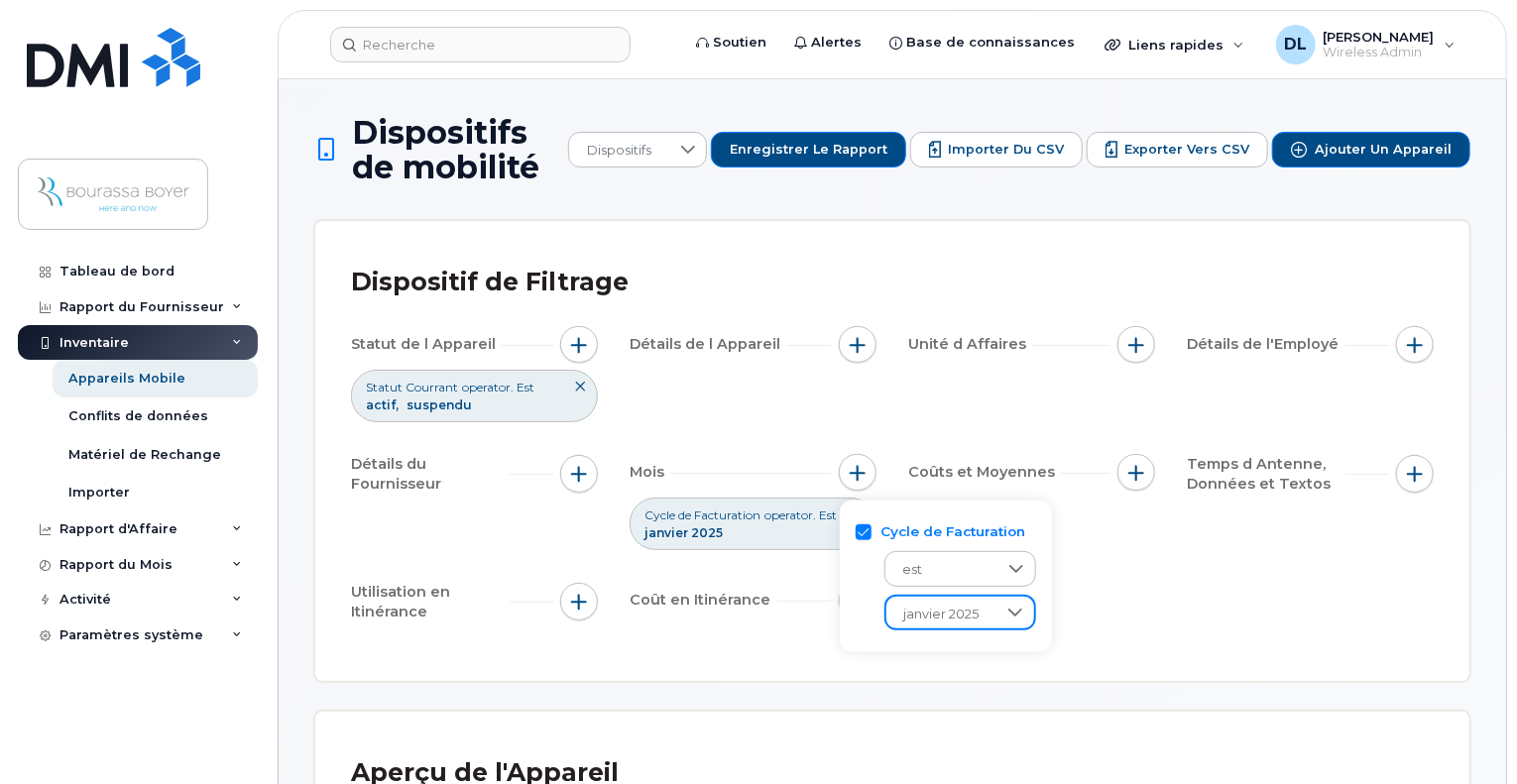 click on "janvier 2025" 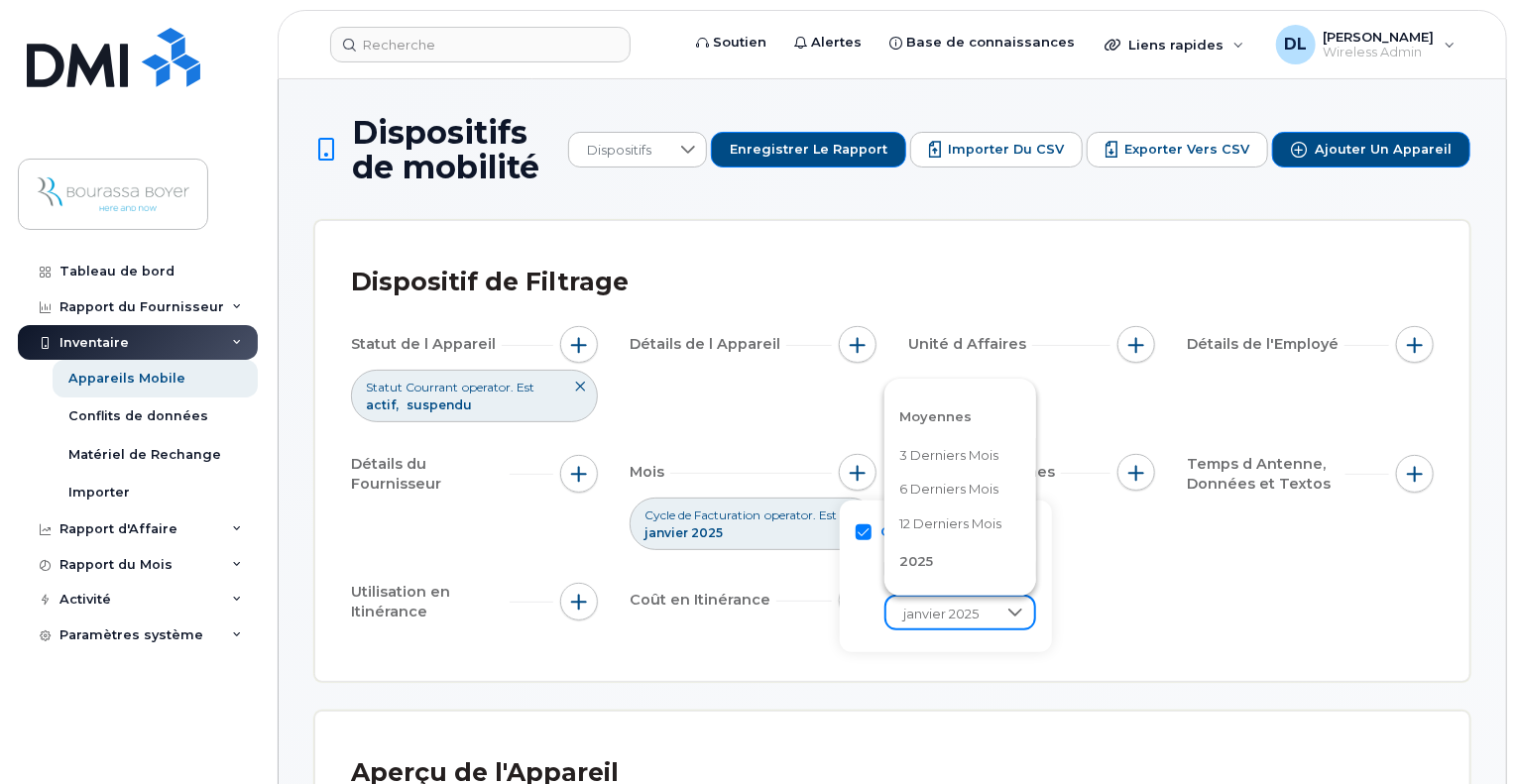 scroll, scrollTop: 238, scrollLeft: 0, axis: vertical 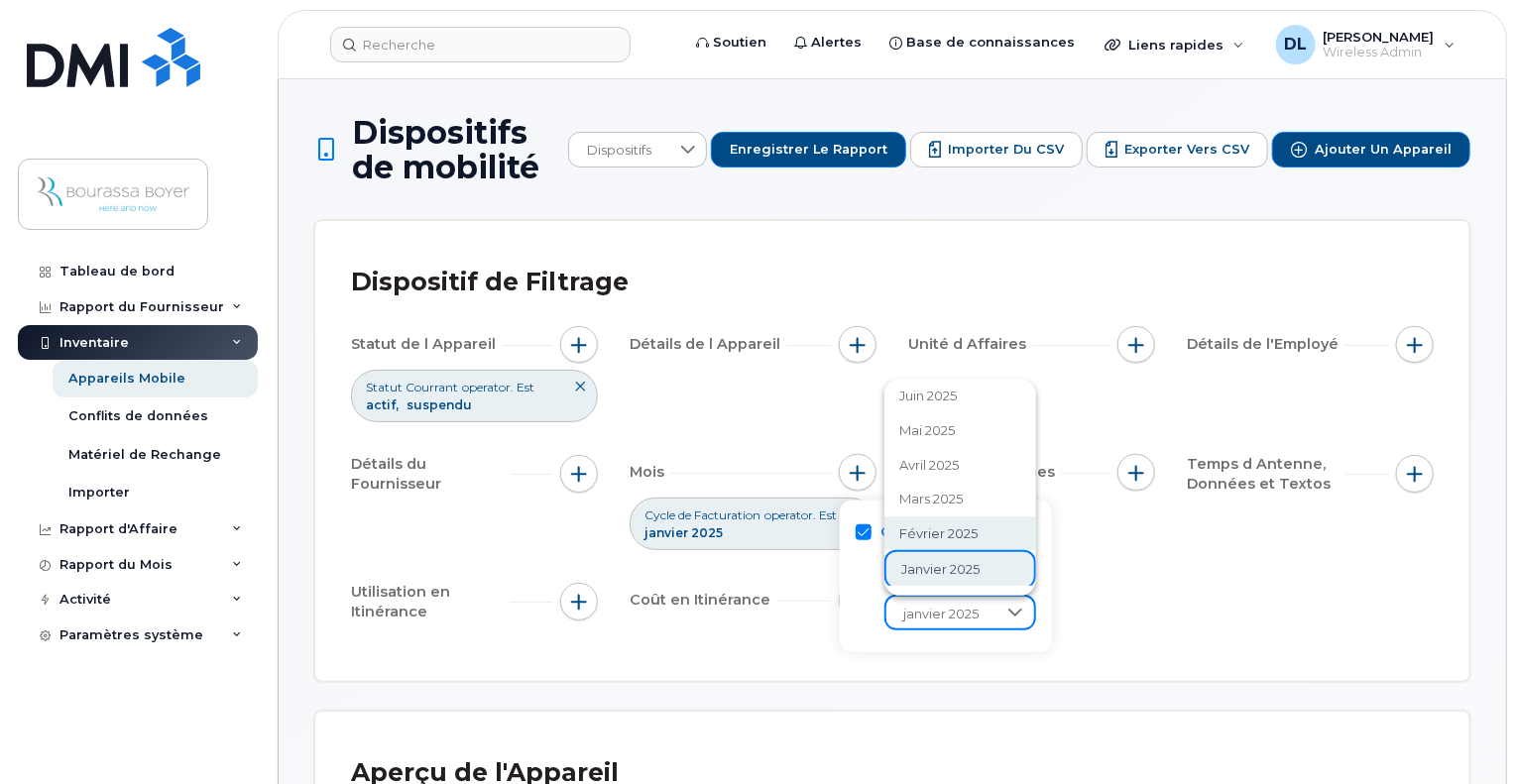 click on "février 2025" 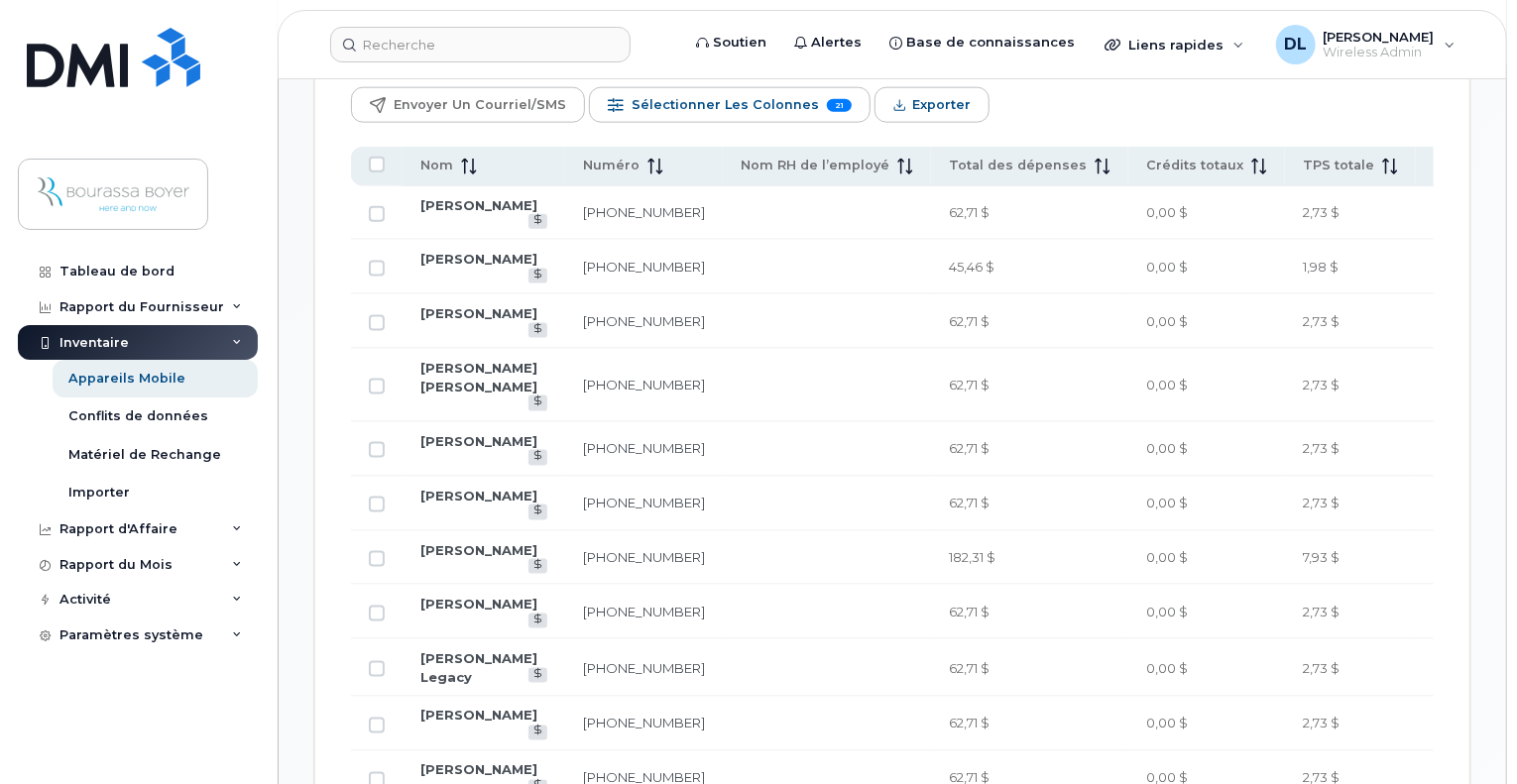 scroll, scrollTop: 892, scrollLeft: 0, axis: vertical 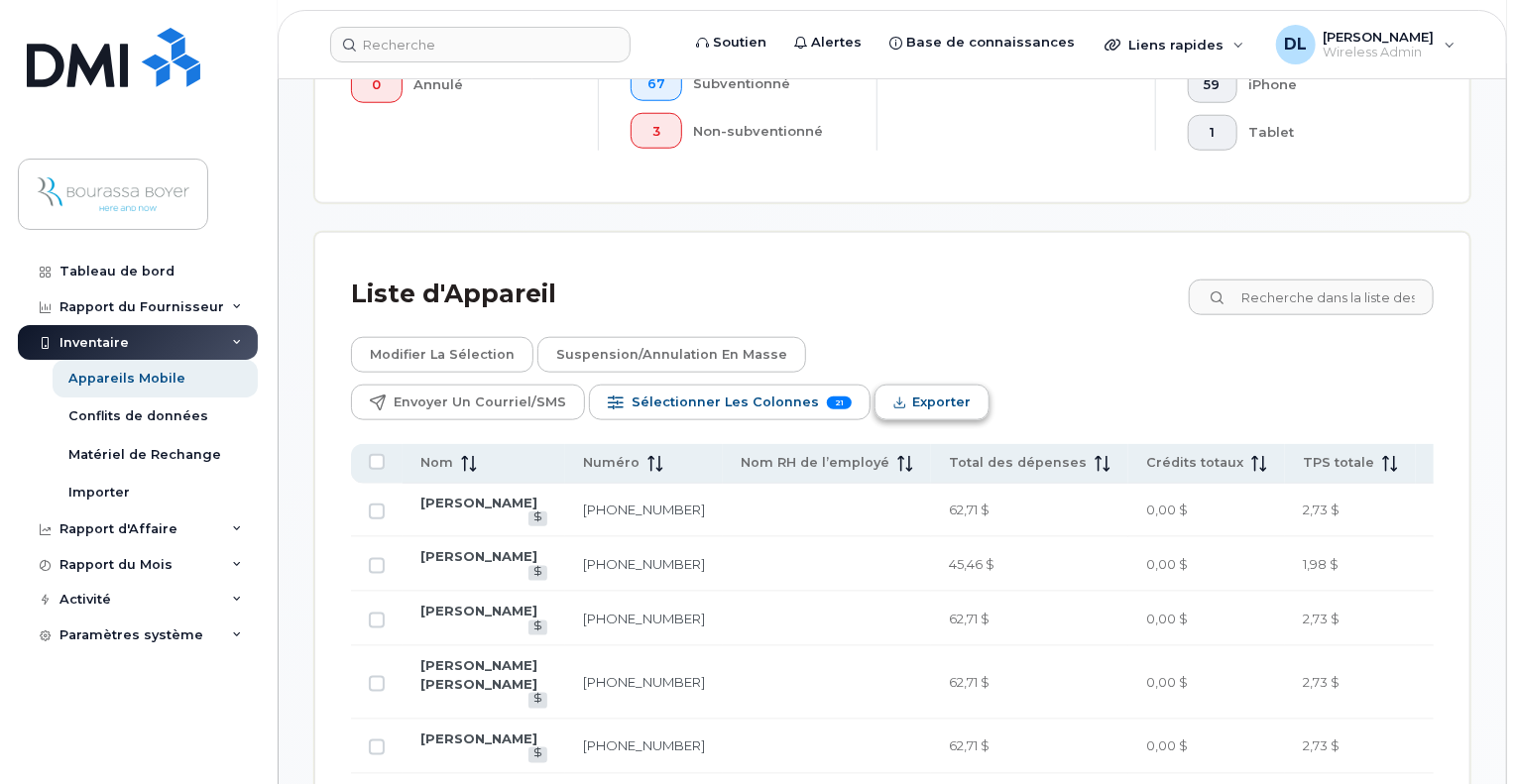 click on "Exporter" 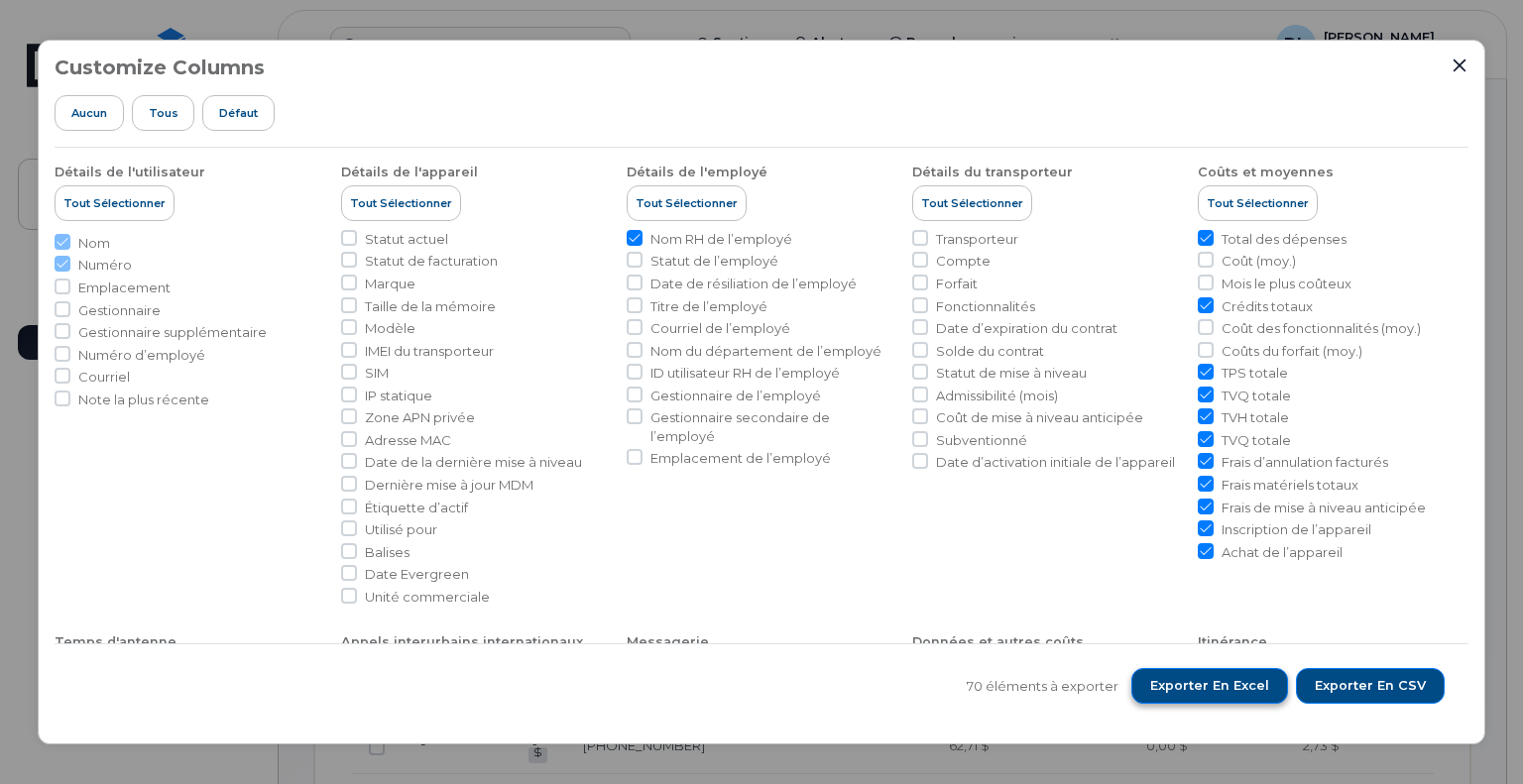 click on "Exporter en Excel" 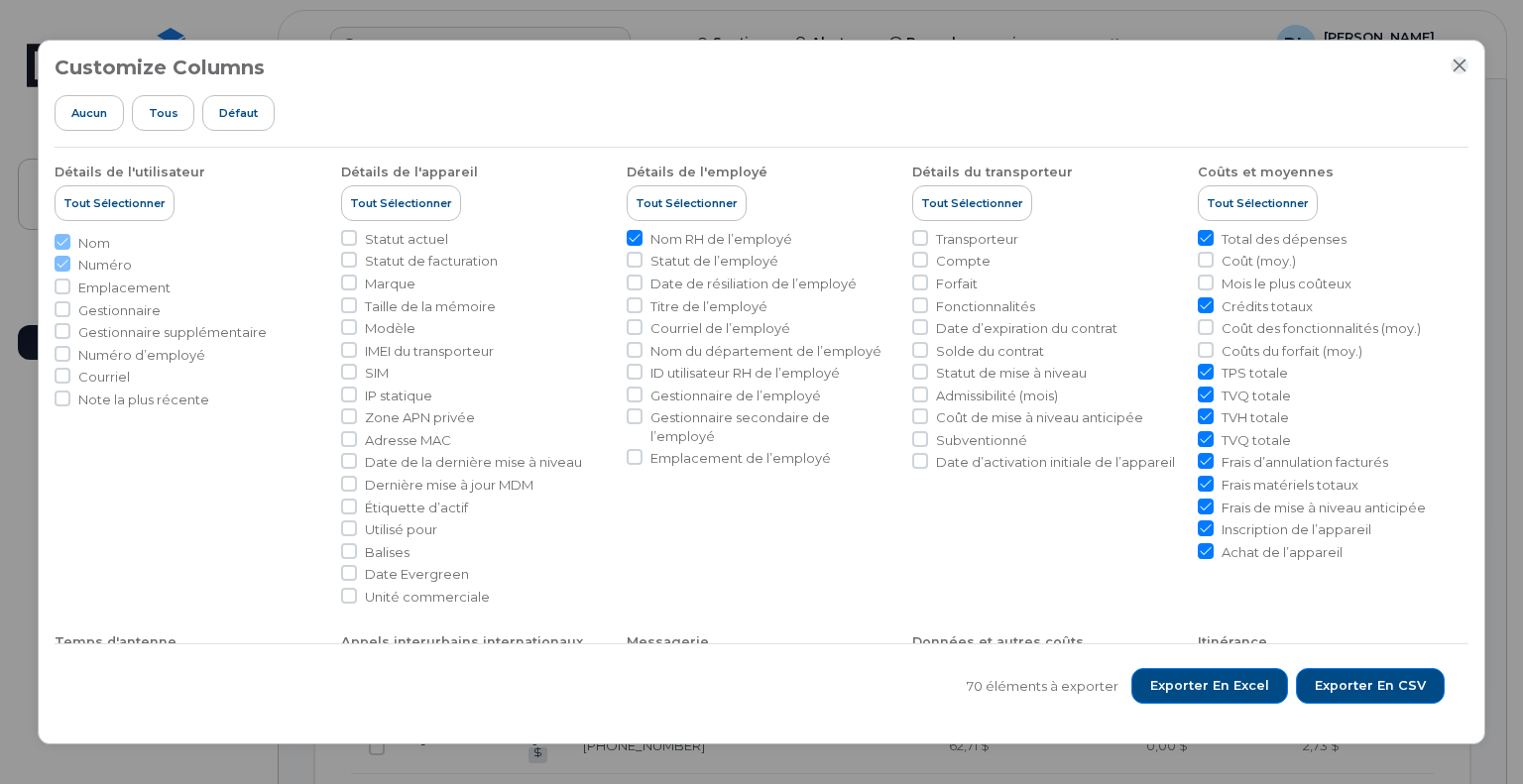 click 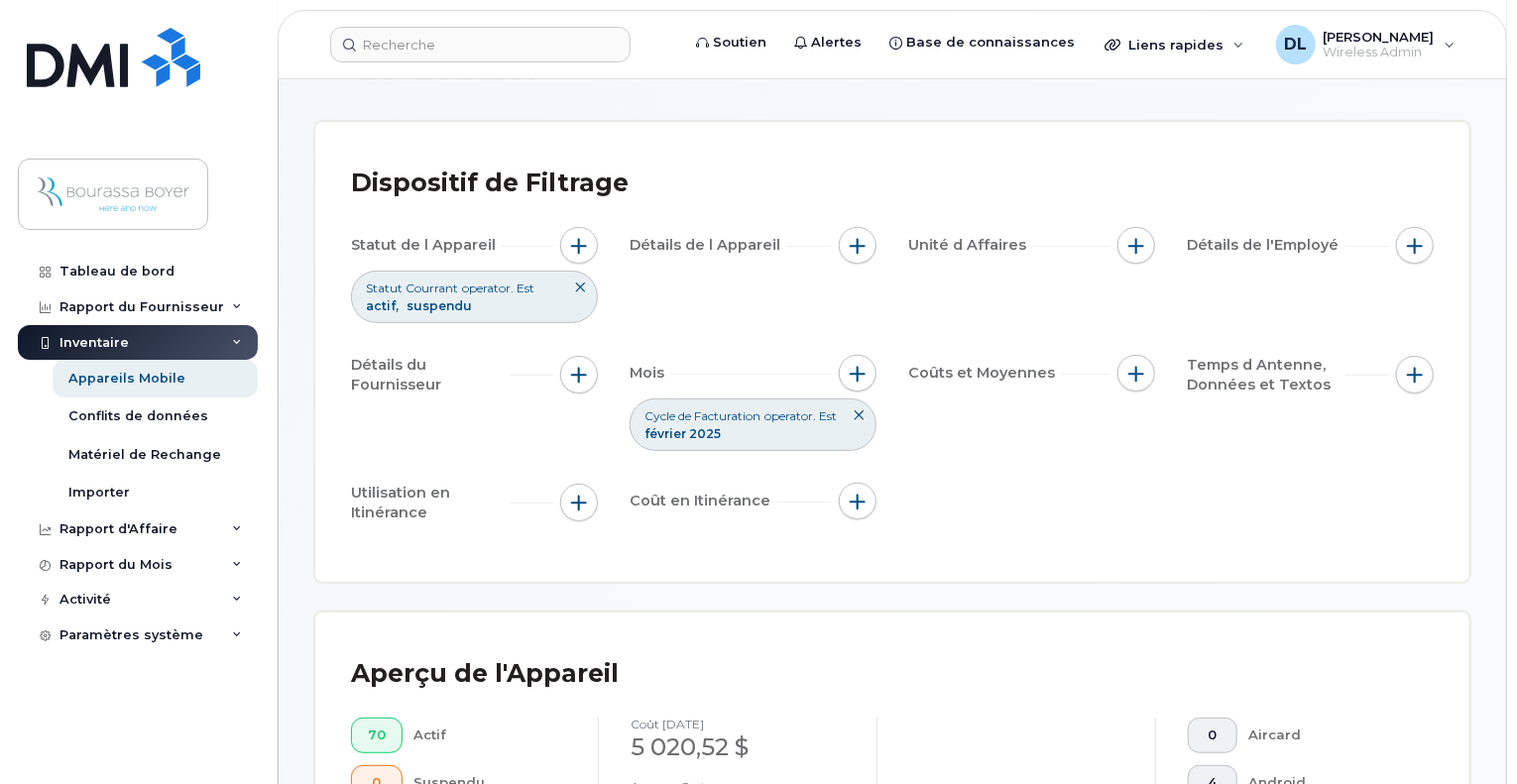 scroll, scrollTop: 0, scrollLeft: 0, axis: both 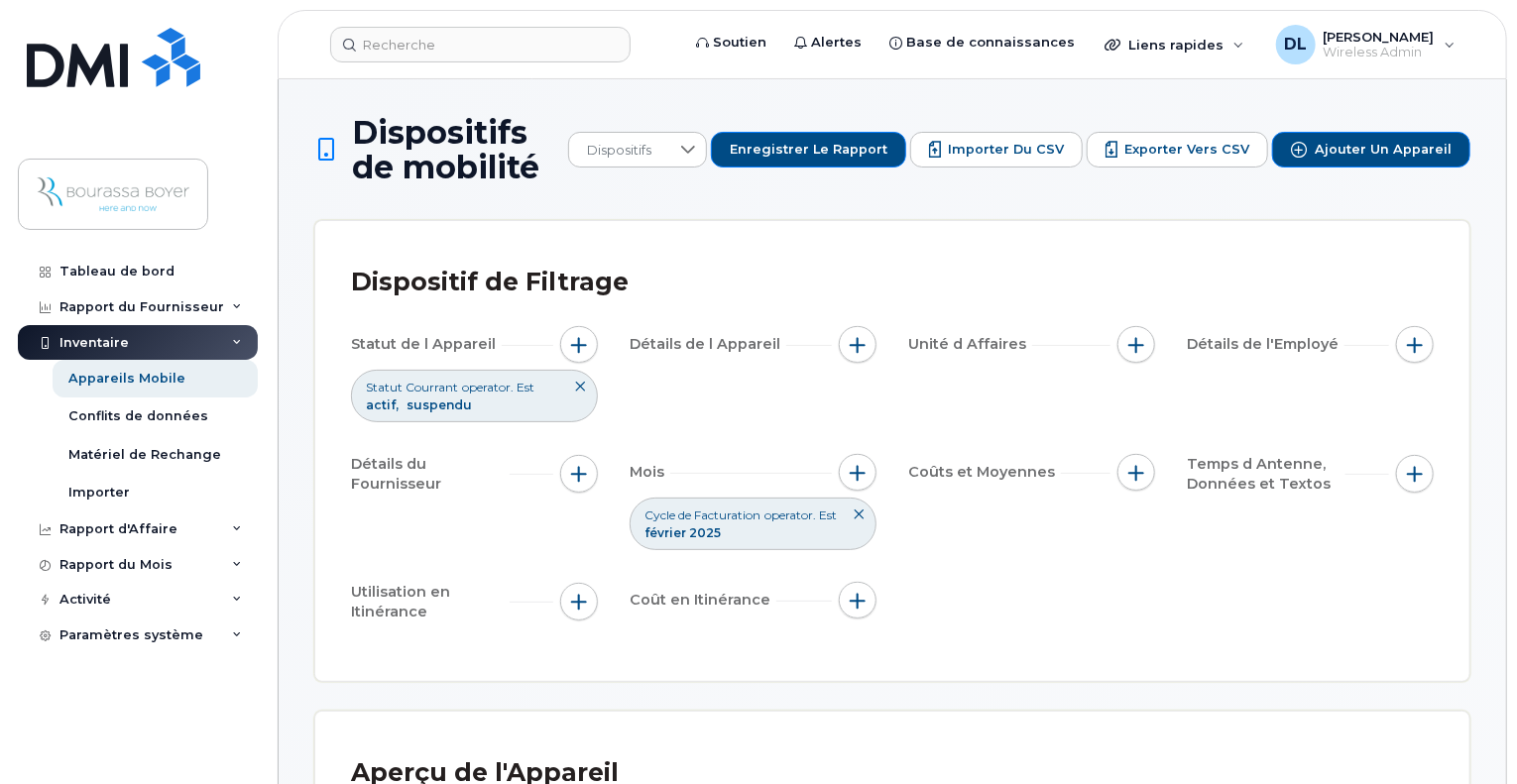 click on "février 2025" 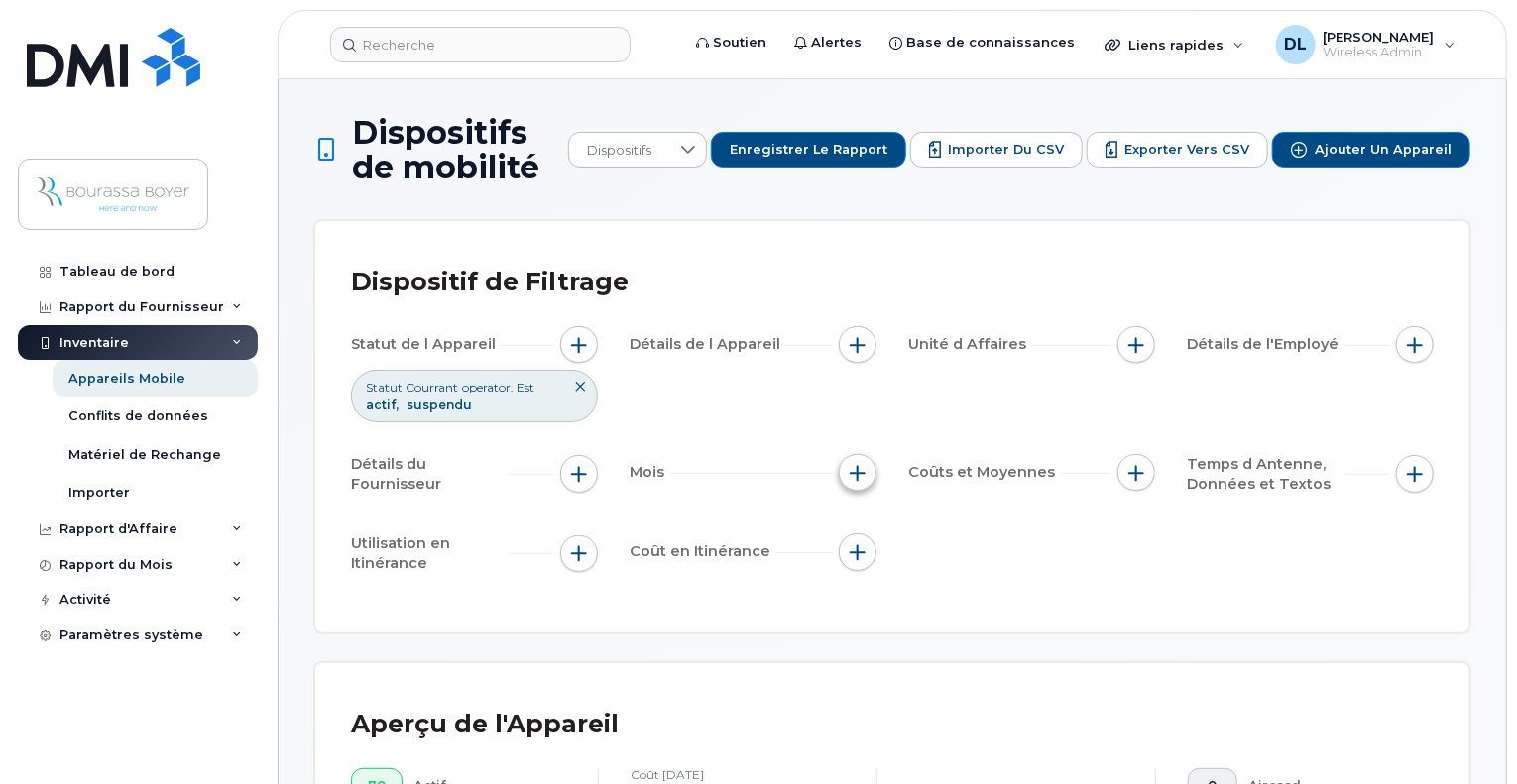 click 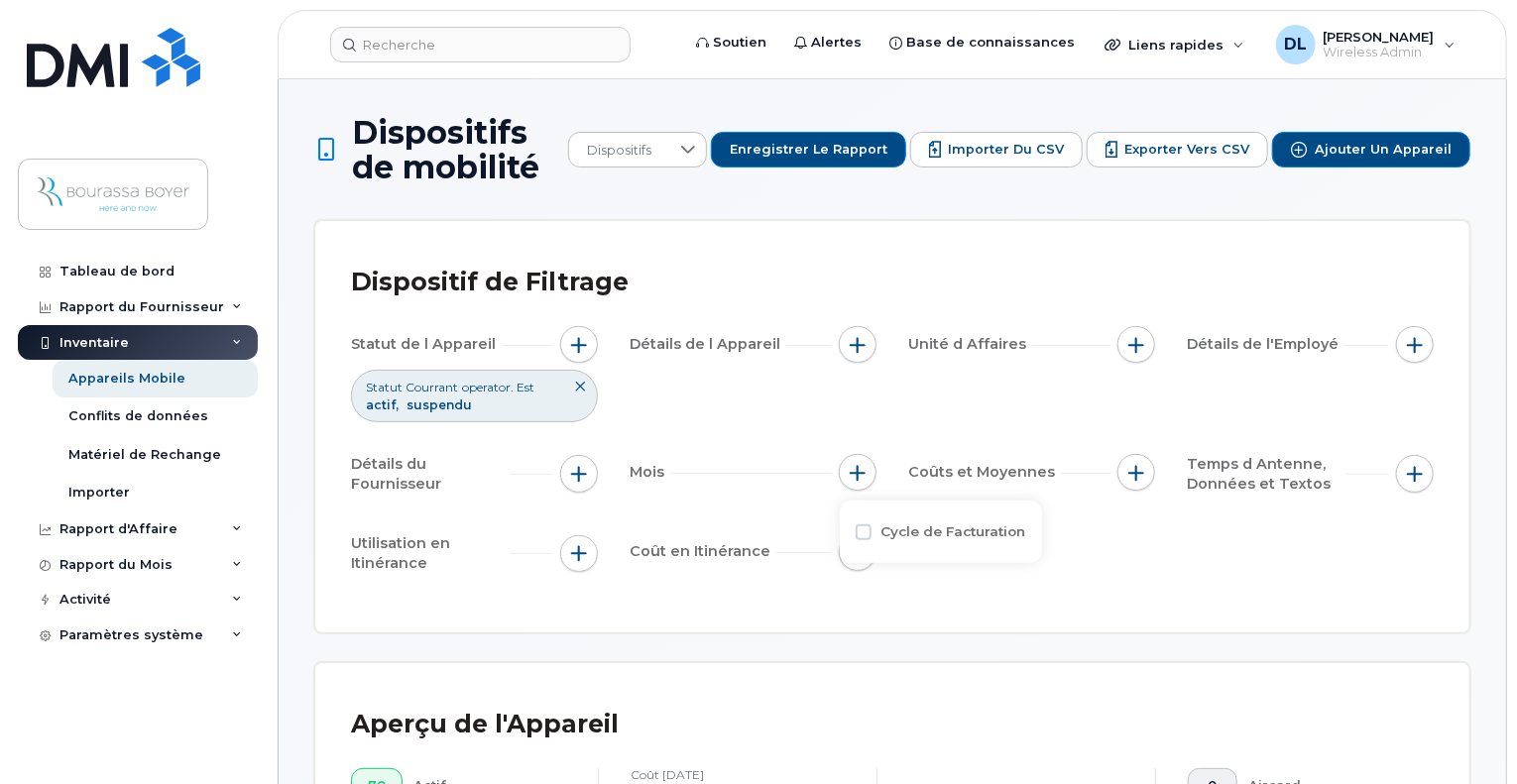 click on "Cycle de Facturation" 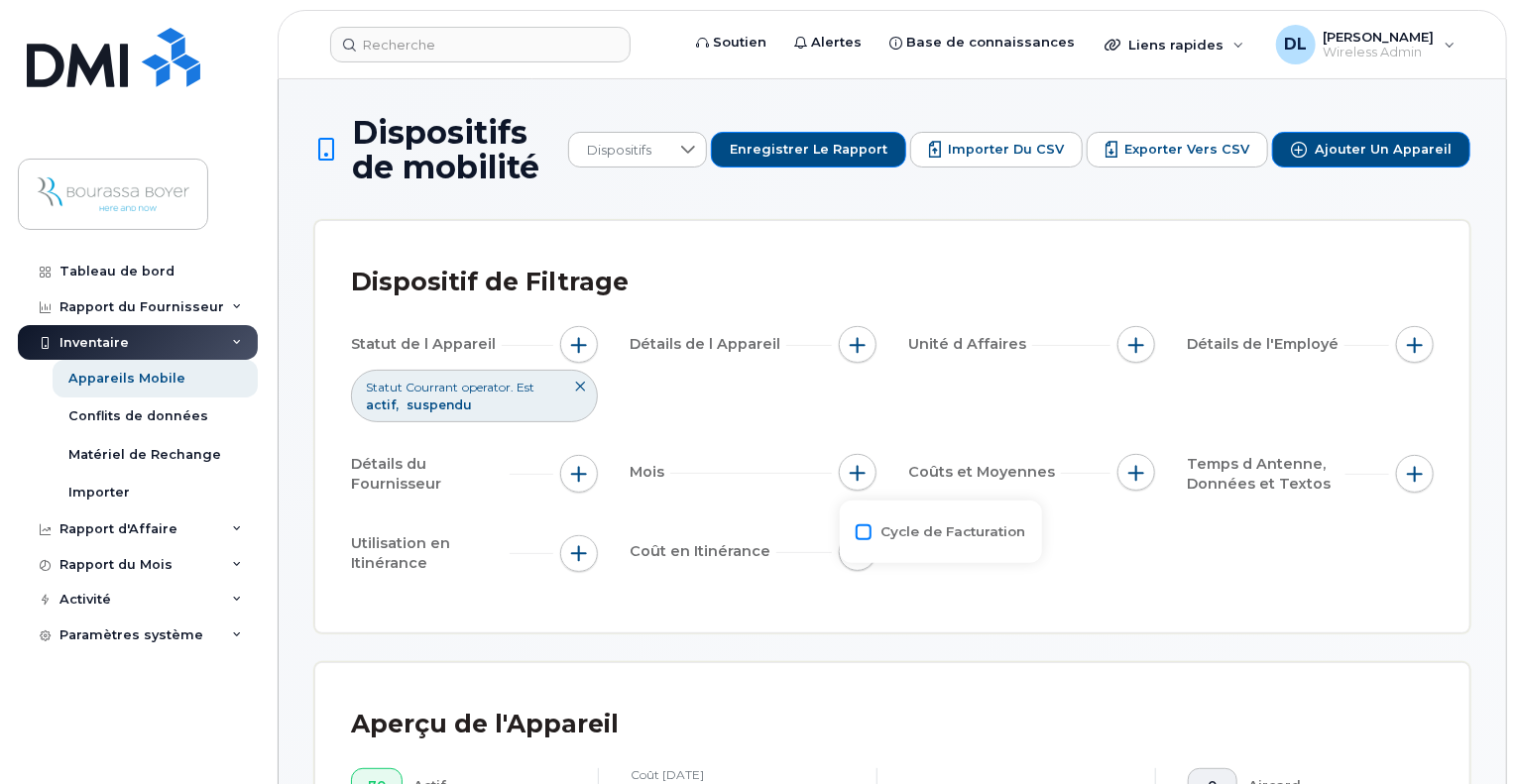 click on "Cycle de Facturation" 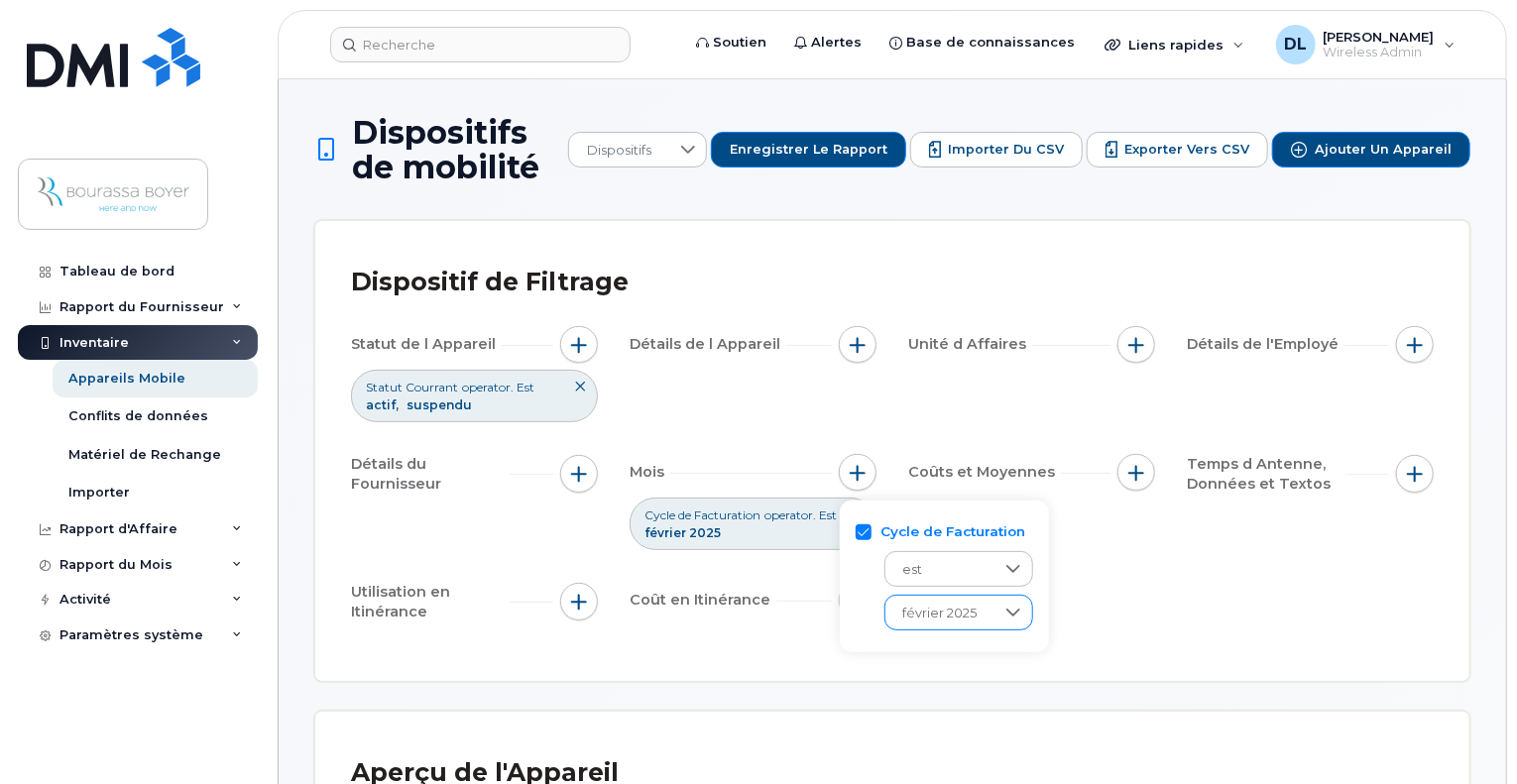 click on "février 2025" 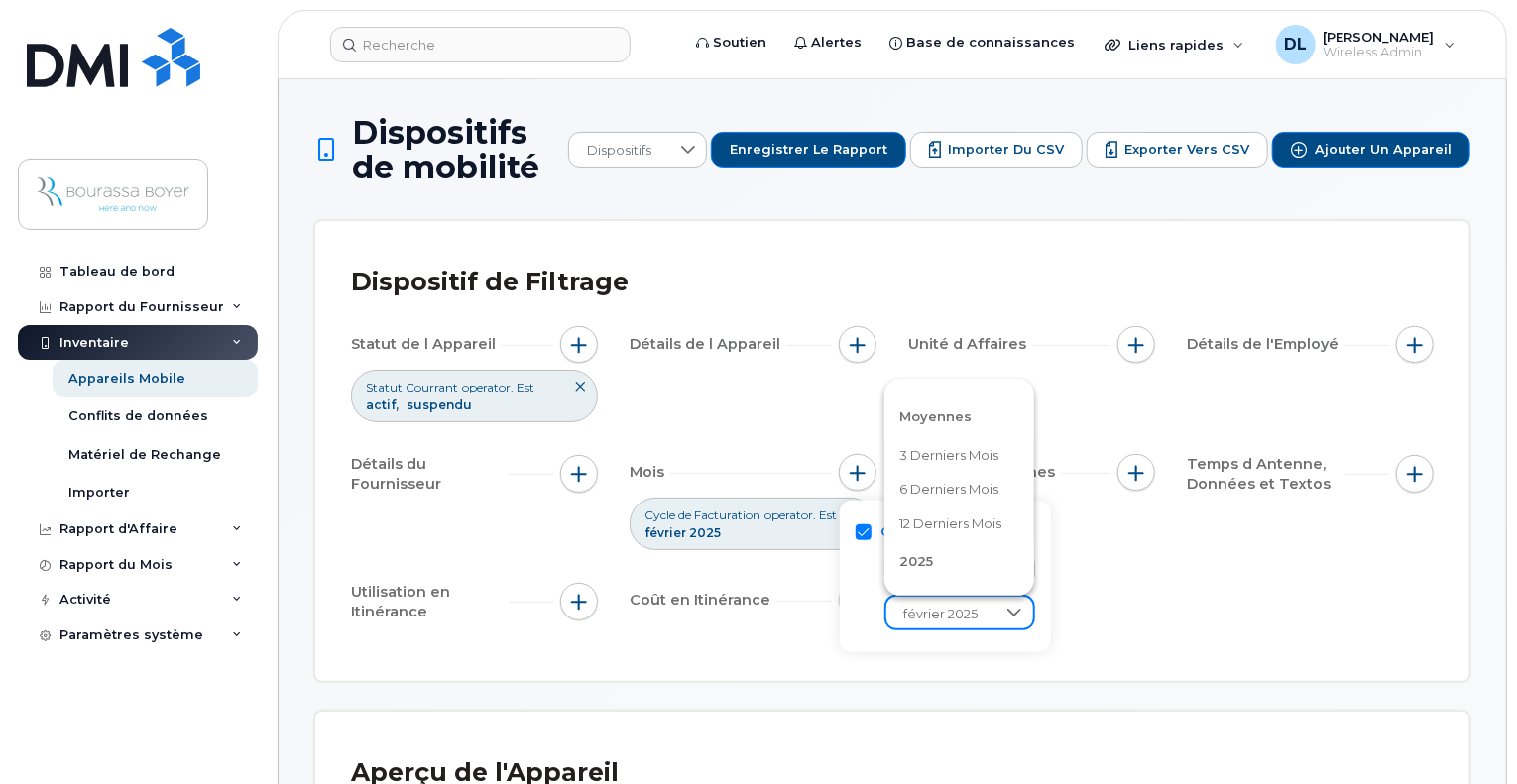scroll, scrollTop: 203, scrollLeft: 0, axis: vertical 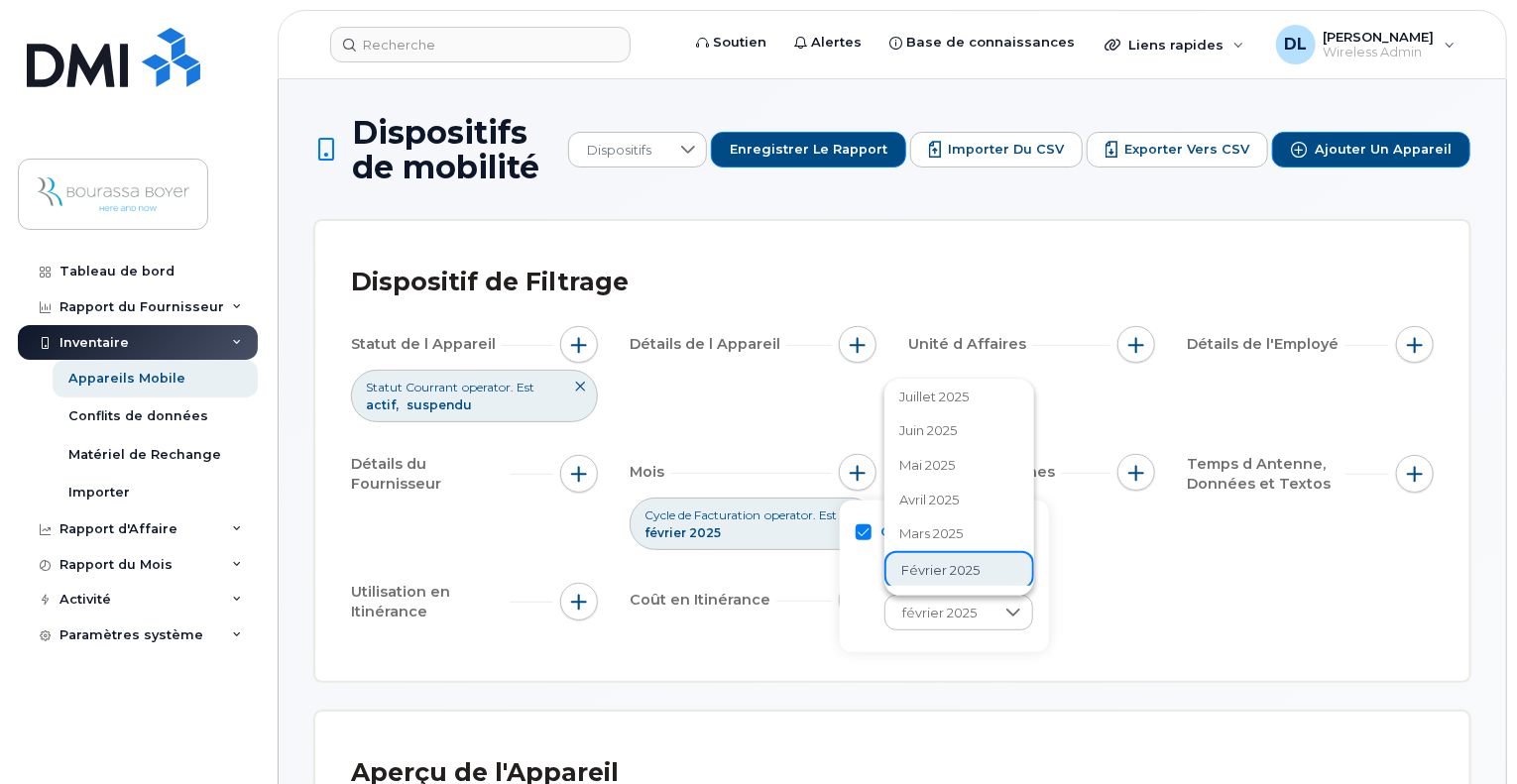 click on "mars 2025" 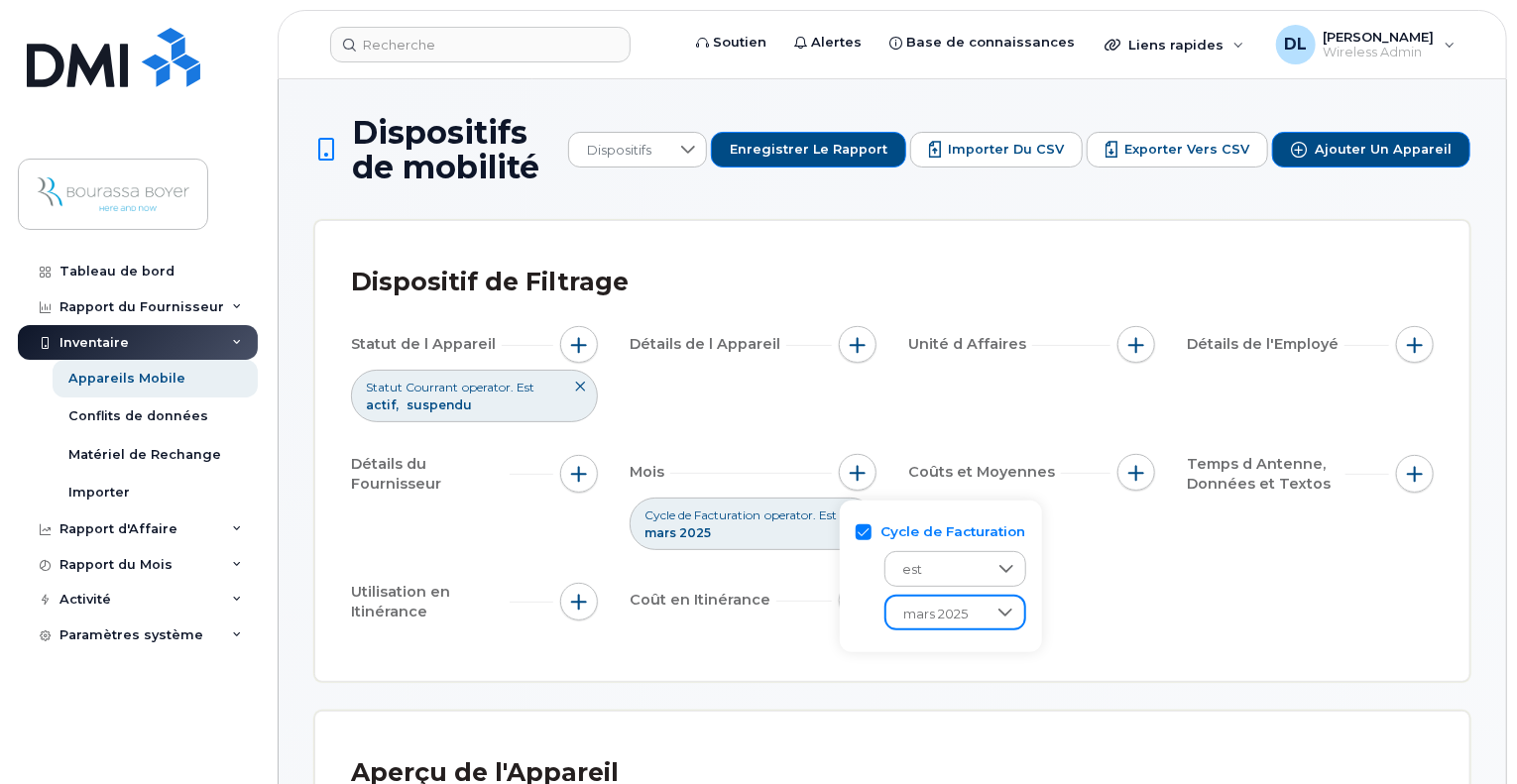 click on "Statut de l Appareil   Statut Courrant operator. Est actif suspendu Détails de l Appareil   Unité d Affaires   Détails de l'Employé   Détails du Fournisseur   Mois   Cycle de Facturation operator. Est mars 2025 [PERSON_NAME] et Moyennes   Temps d Antenne, Données et Textos   Utilisation en Itinérance   Coût en Itinérance" 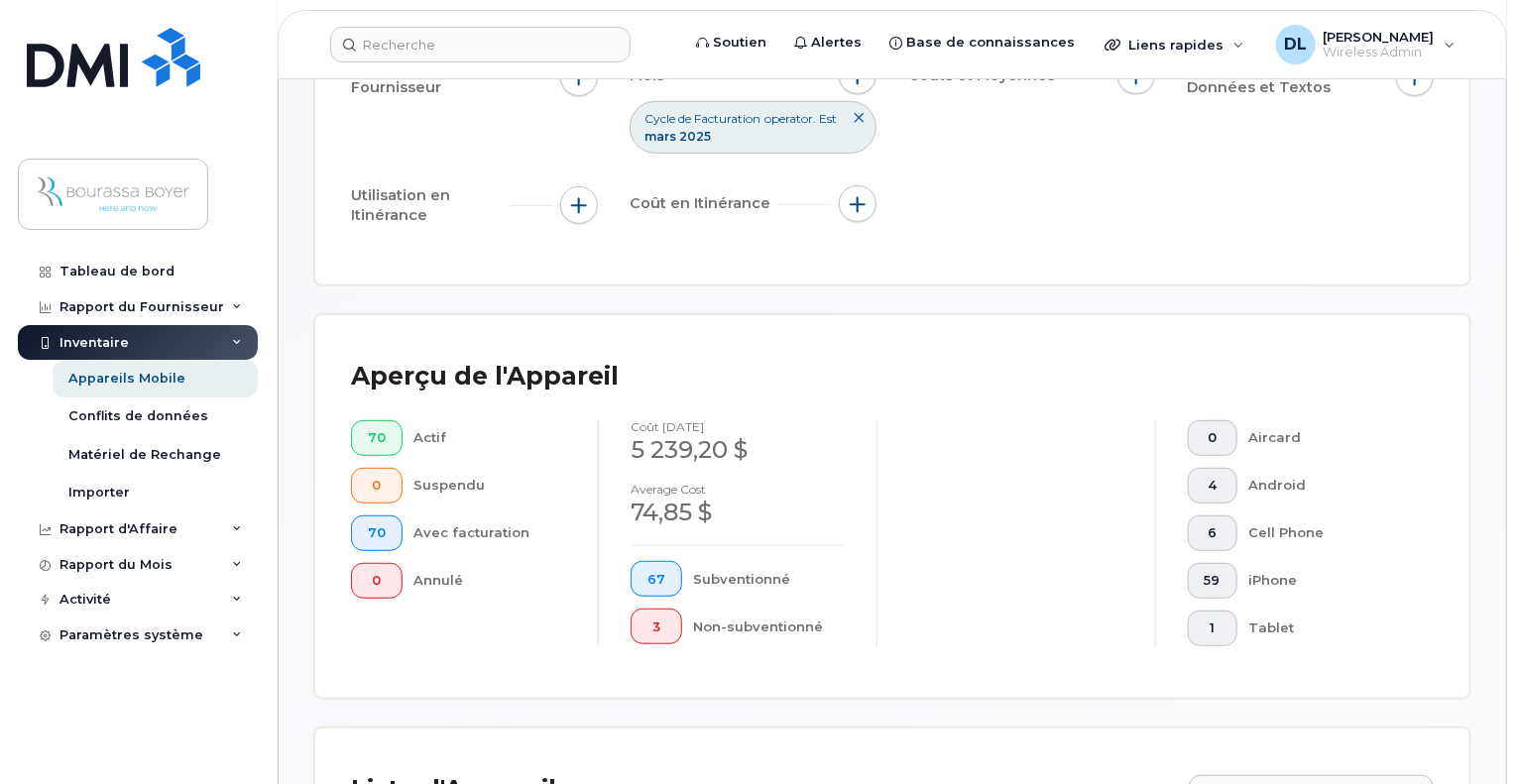scroll, scrollTop: 991, scrollLeft: 0, axis: vertical 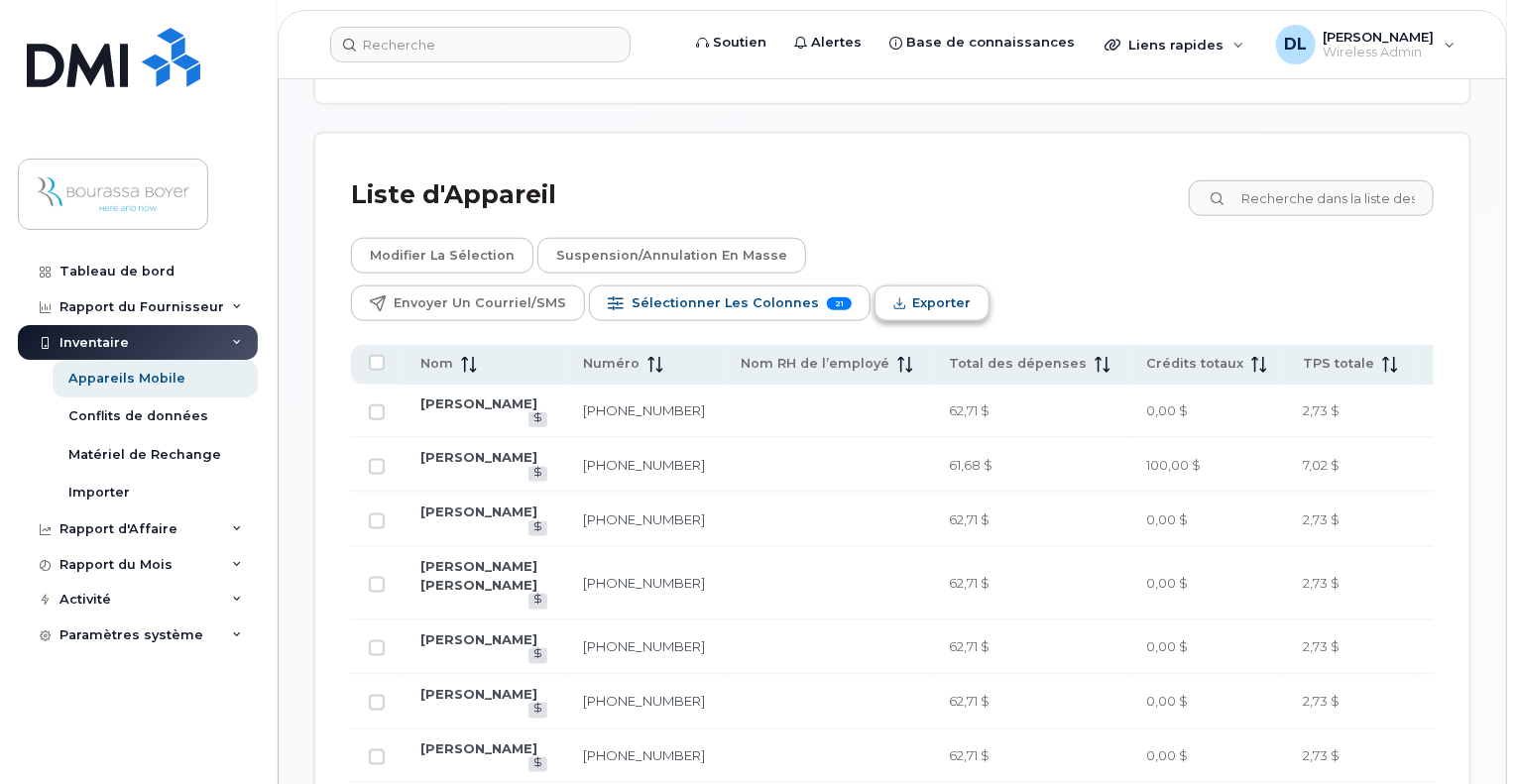 click on "Exporter" 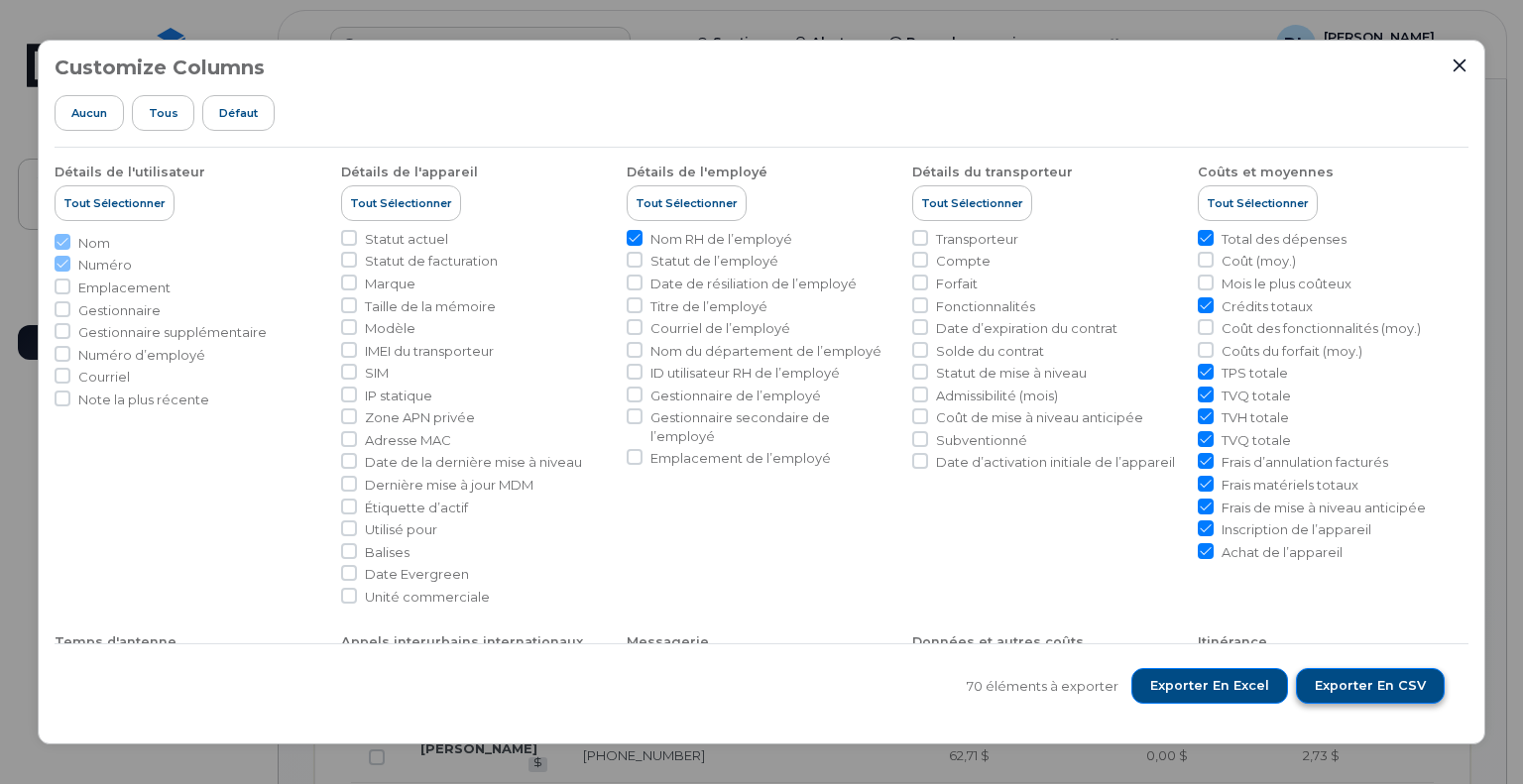 click on "Exporter en CSV" 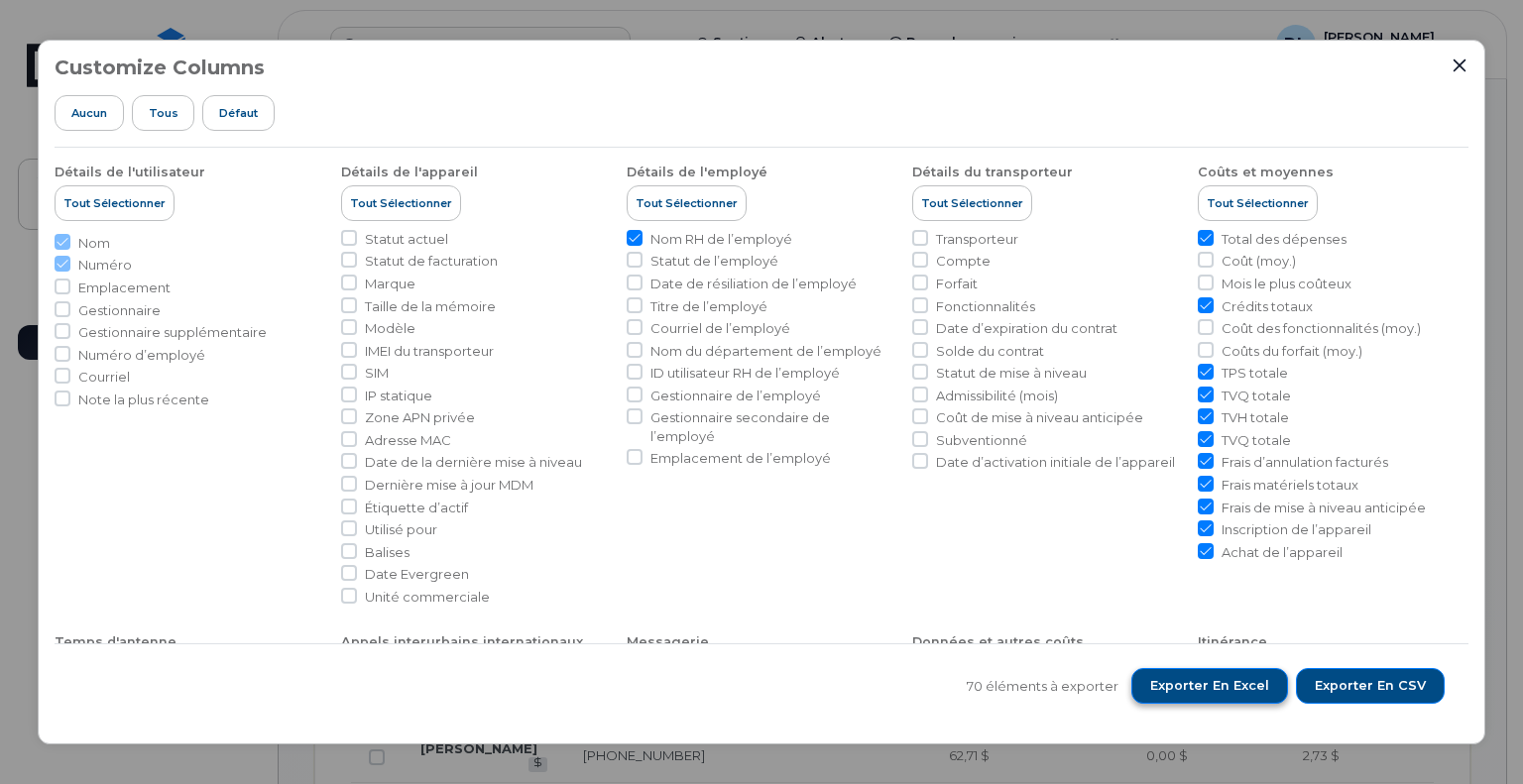 click on "Exporter en Excel" 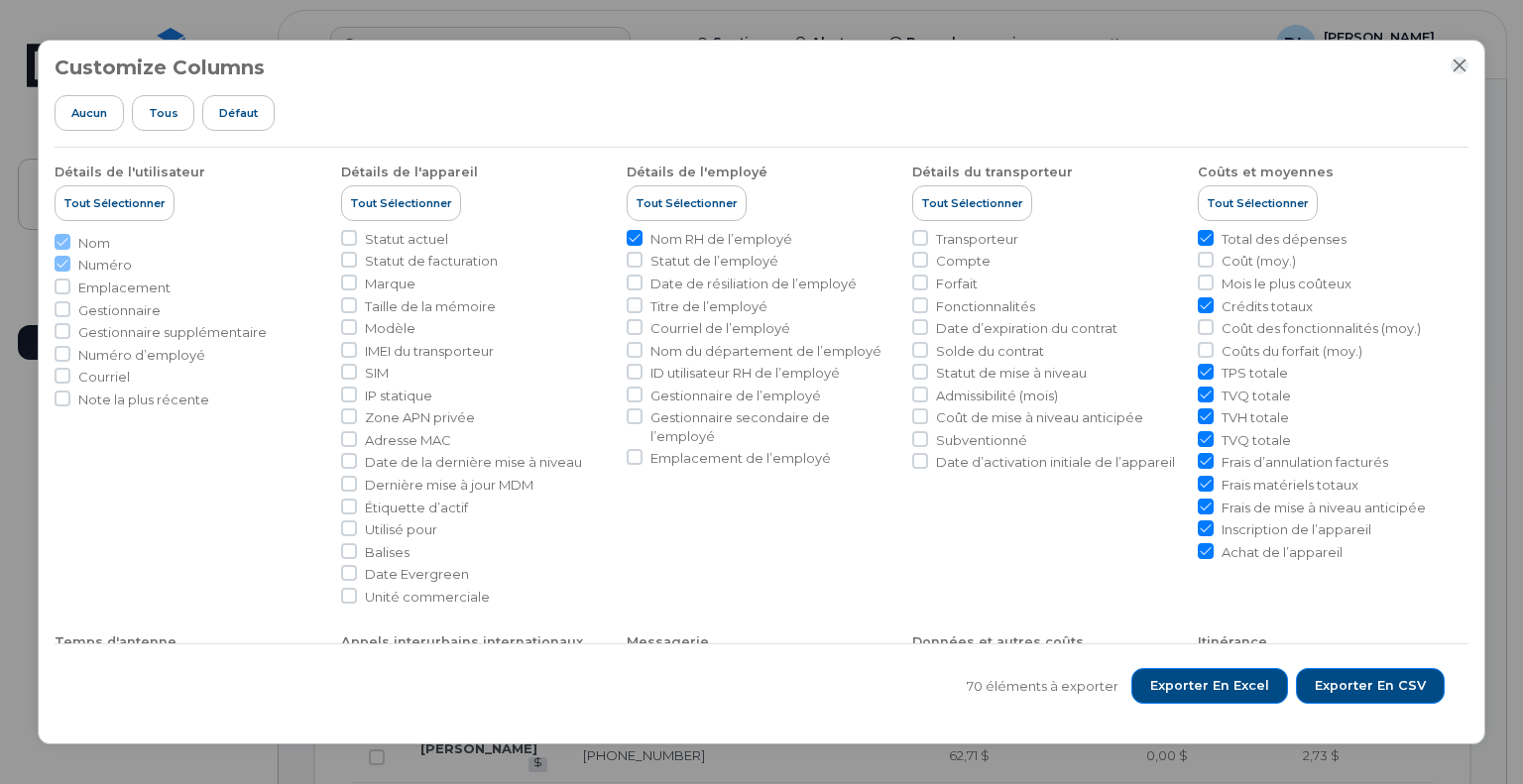 click 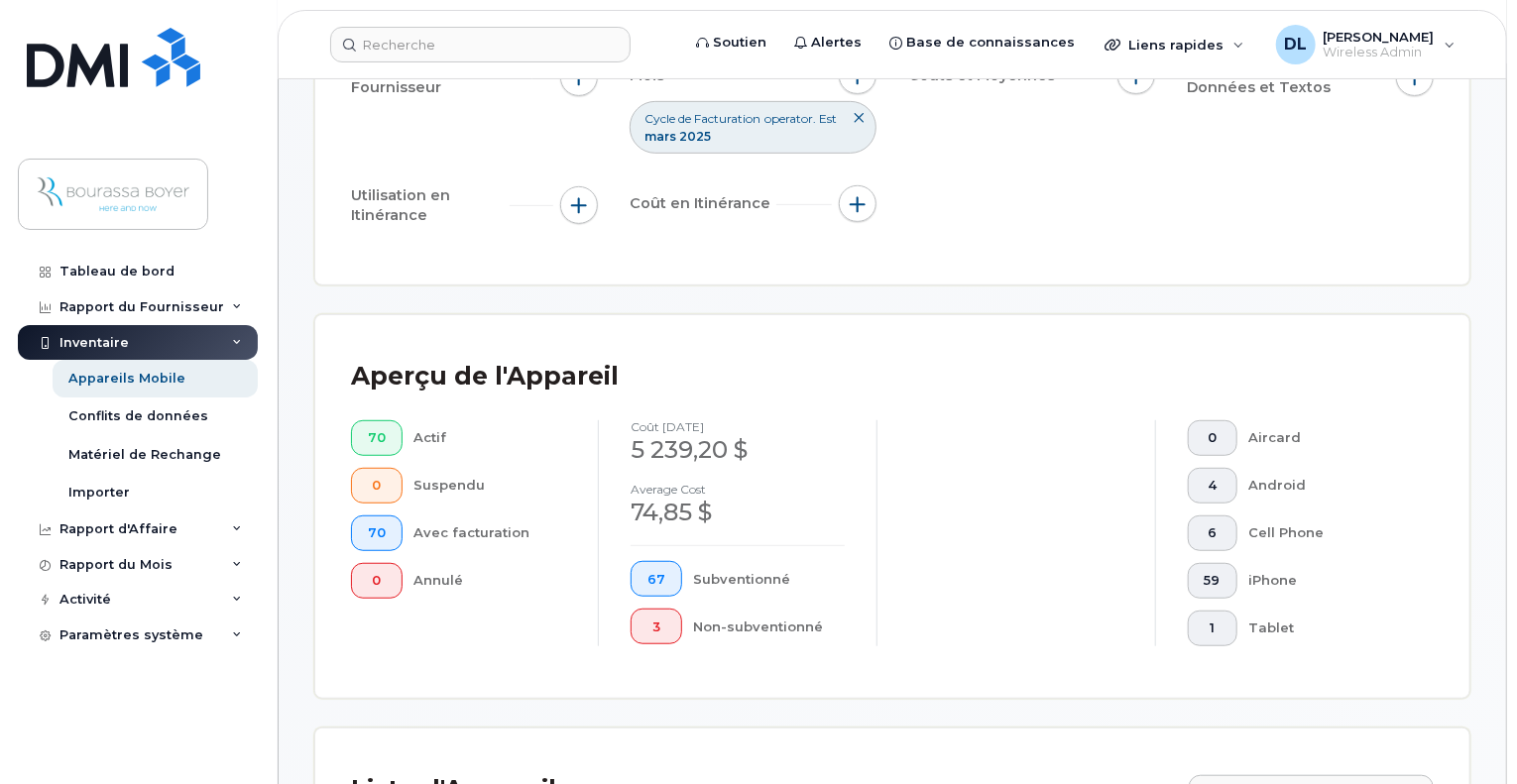scroll, scrollTop: 99, scrollLeft: 0, axis: vertical 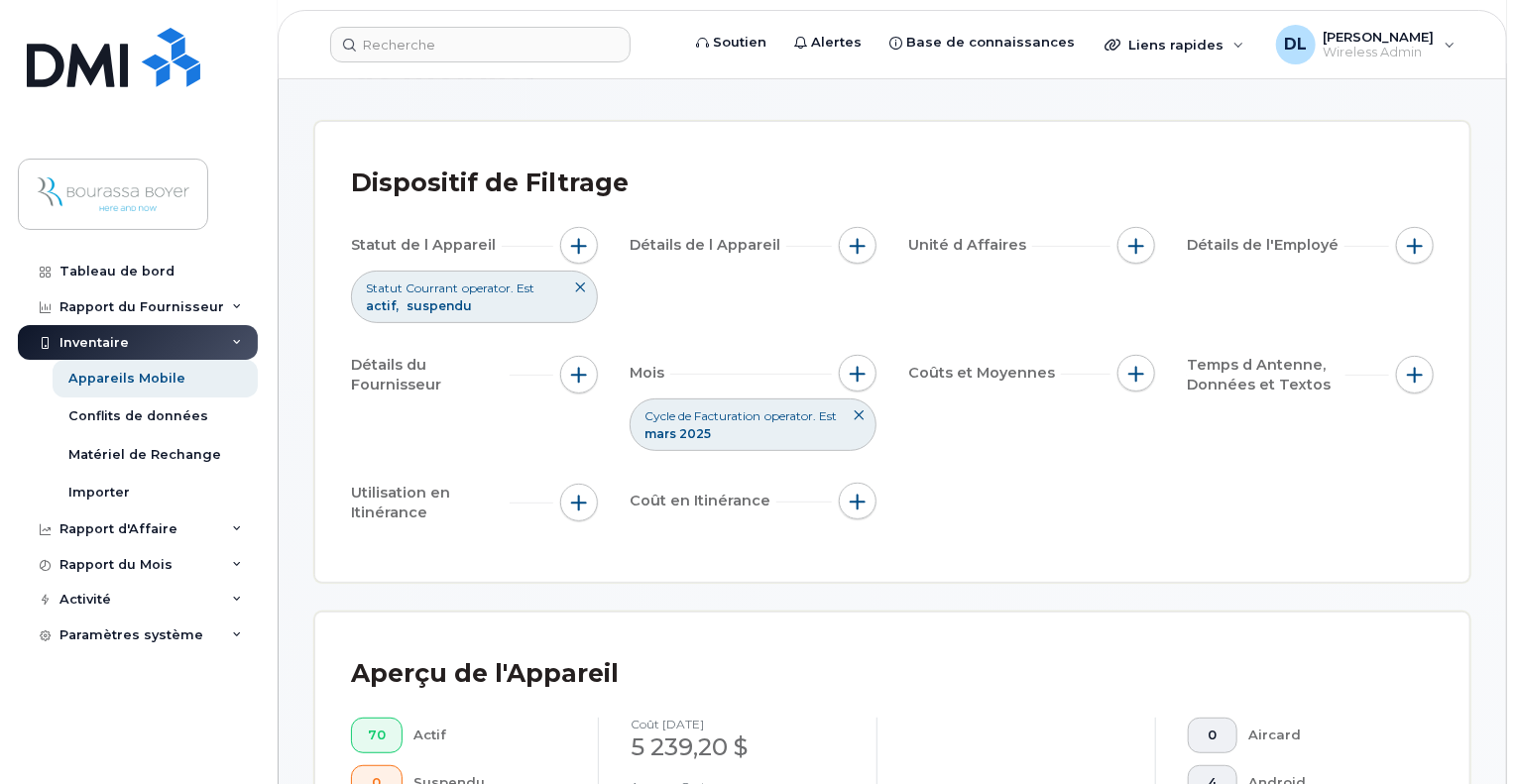 click on "Cycle de Facturation operator. Est mars 2025" 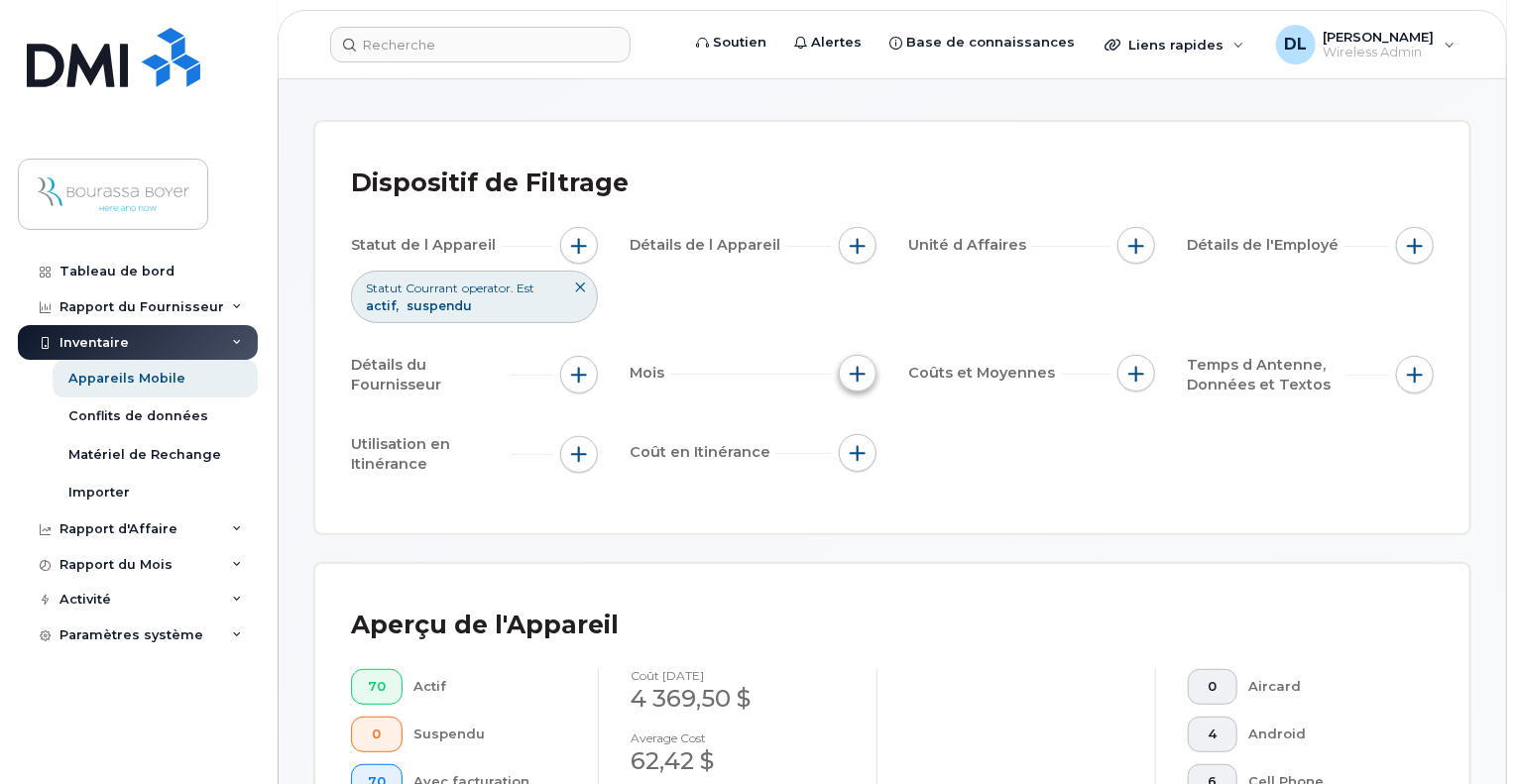 click 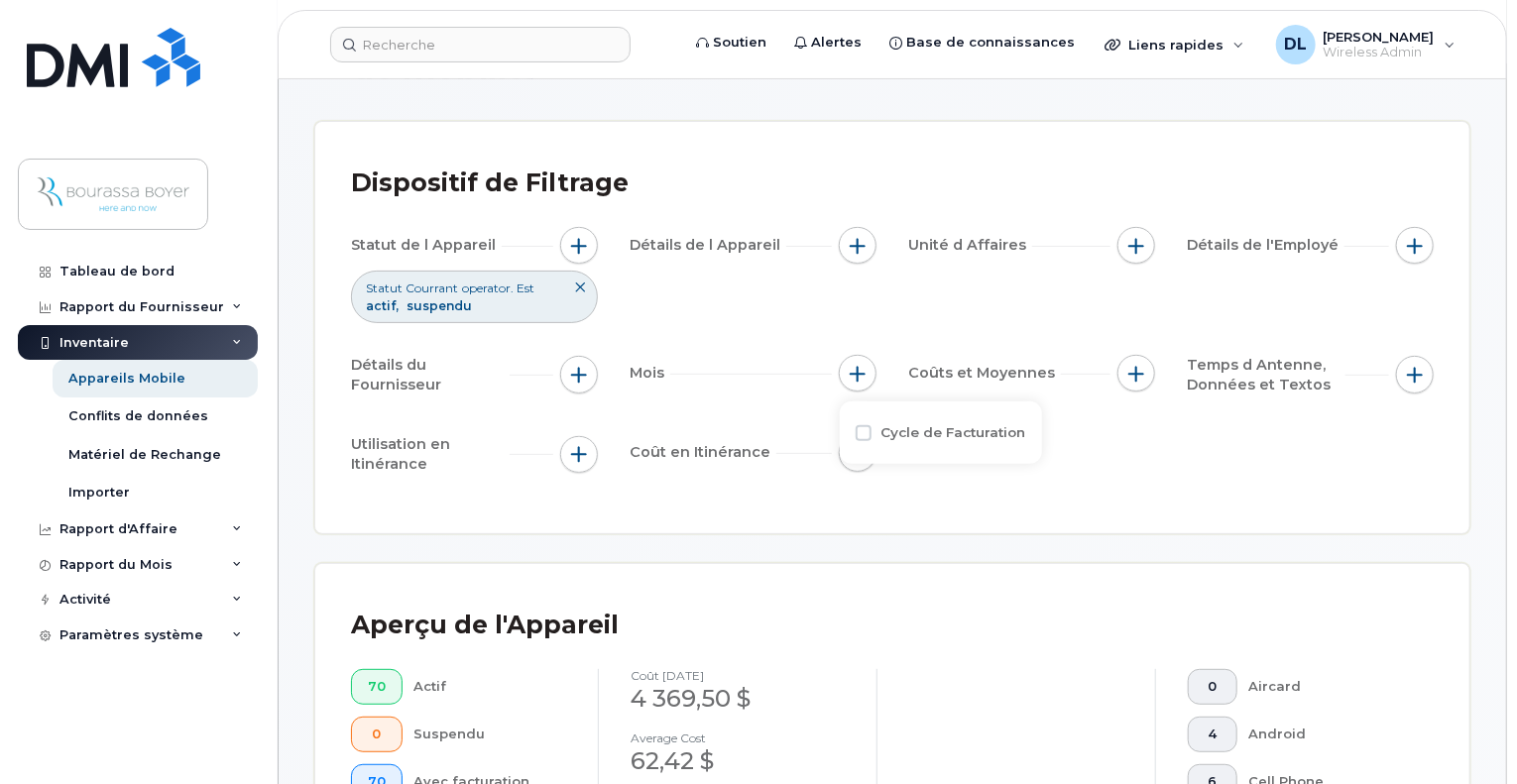click on "Cycle de Facturation" 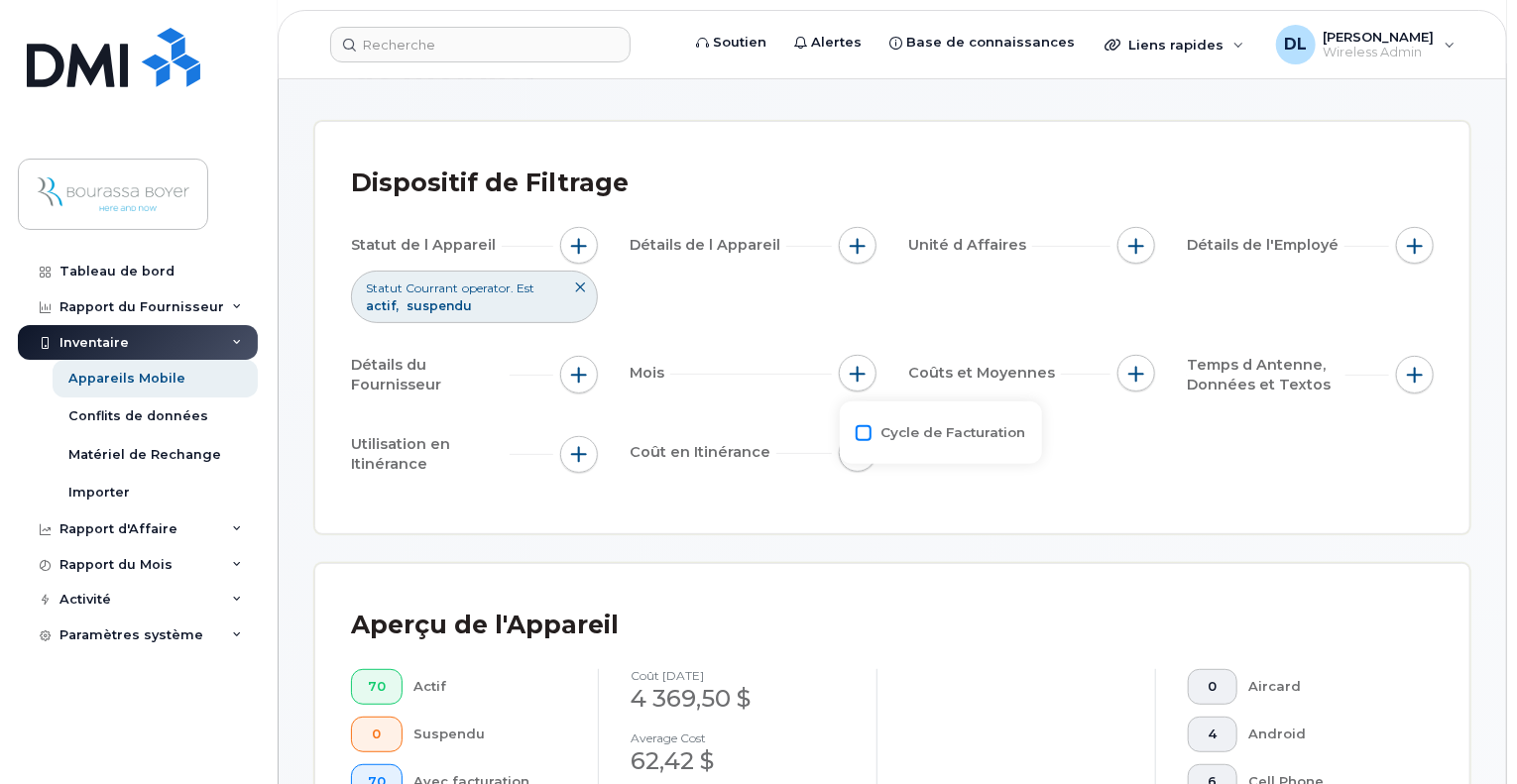 click on "Cycle de Facturation" 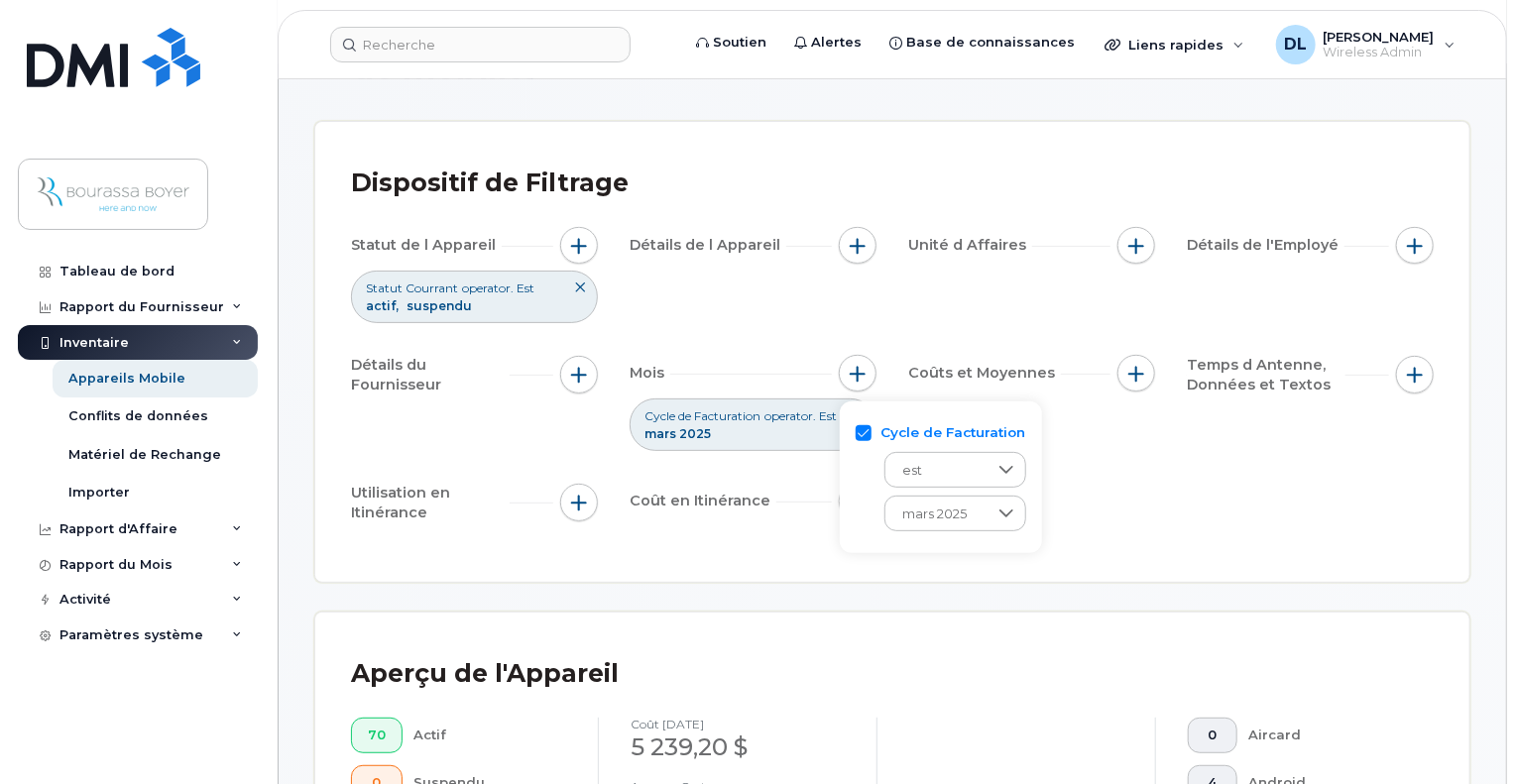 click on "Cycle de Facturation est mars 2025" 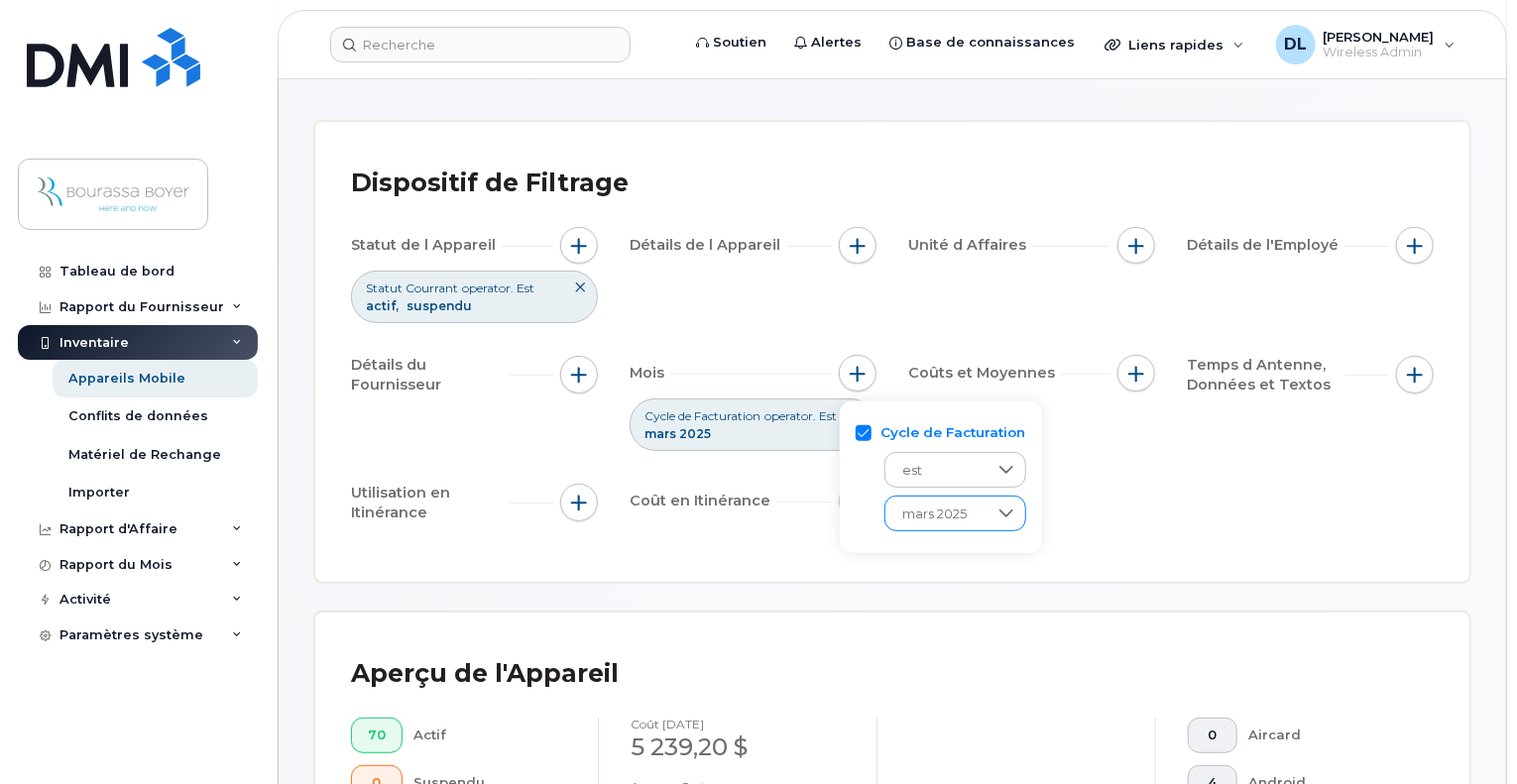 click on "mars 2025" 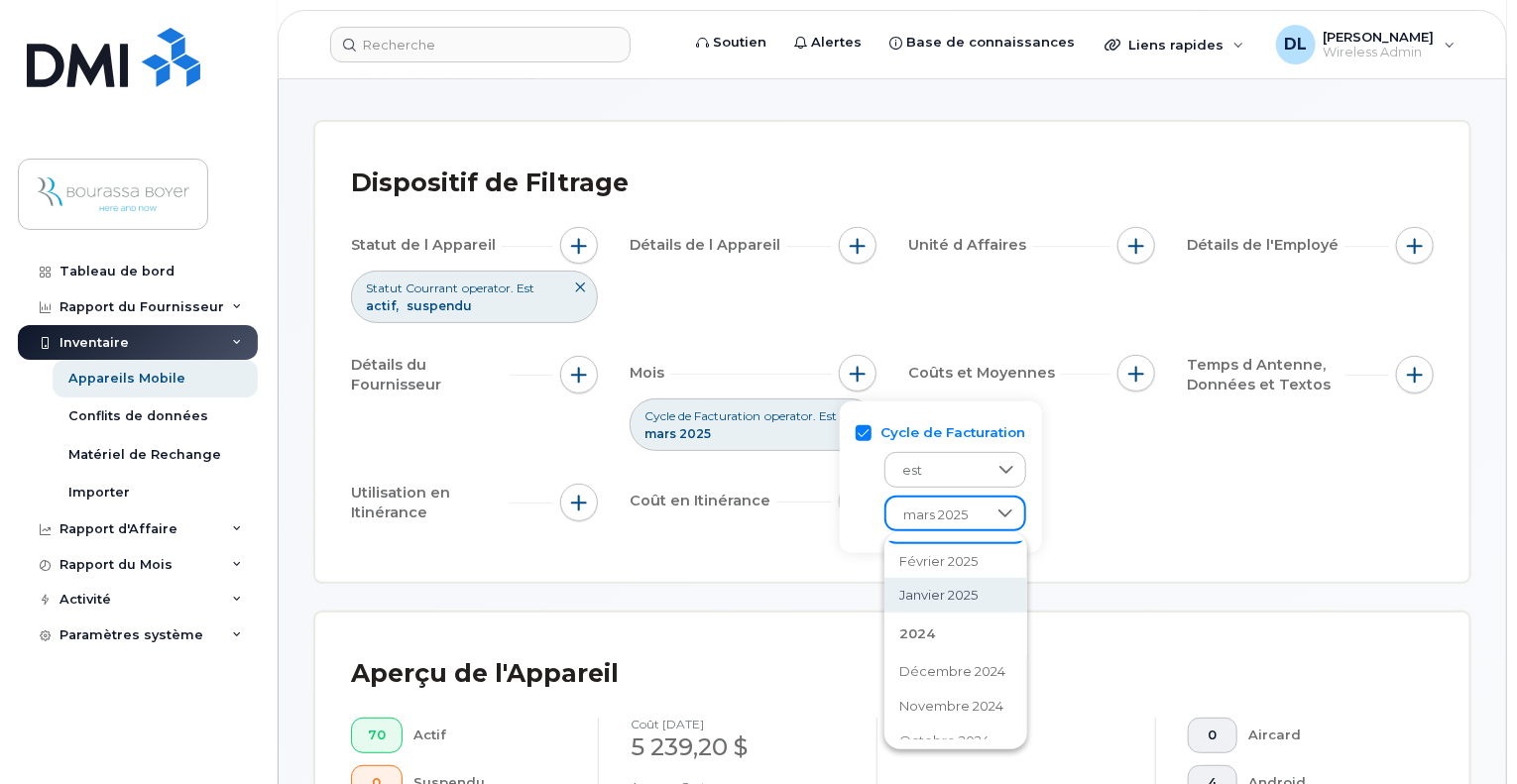 scroll, scrollTop: 269, scrollLeft: 0, axis: vertical 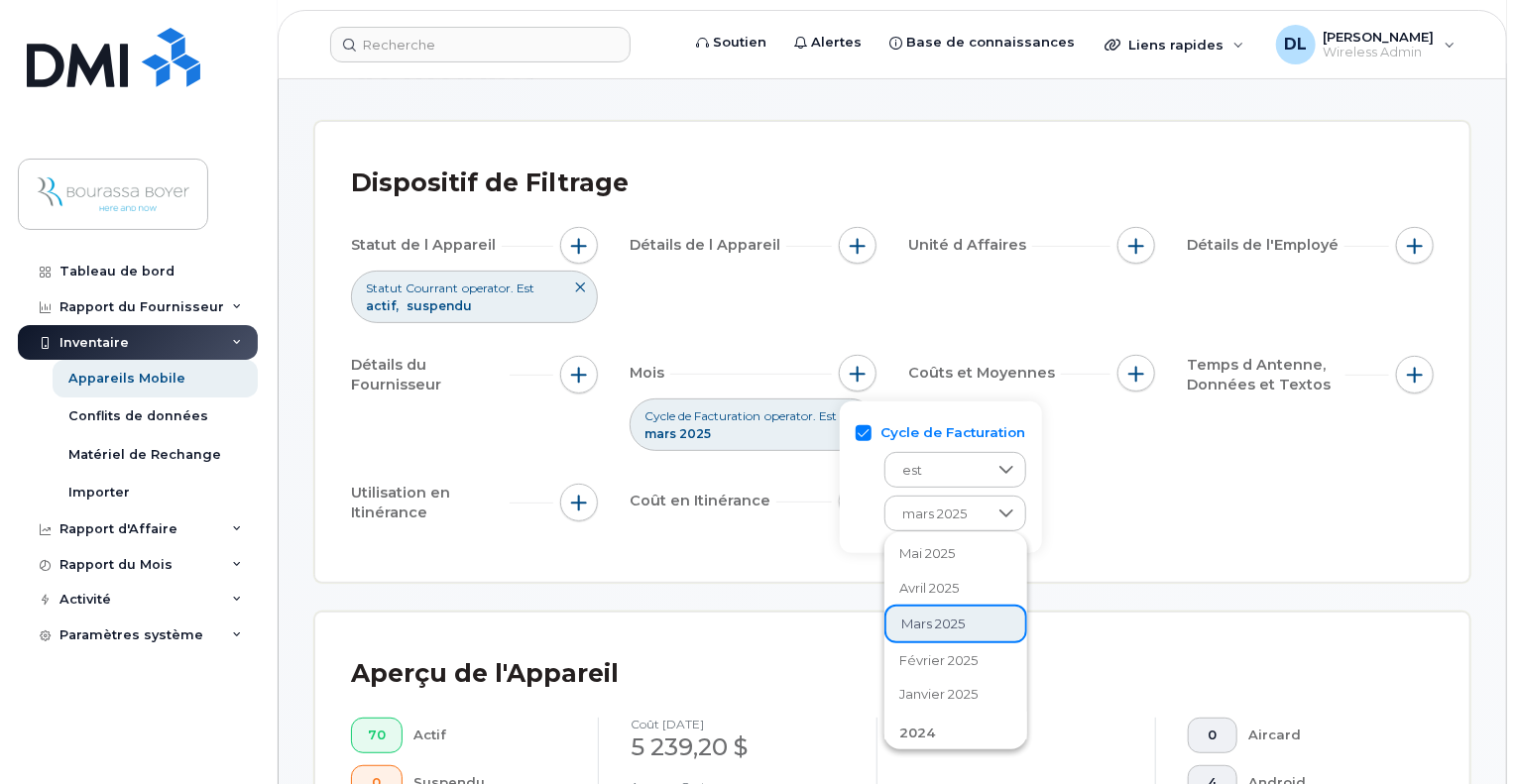 click on "avril 2025" 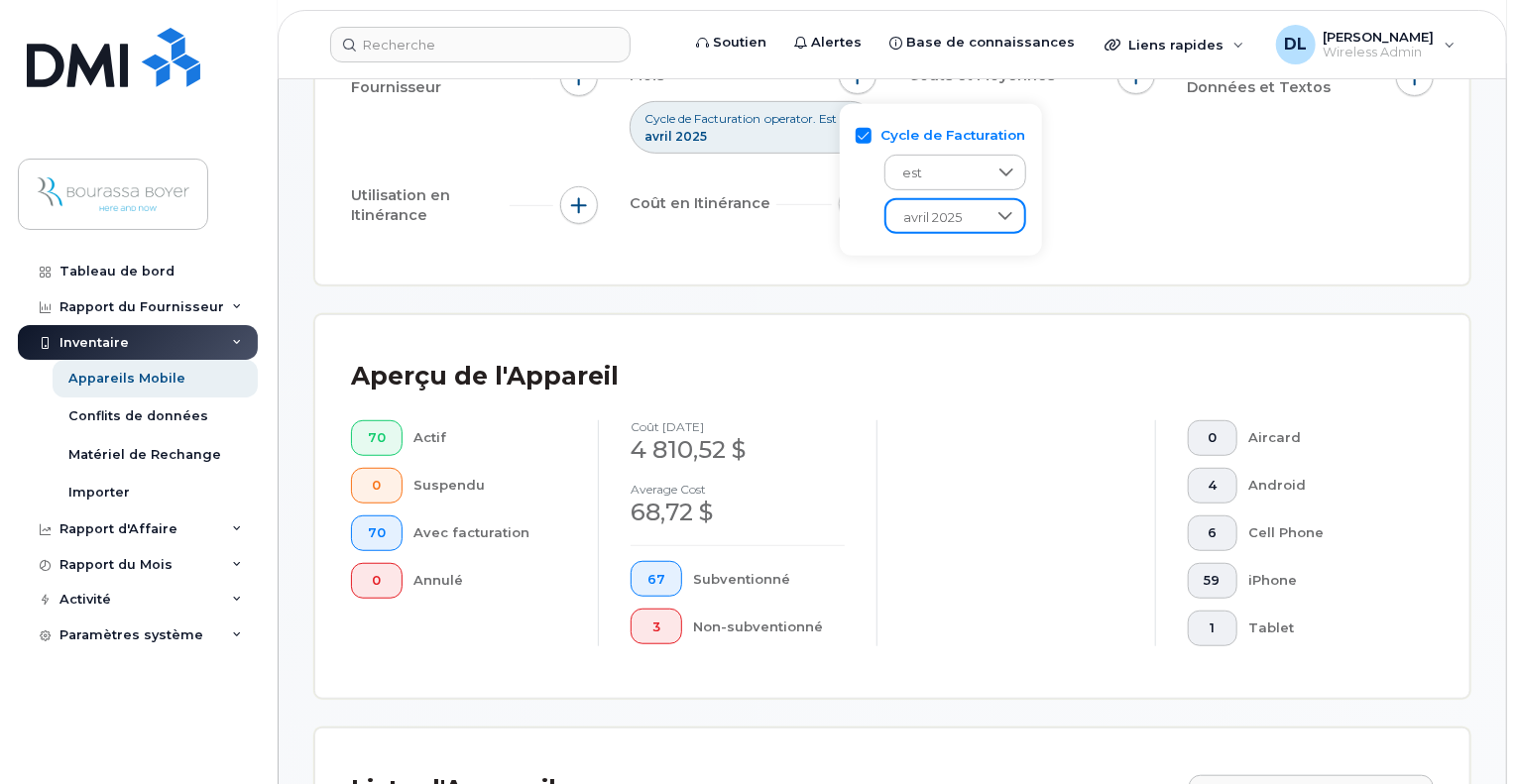 scroll, scrollTop: 694, scrollLeft: 0, axis: vertical 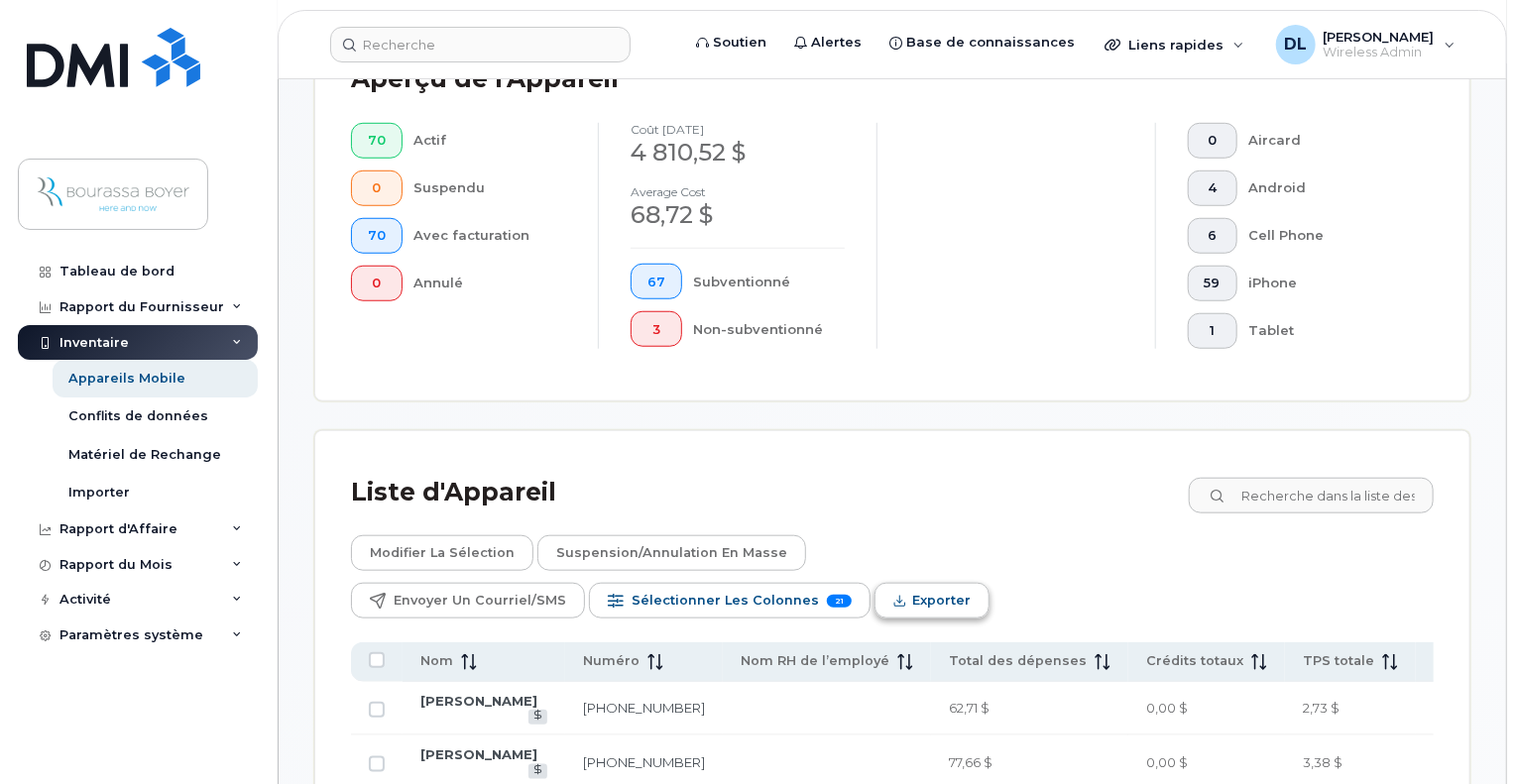 click on "Exporter" 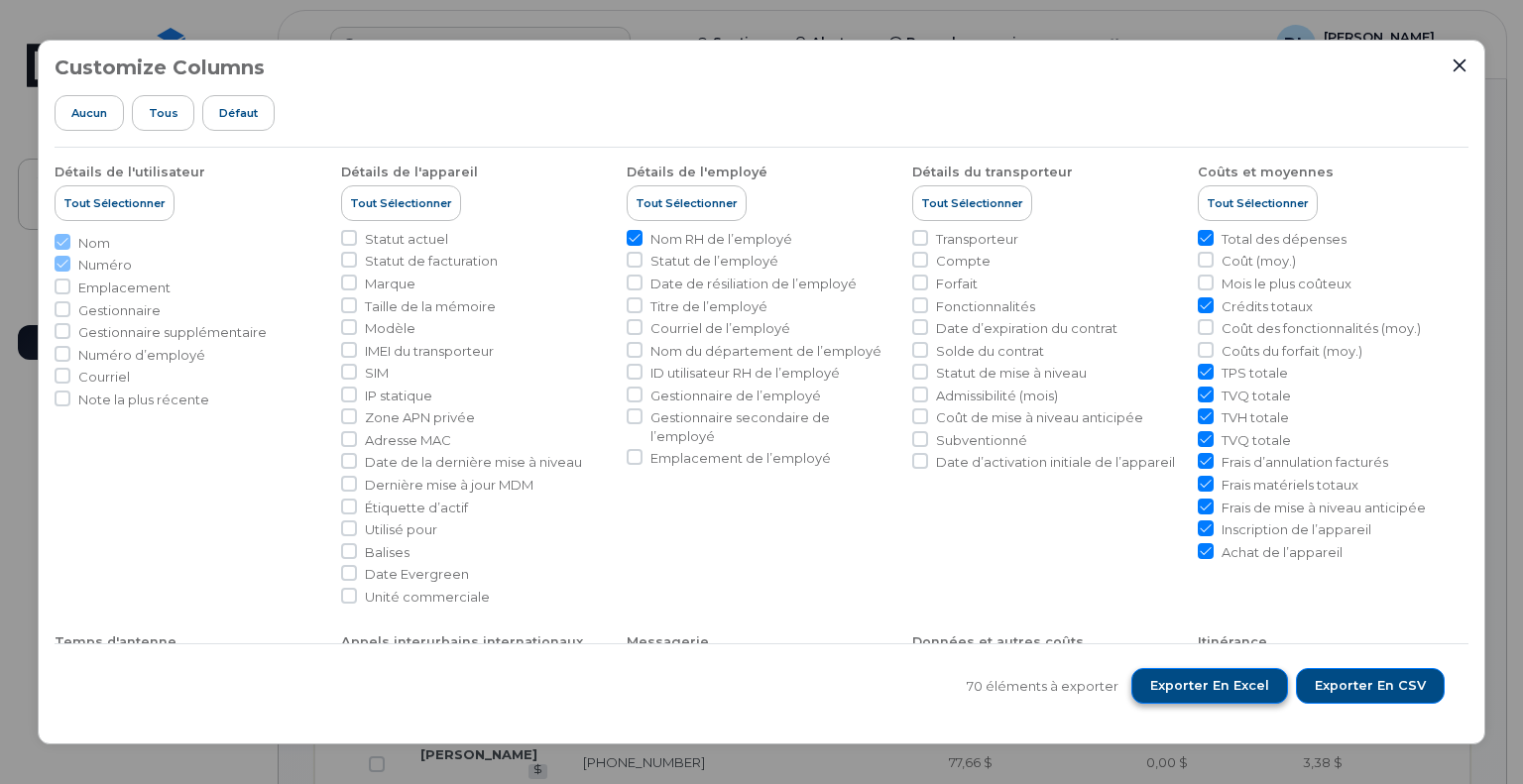 click on "Exporter en Excel" 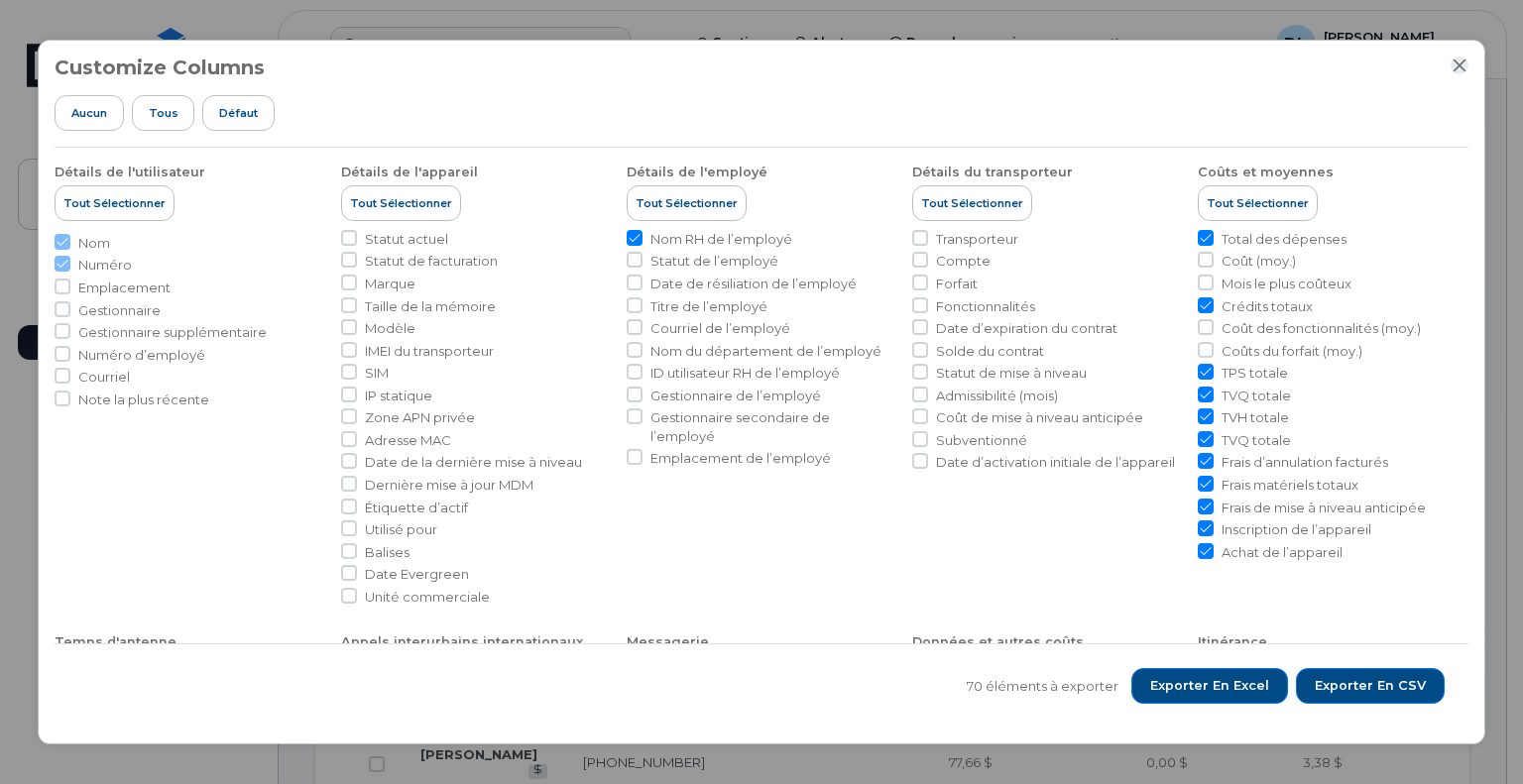click 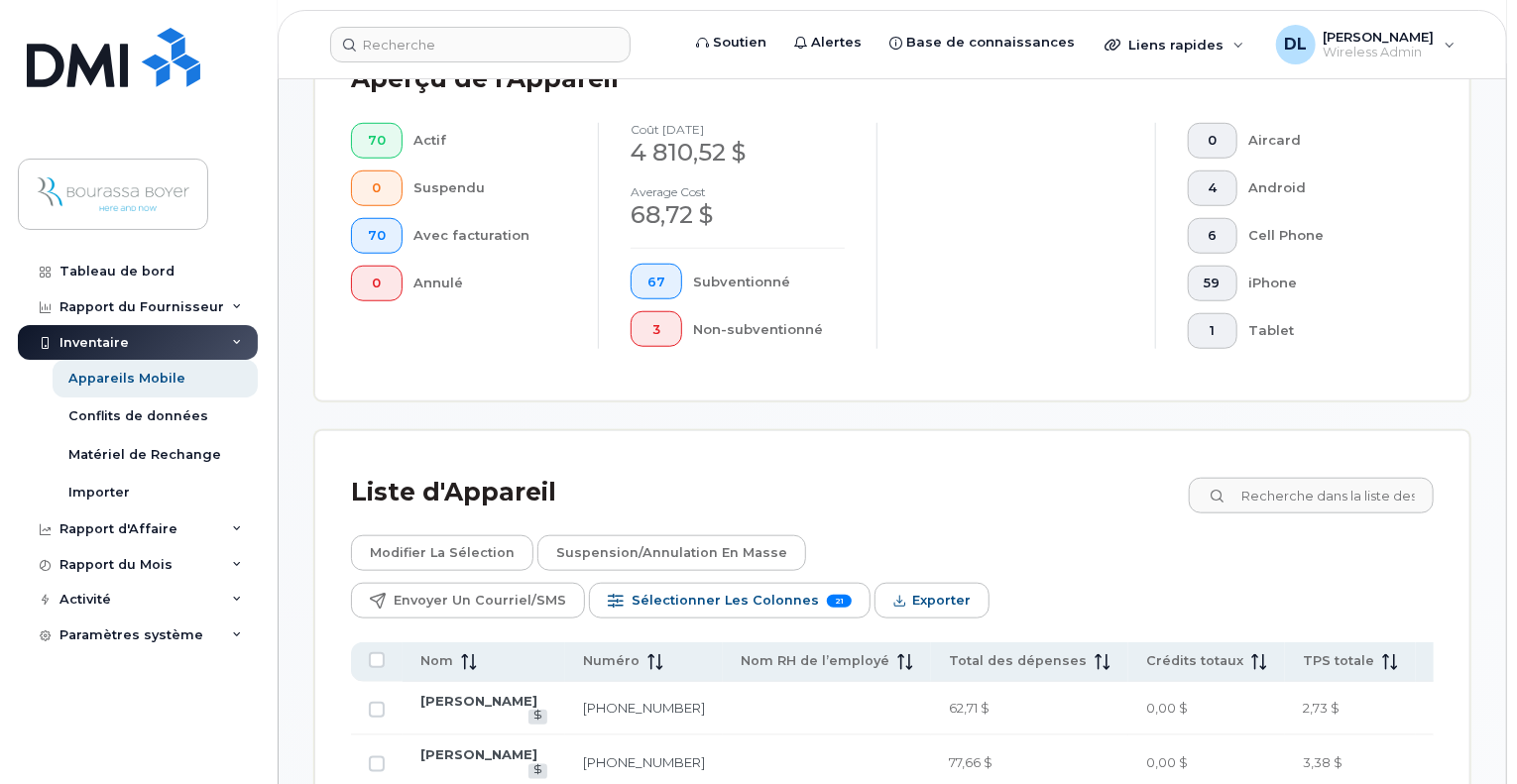scroll, scrollTop: 297, scrollLeft: 0, axis: vertical 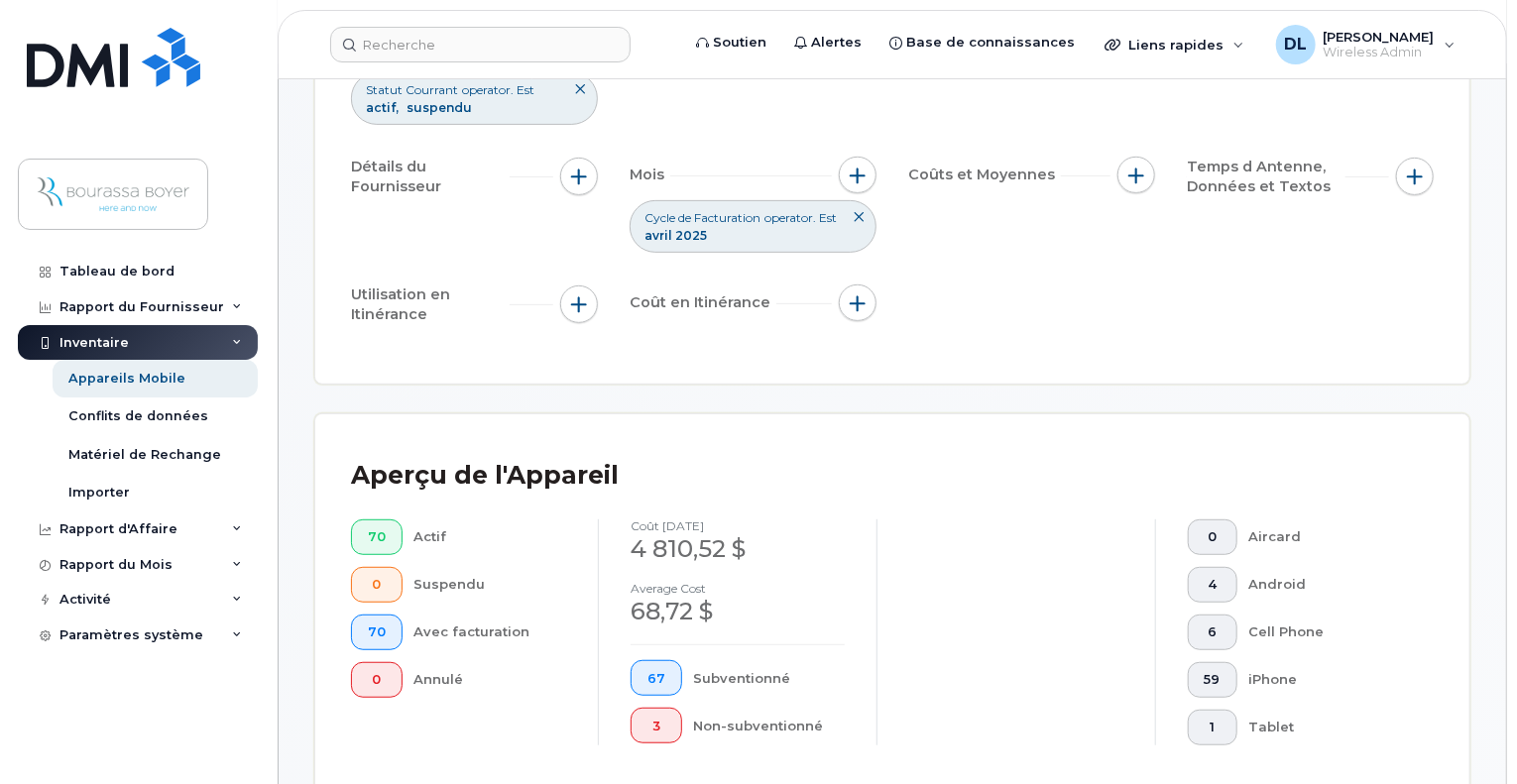 click on "avril 2025" 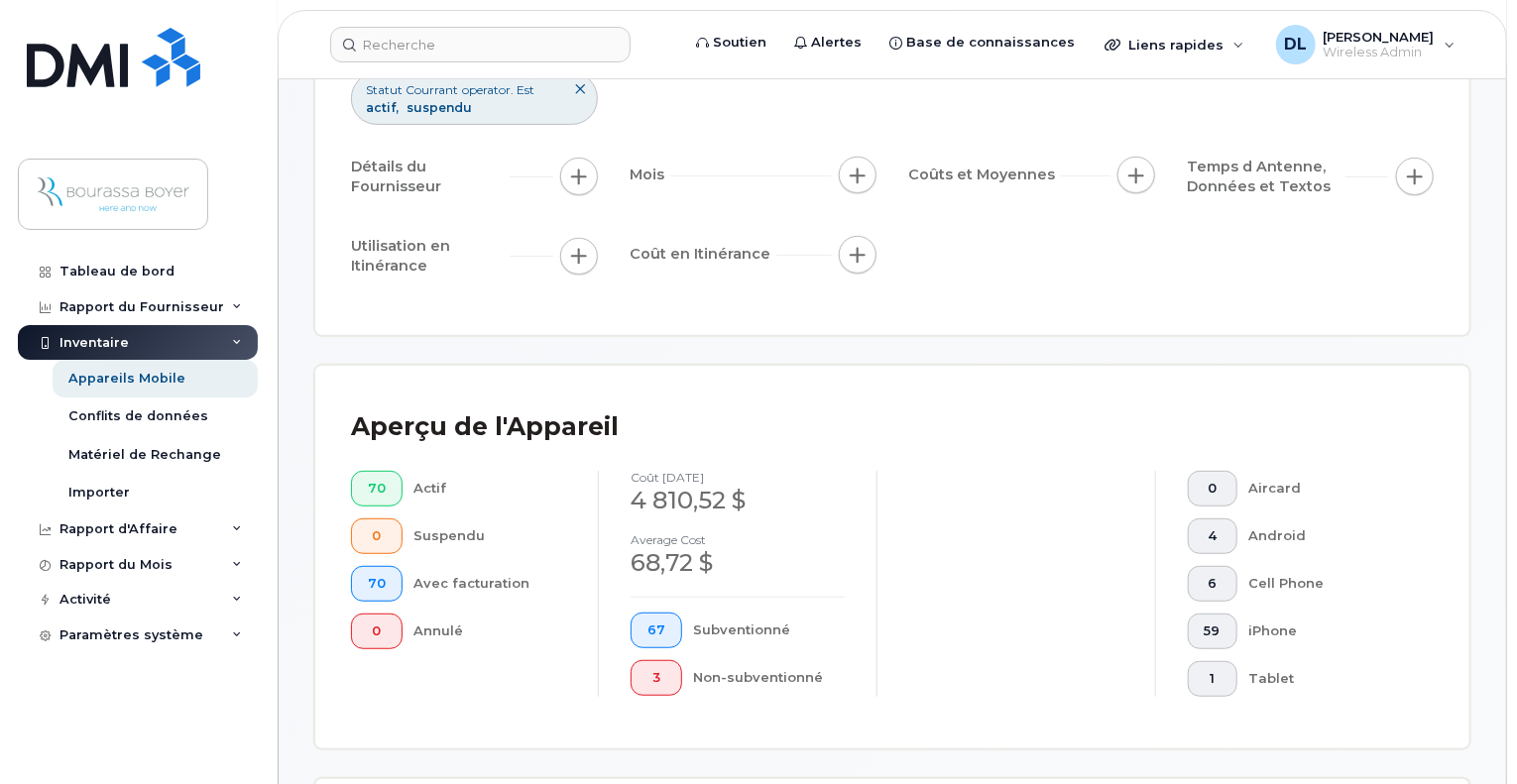 click 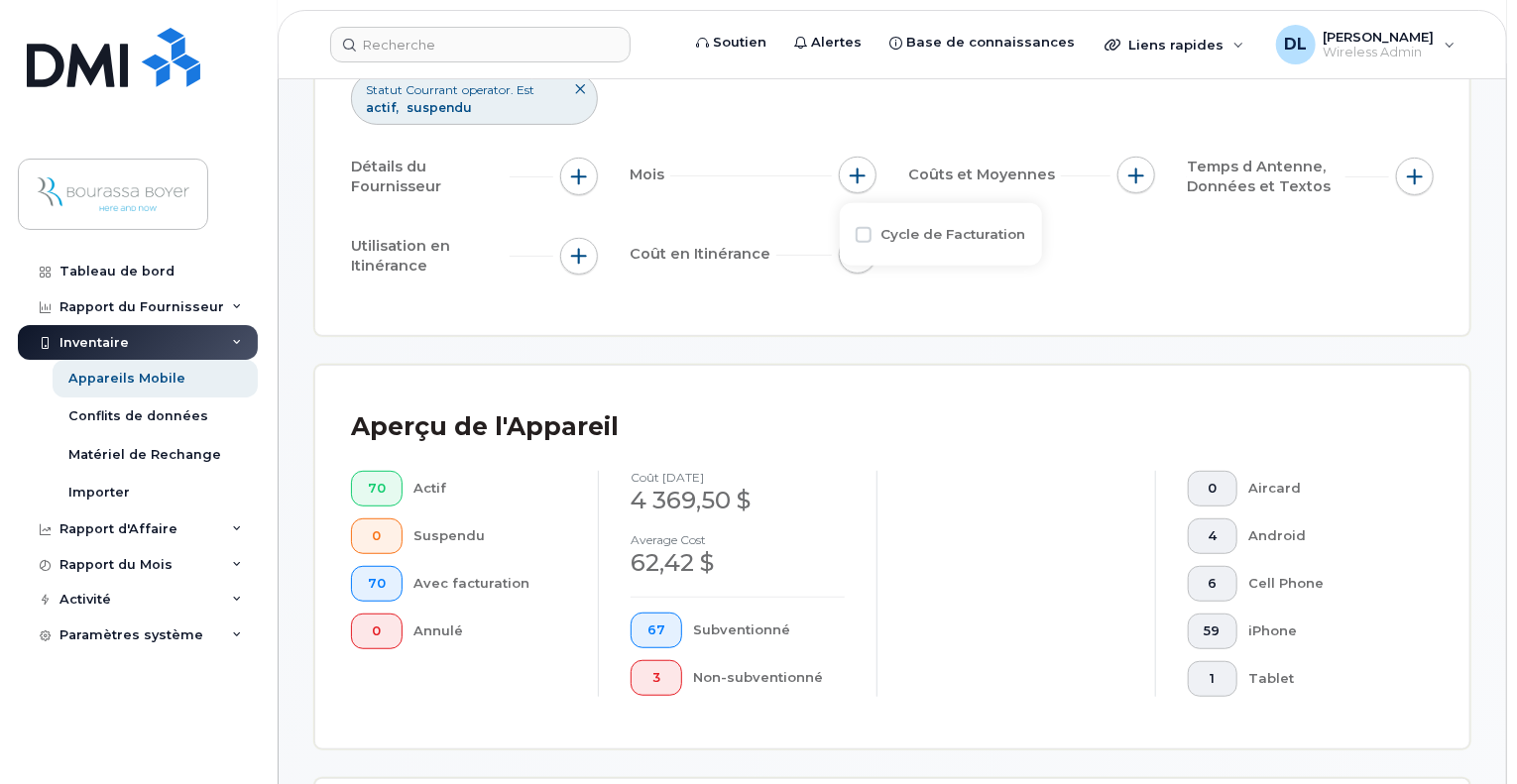 click on "Cycle de Facturation" 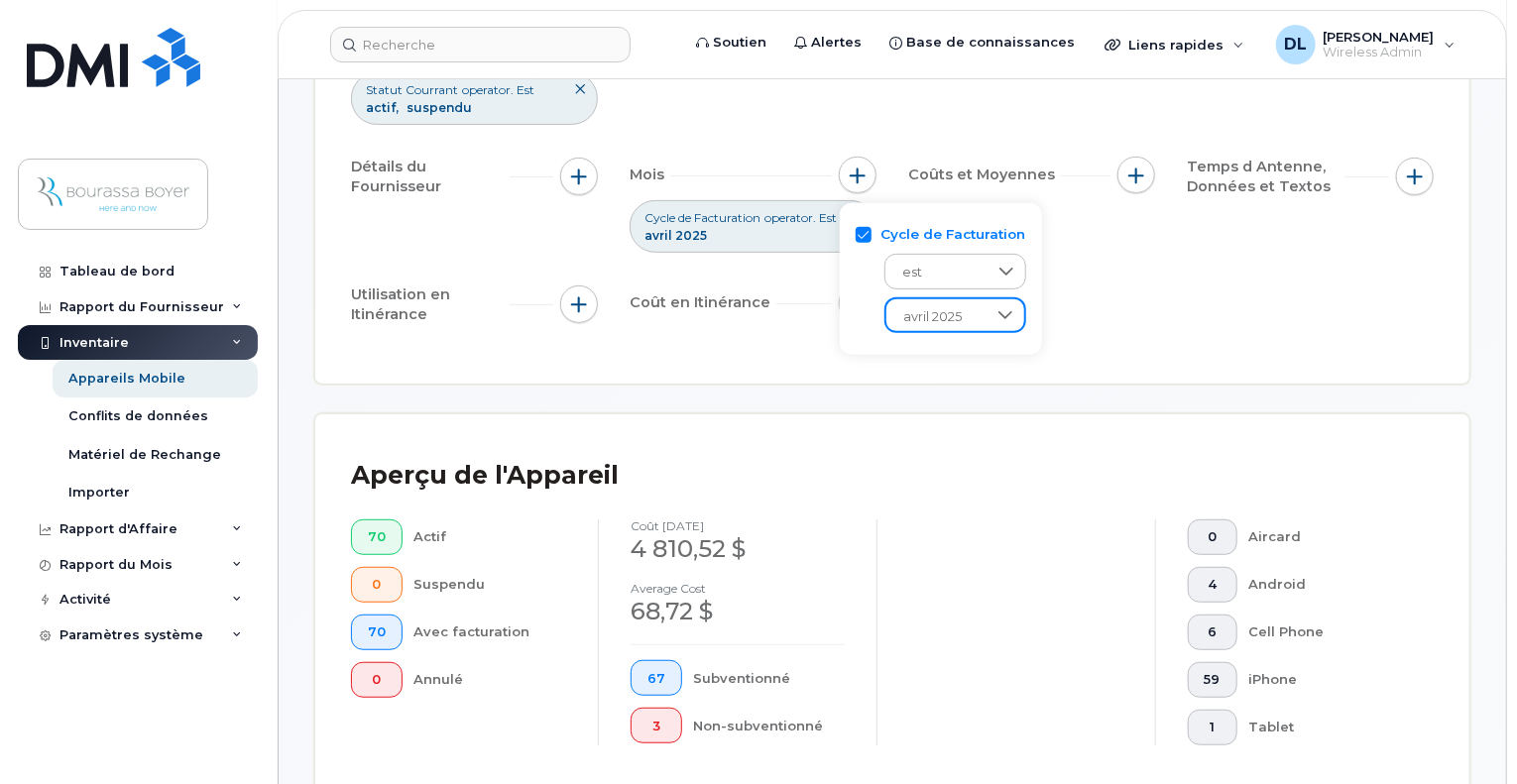 click on "avril 2025" 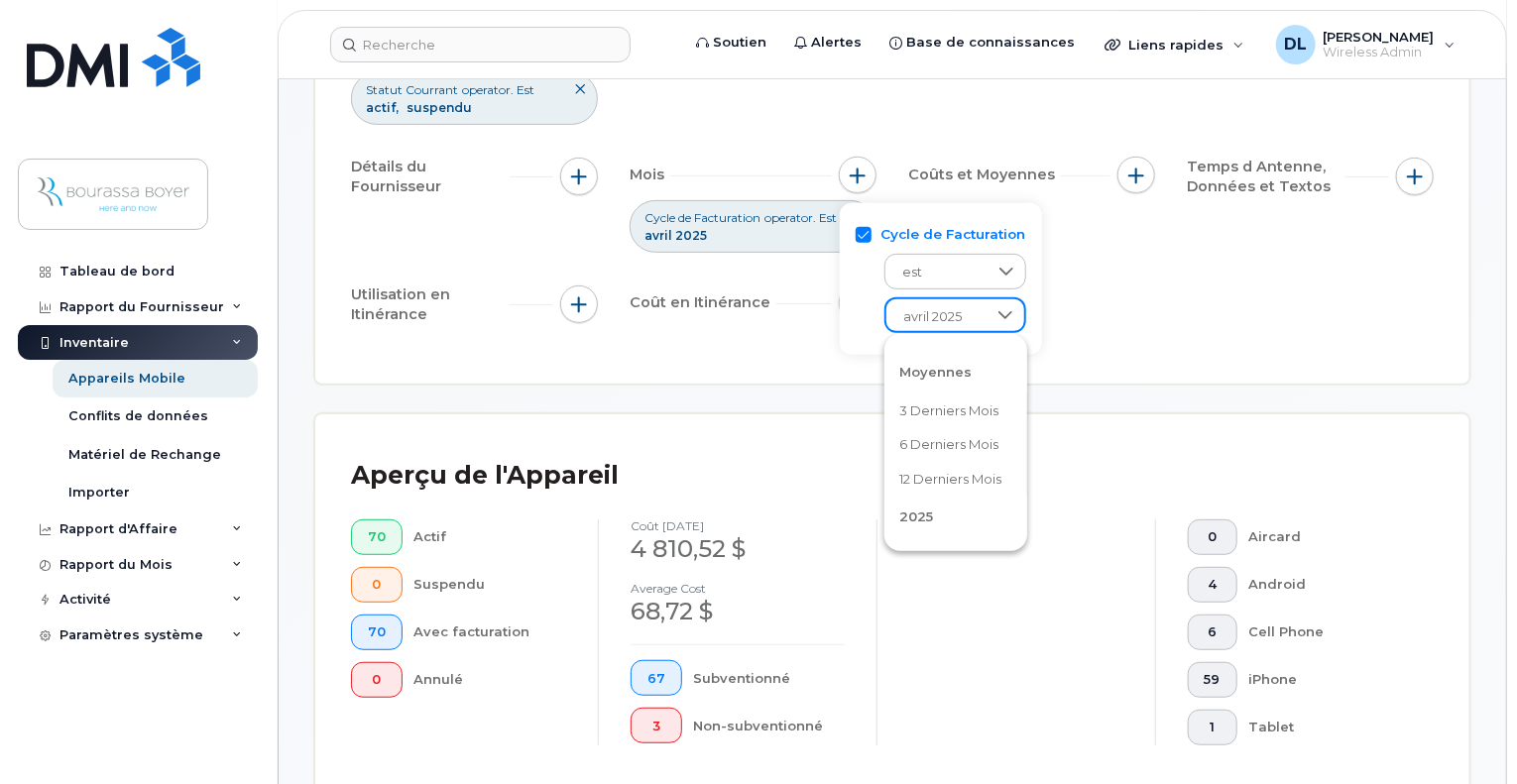 scroll, scrollTop: 119, scrollLeft: 0, axis: vertical 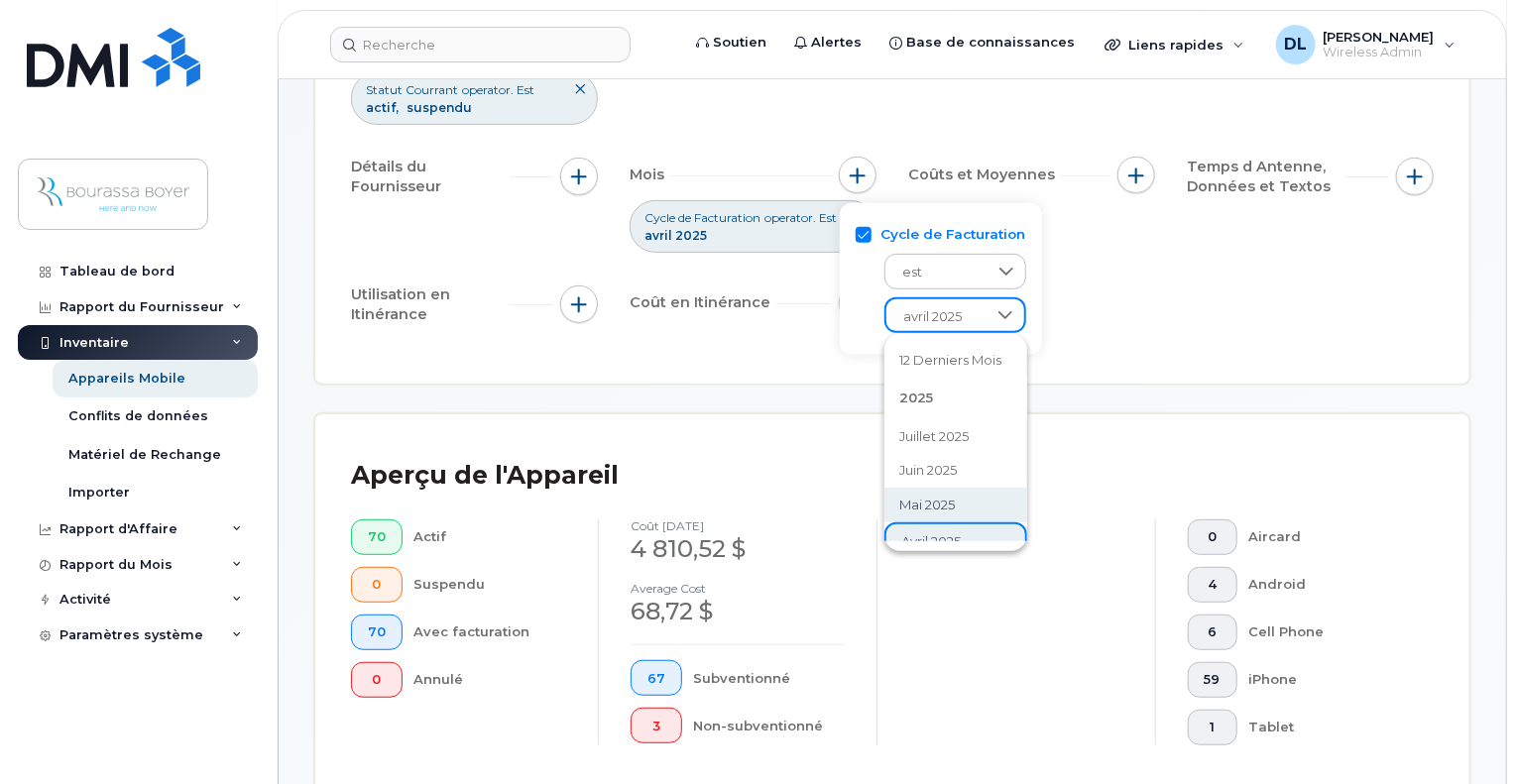 click on "mai 2025" 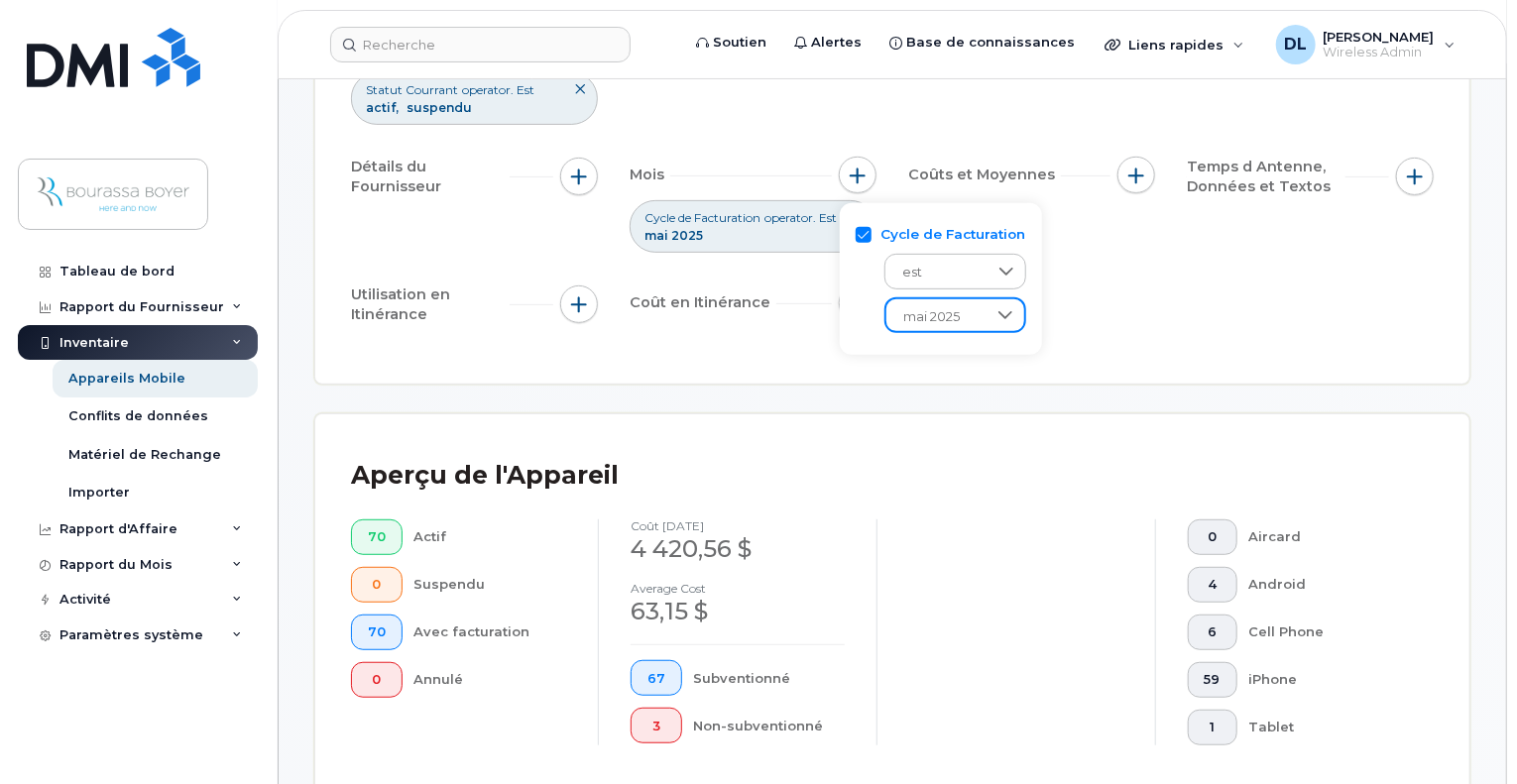 scroll, scrollTop: 595, scrollLeft: 0, axis: vertical 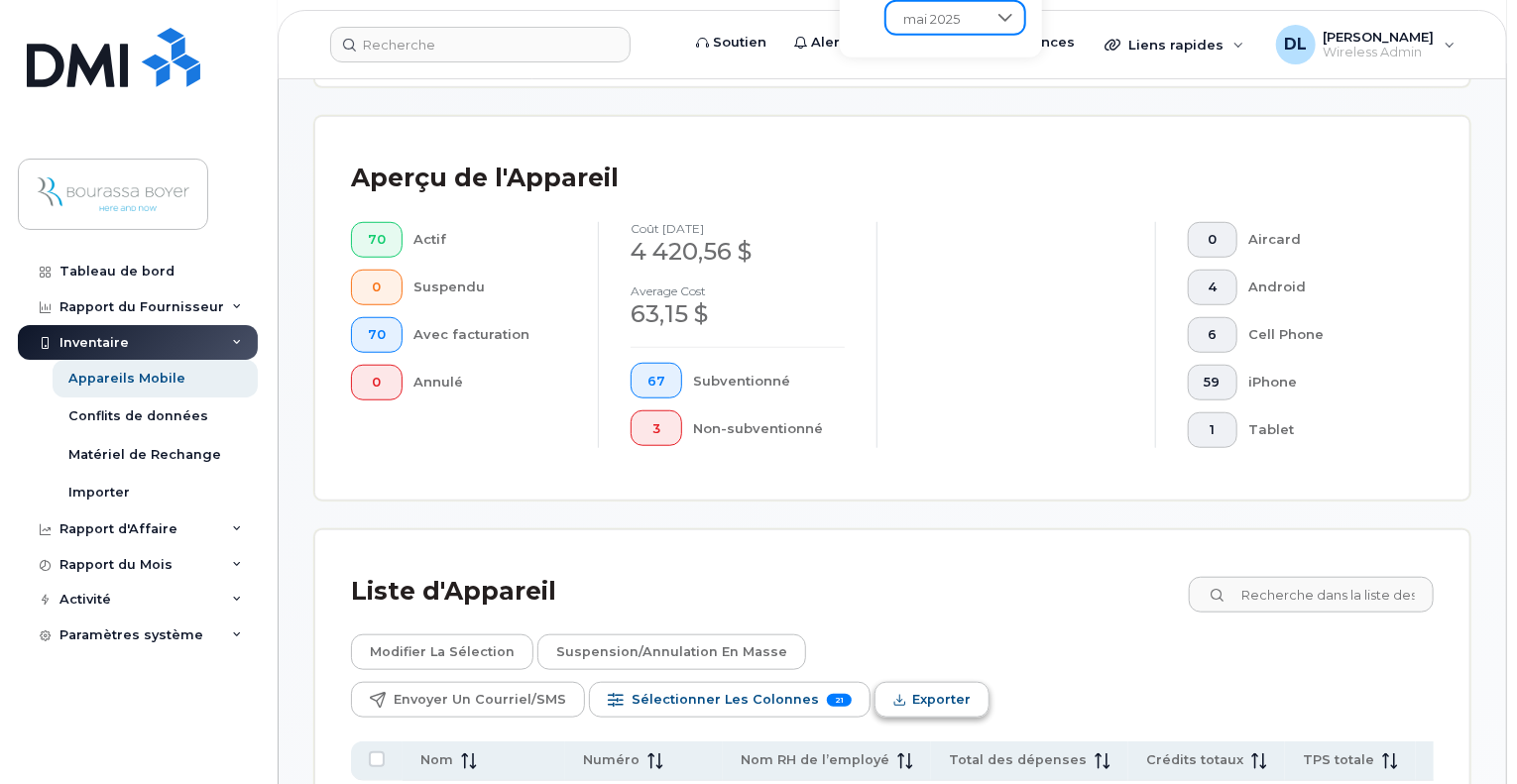 click on "Exporter" 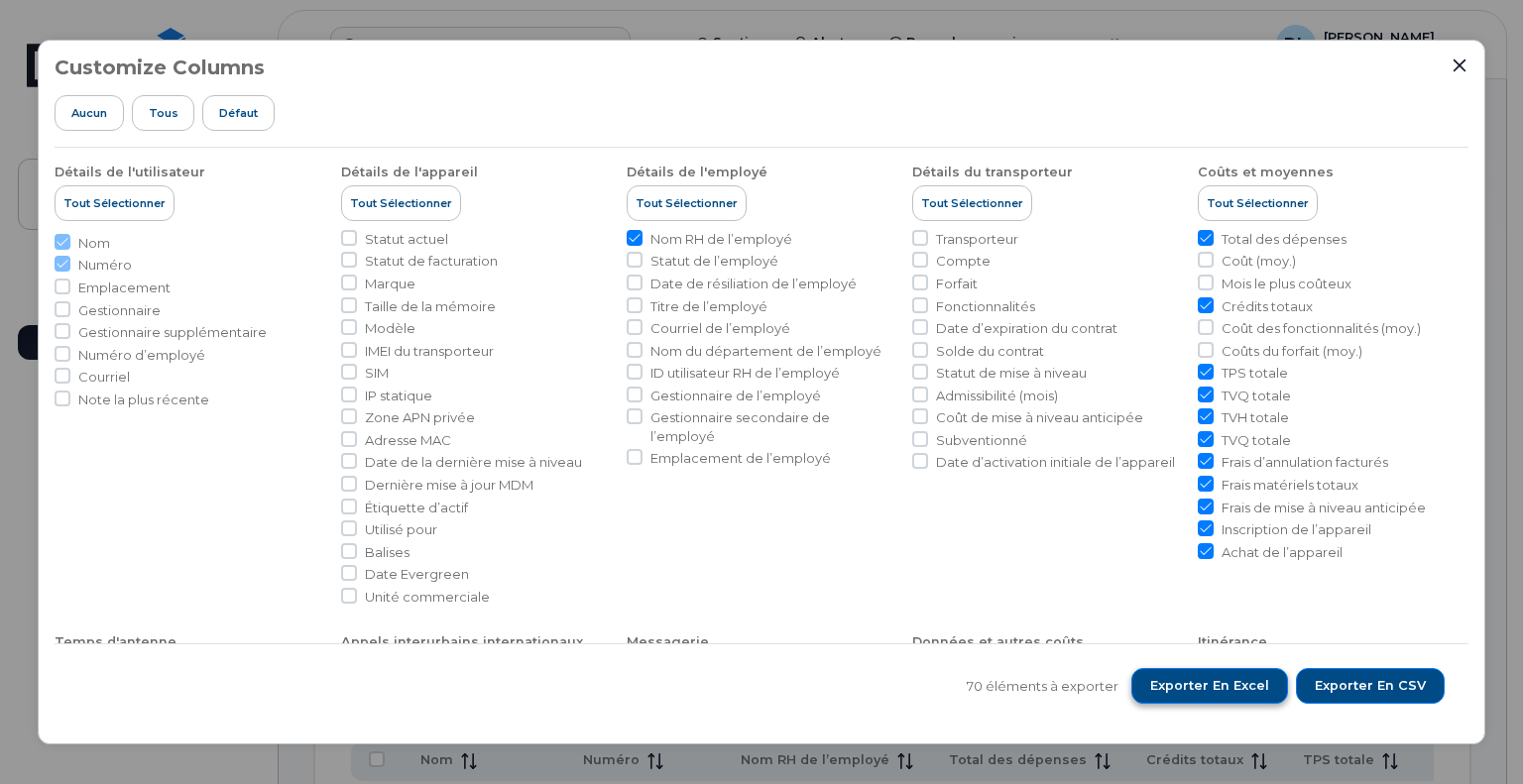 click on "Exporter en Excel" 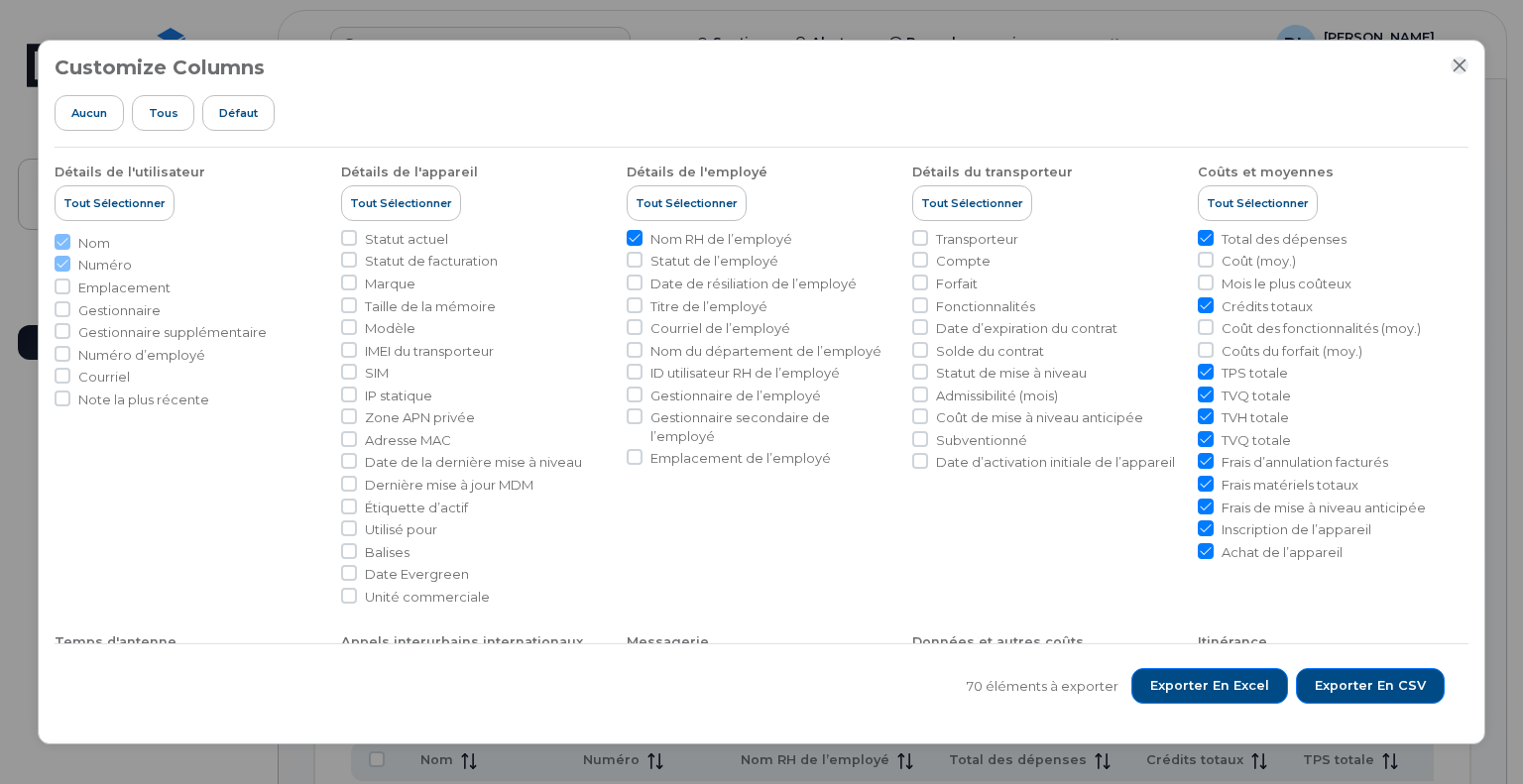 click 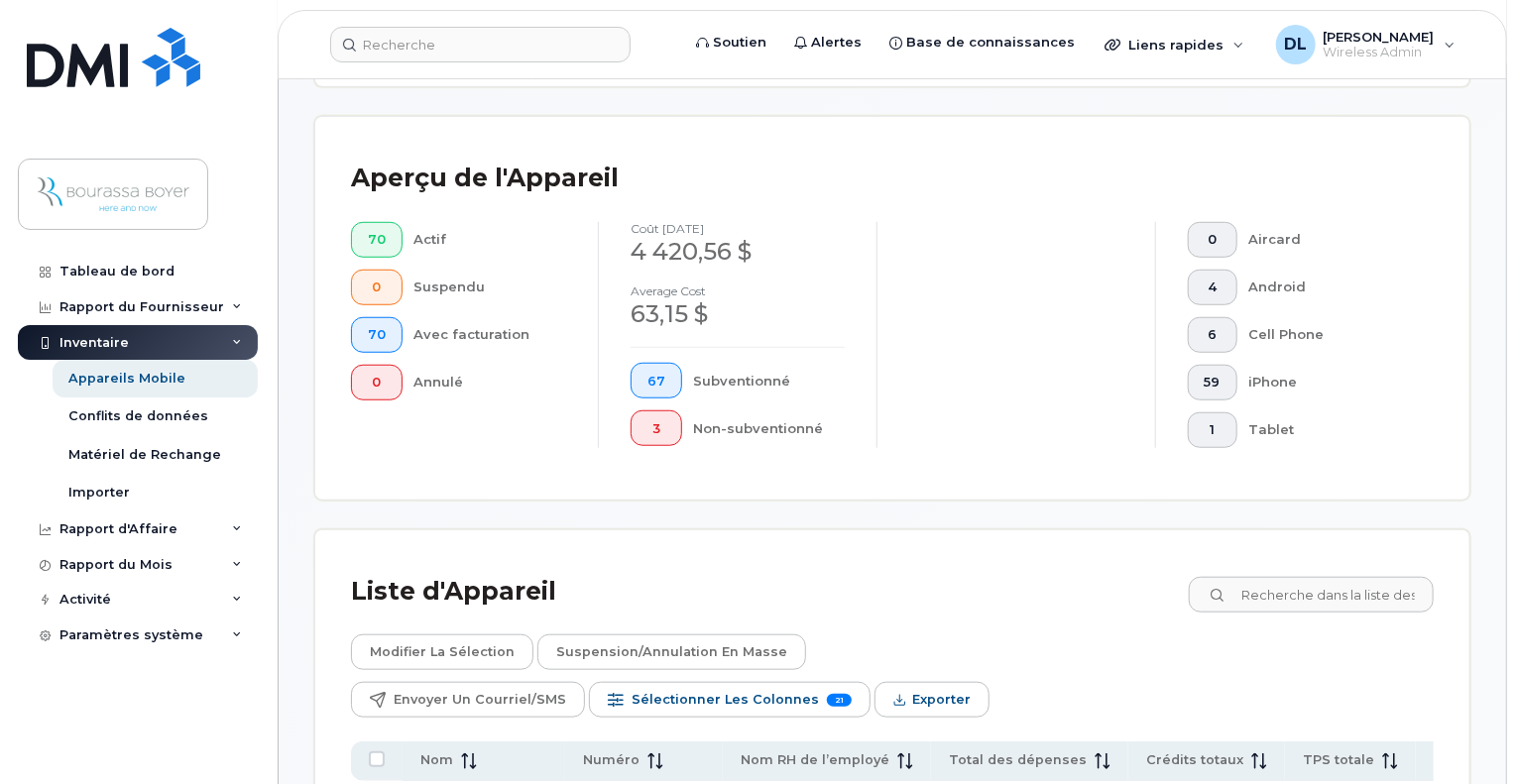 scroll, scrollTop: 99, scrollLeft: 0, axis: vertical 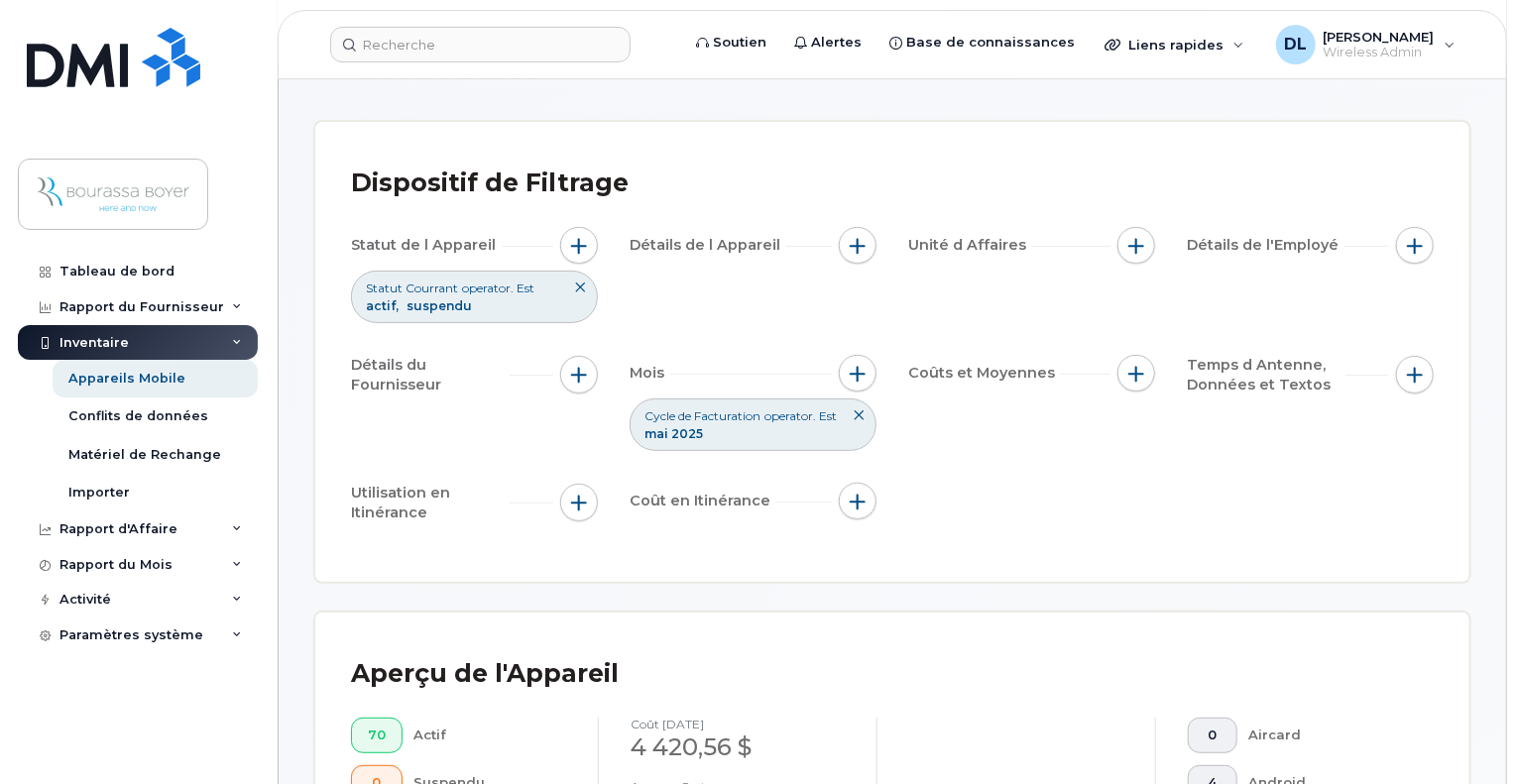 click 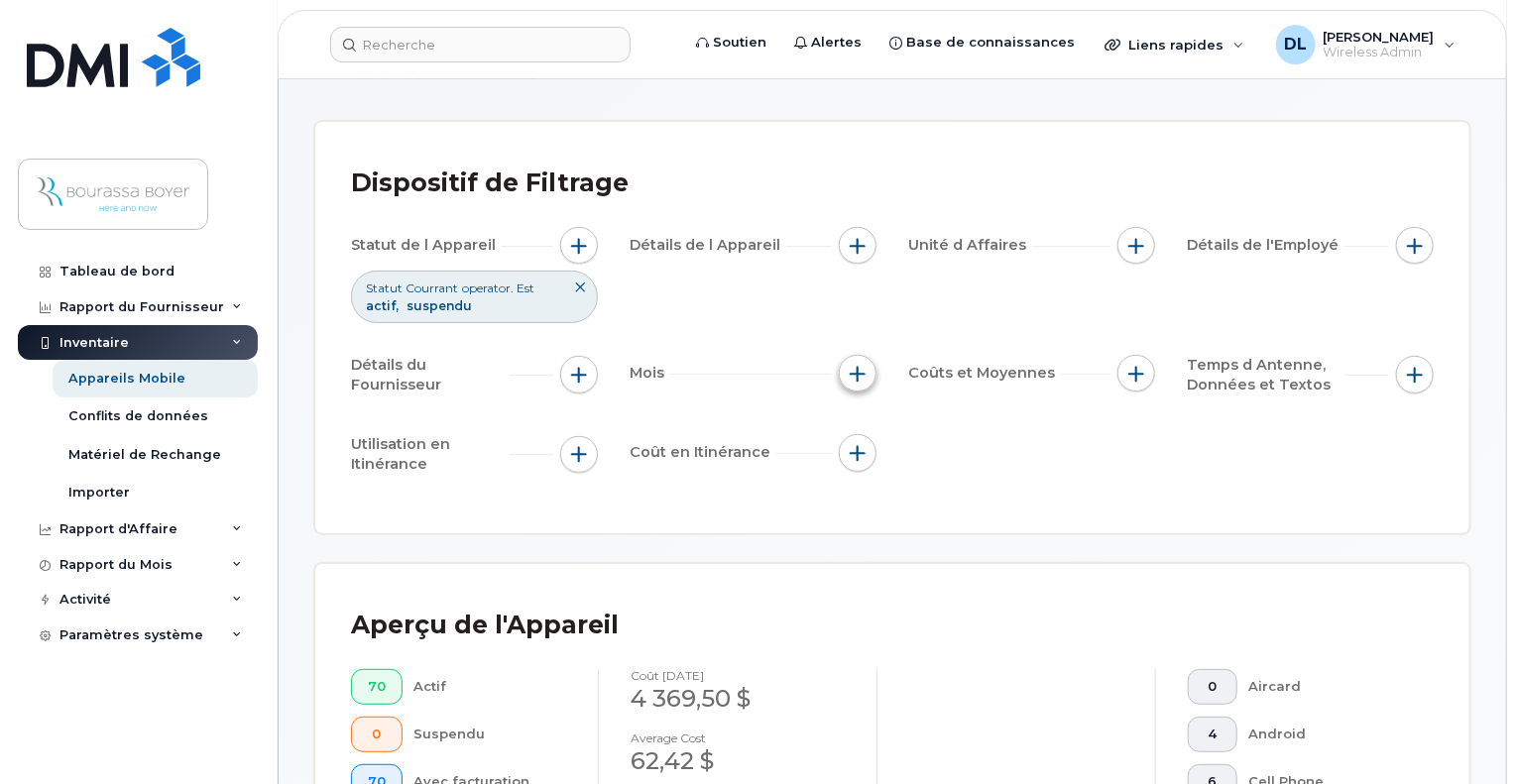 click 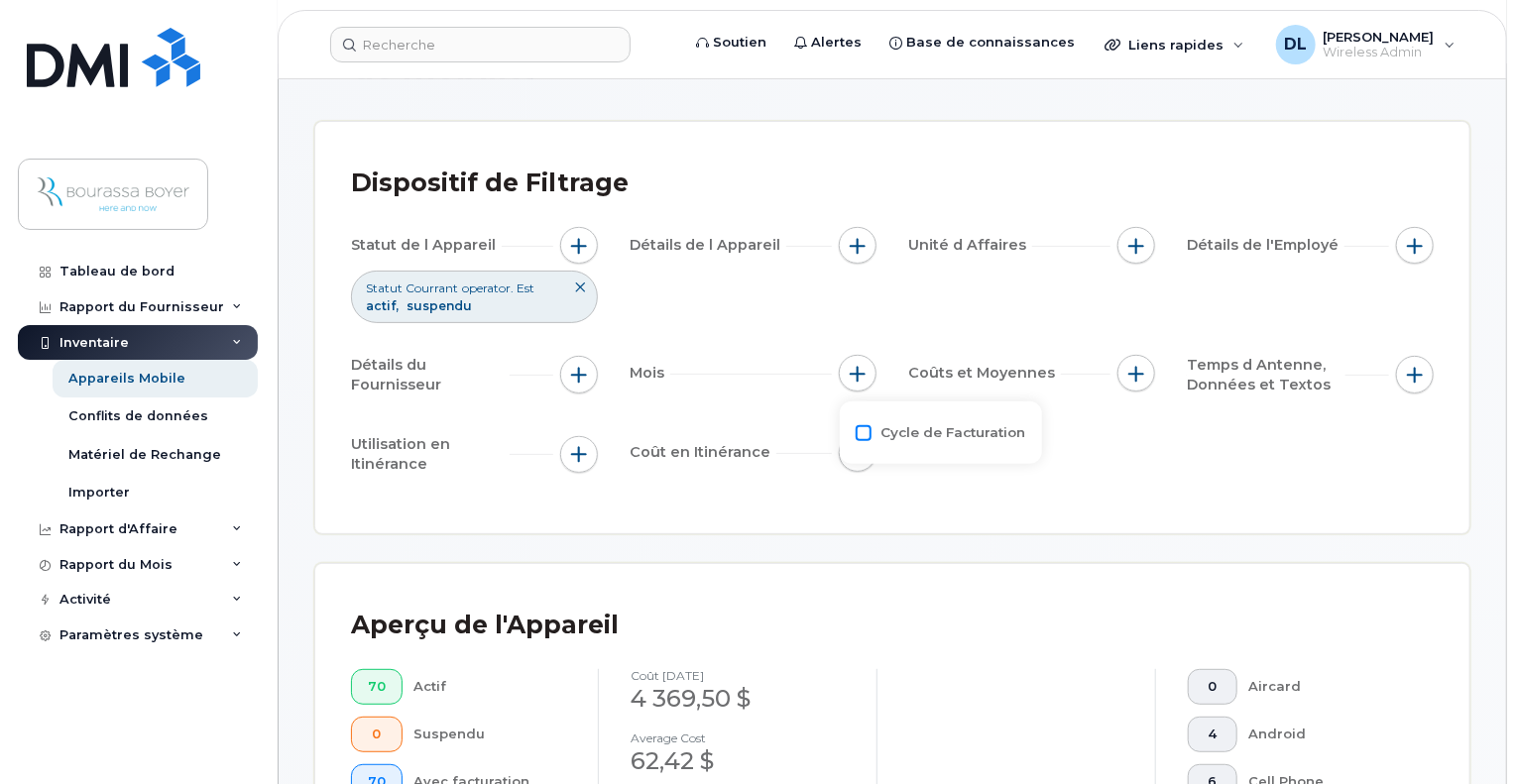 click on "Cycle de Facturation" 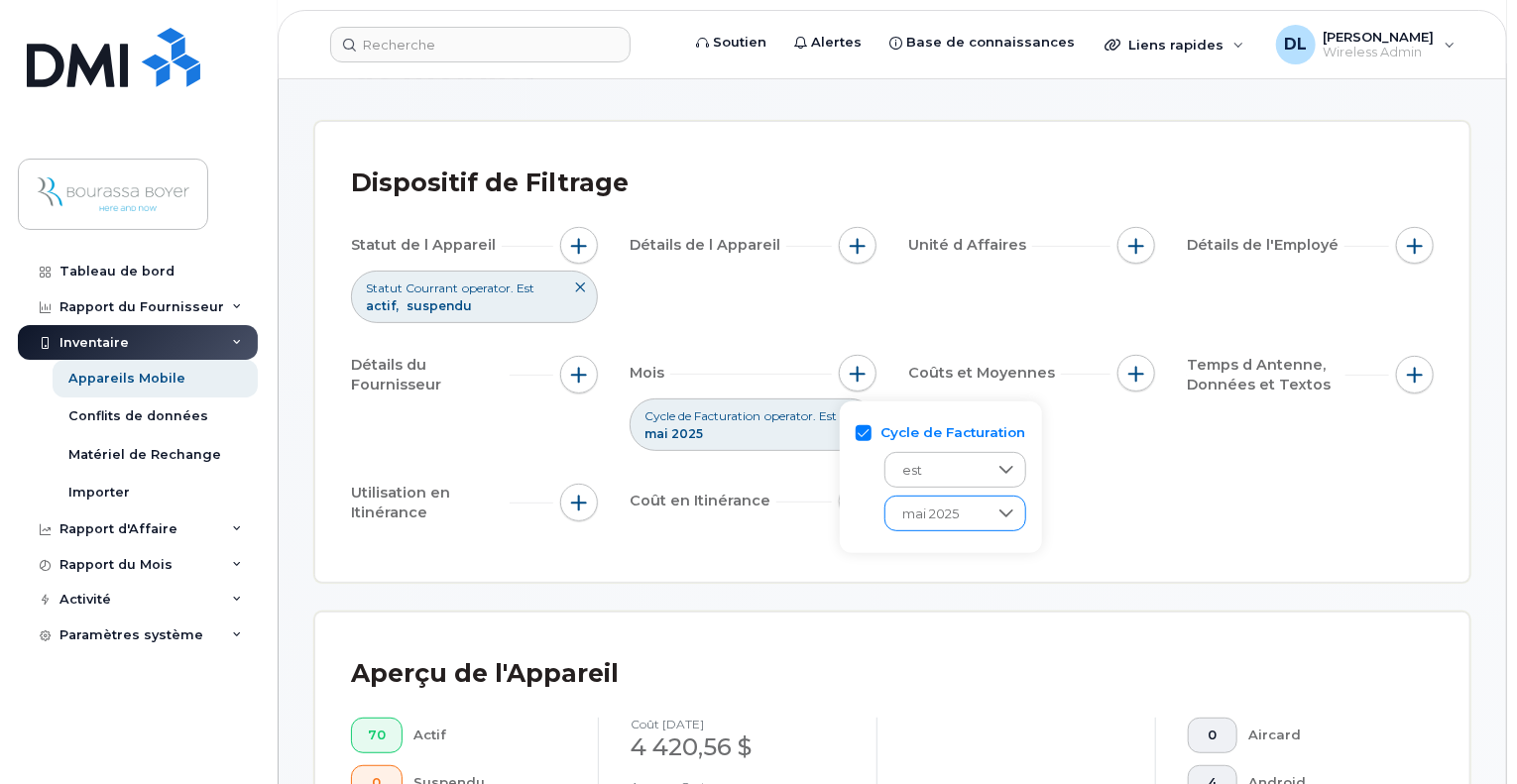 click on "mai 2025" 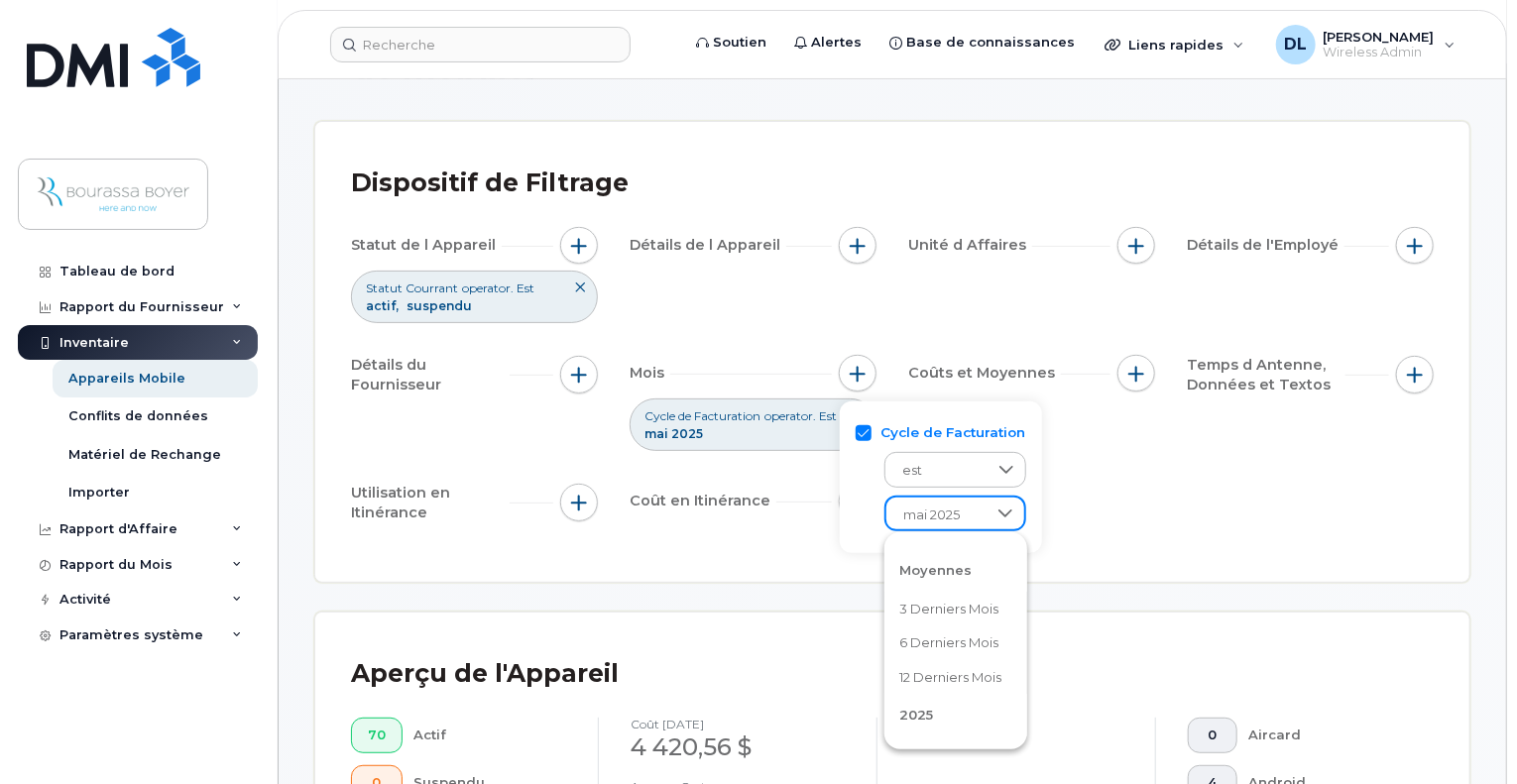 scroll, scrollTop: 101, scrollLeft: 0, axis: vertical 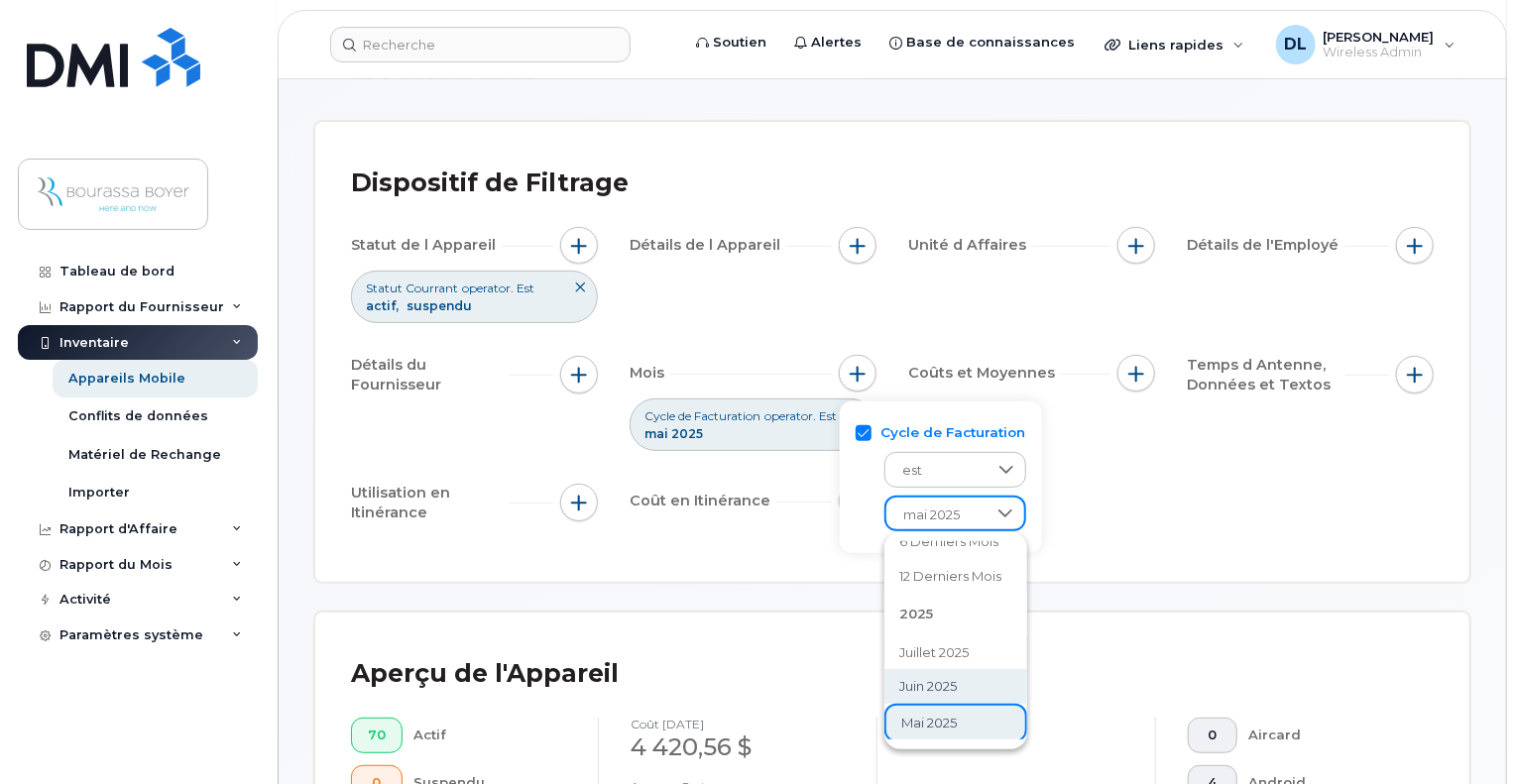 click on "juin 2025" 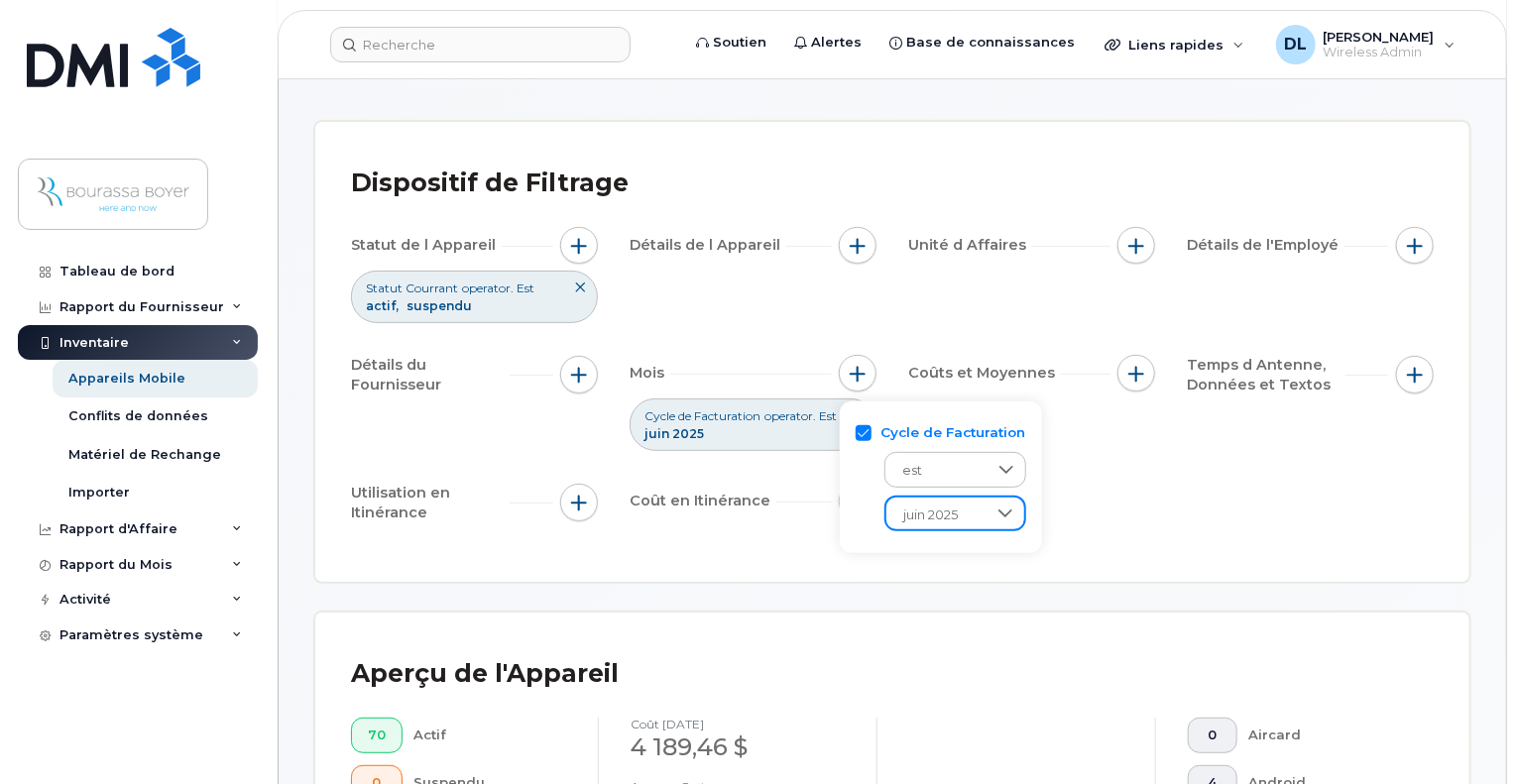 scroll, scrollTop: 496, scrollLeft: 0, axis: vertical 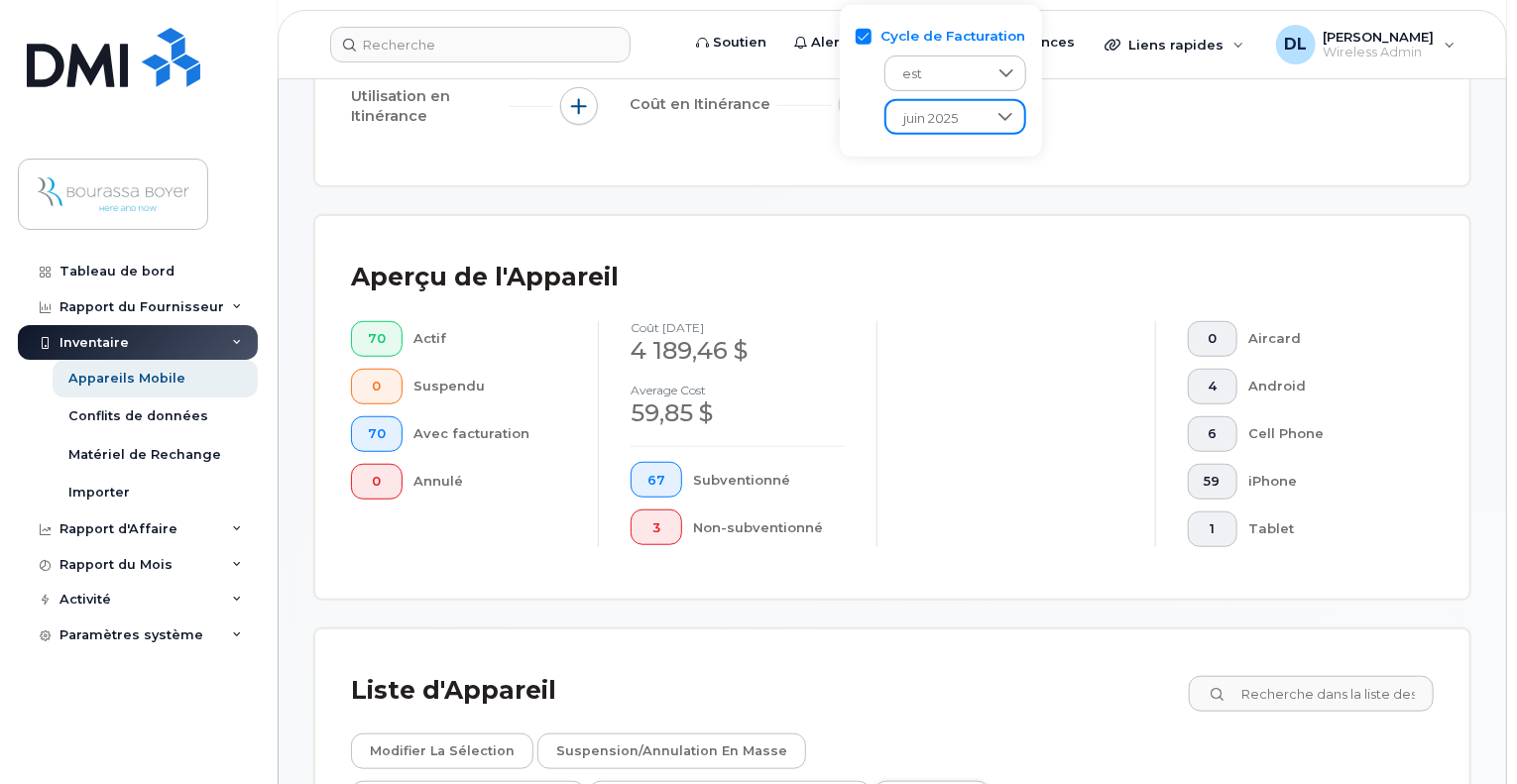 click on "Exporter" 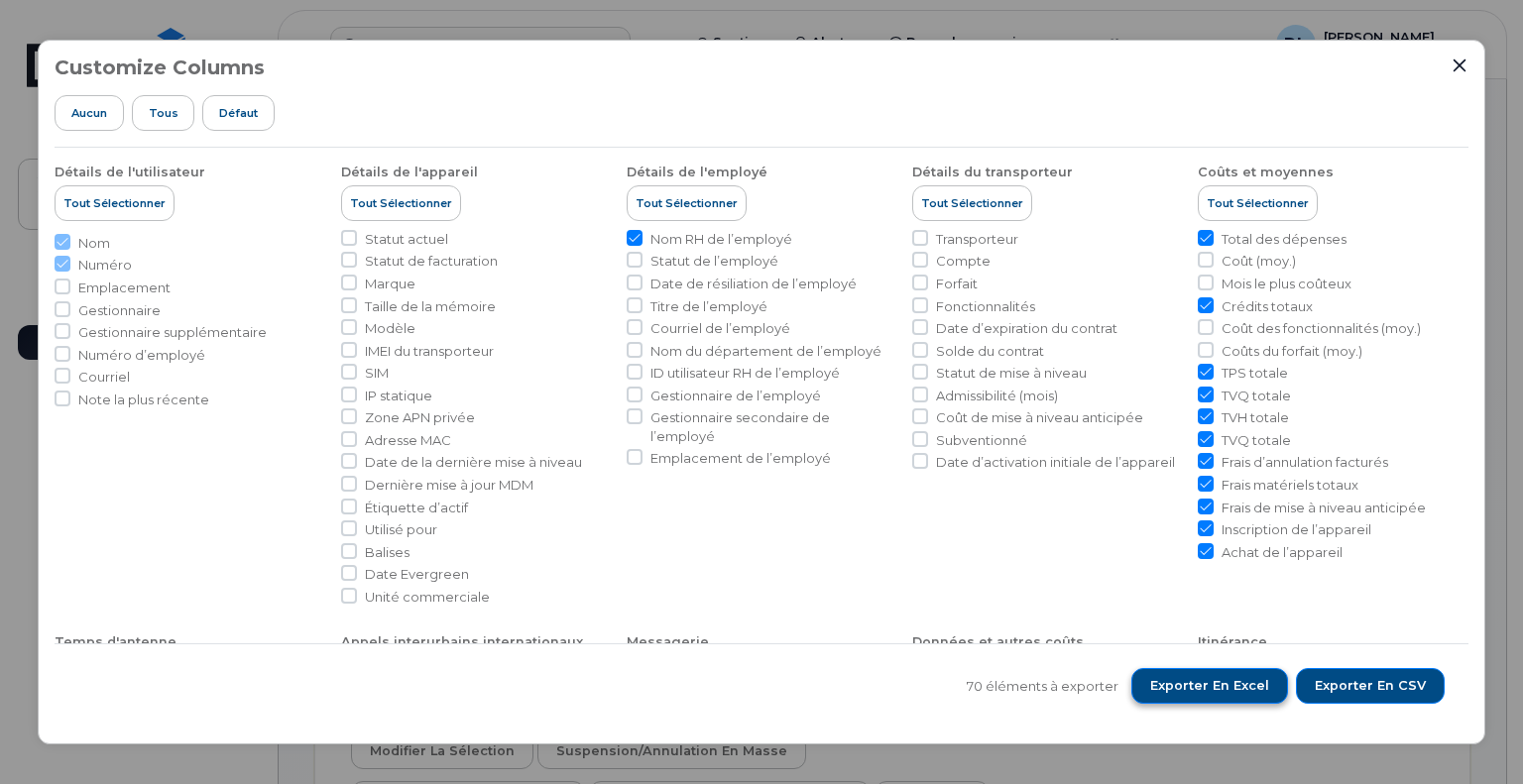 click on "Exporter en Excel" 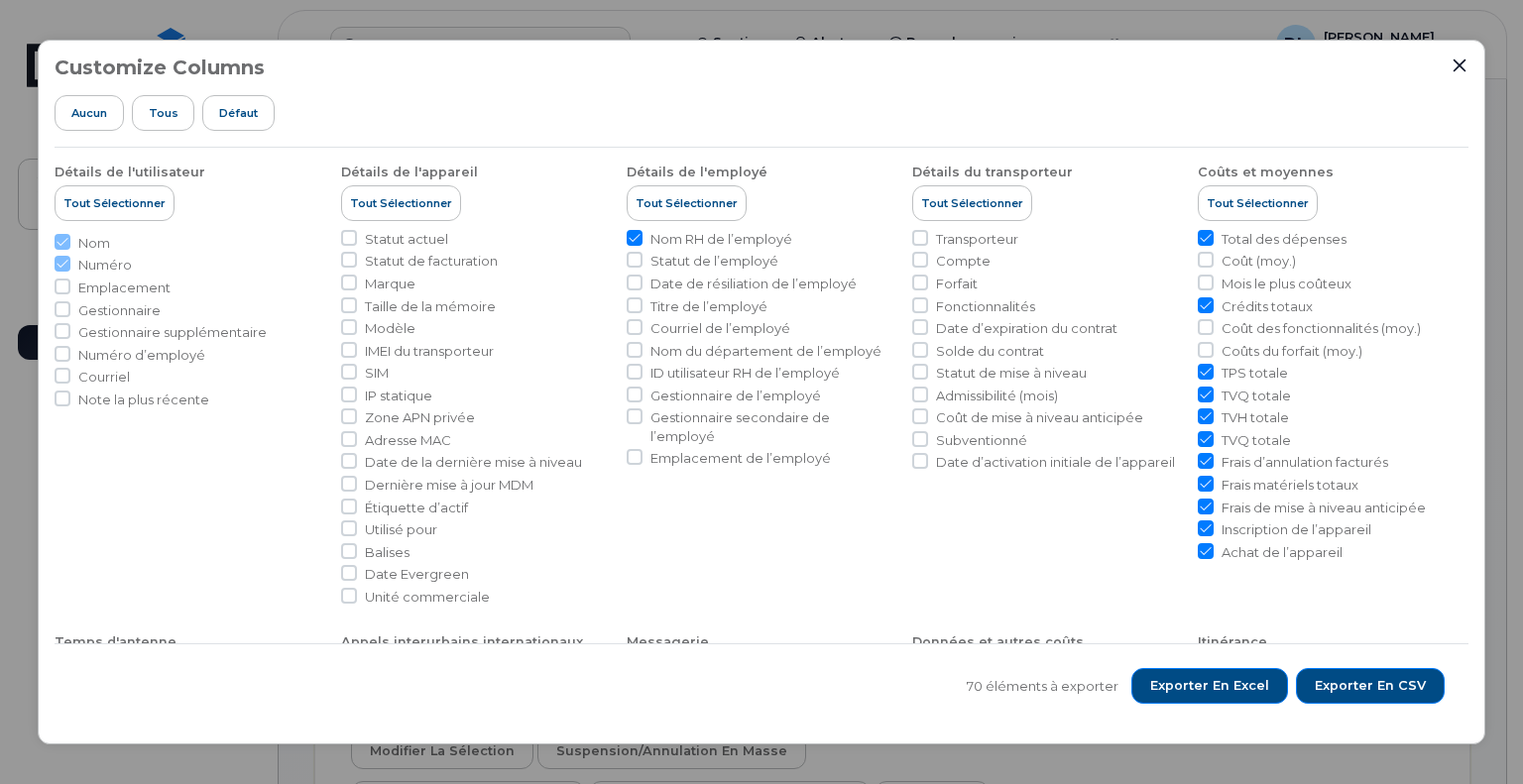click on "Customize Columns Aucun Tous Défaut" 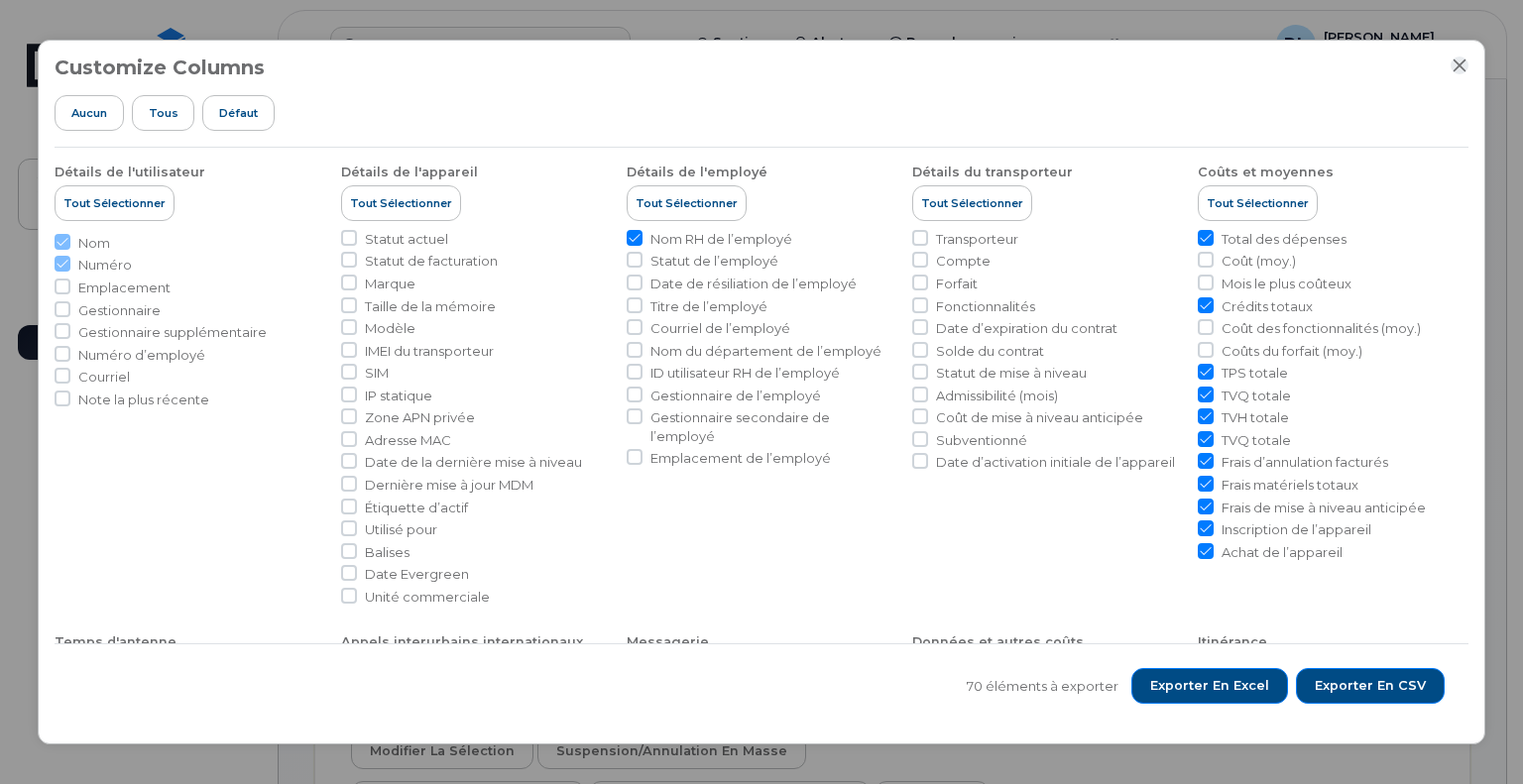 click 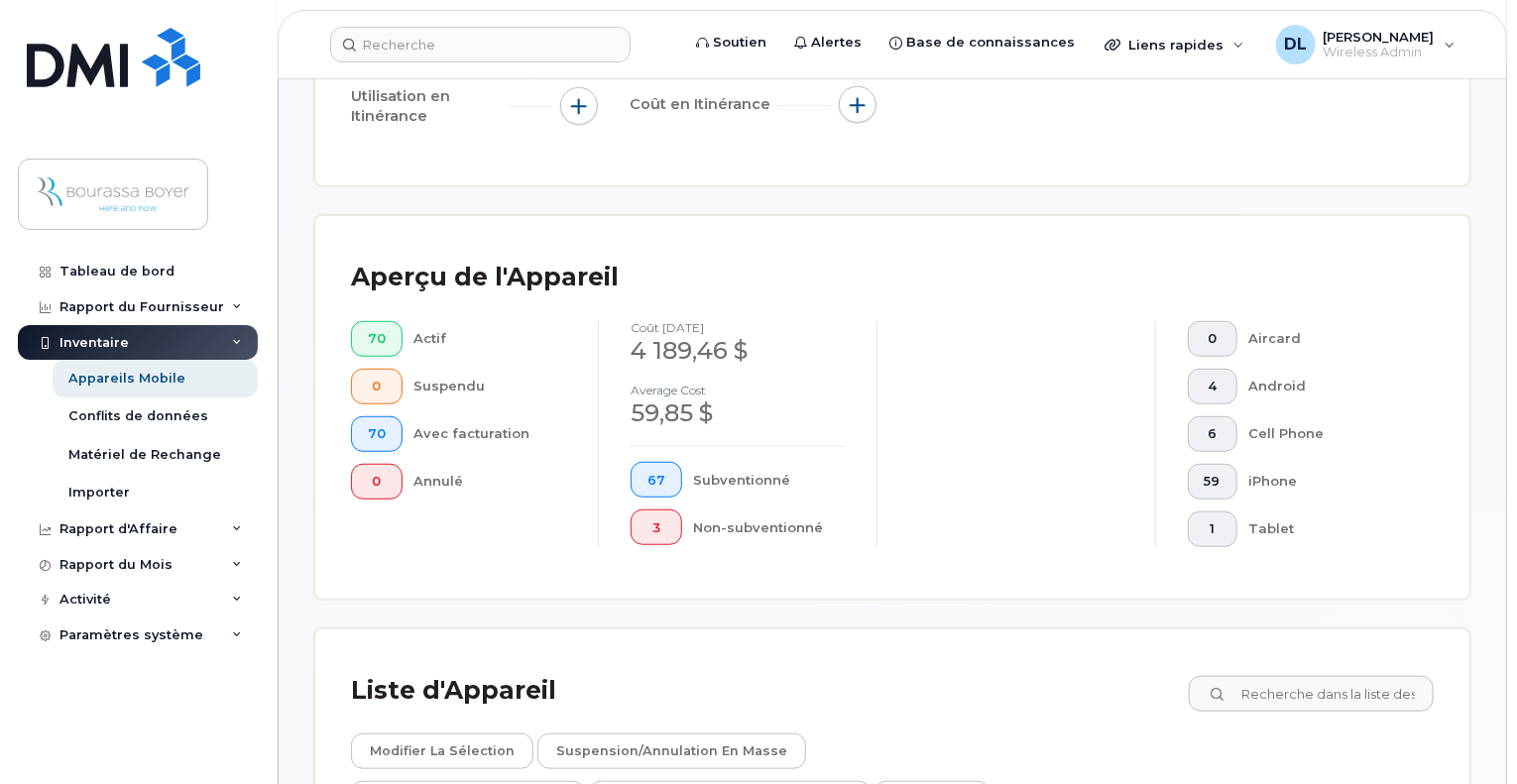scroll, scrollTop: 0, scrollLeft: 0, axis: both 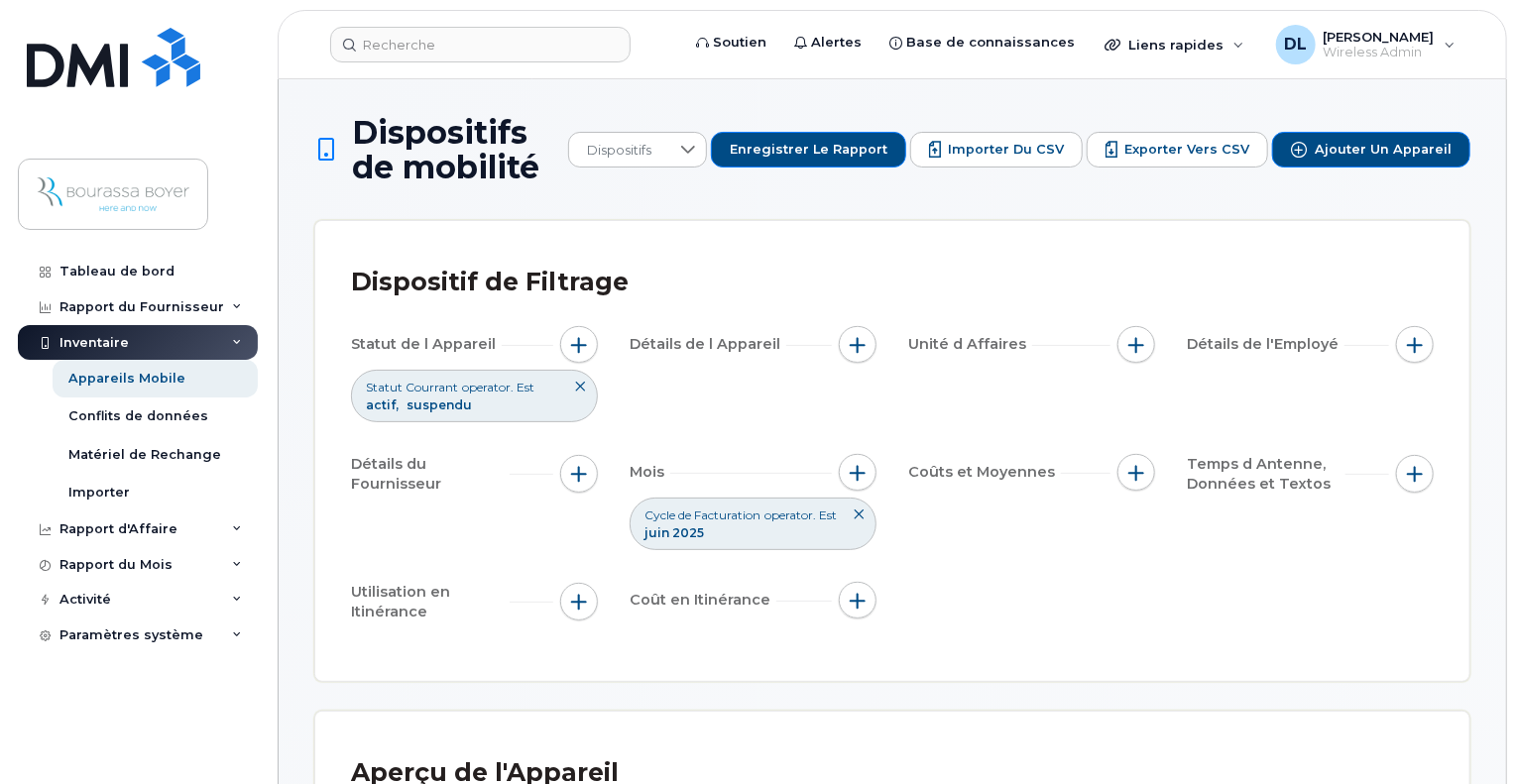 click on "Cycle de Facturation operator. Est juin 2025" 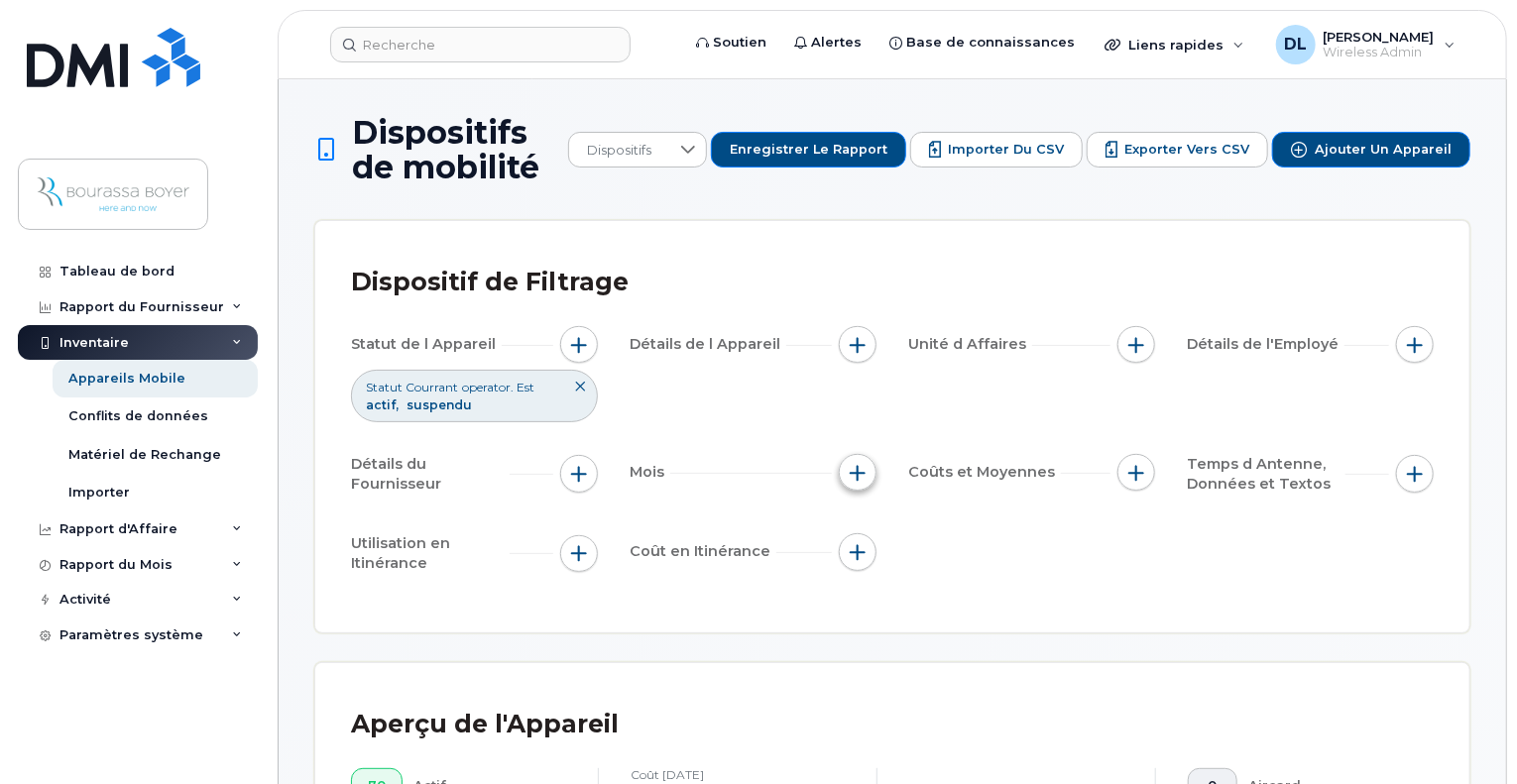 click 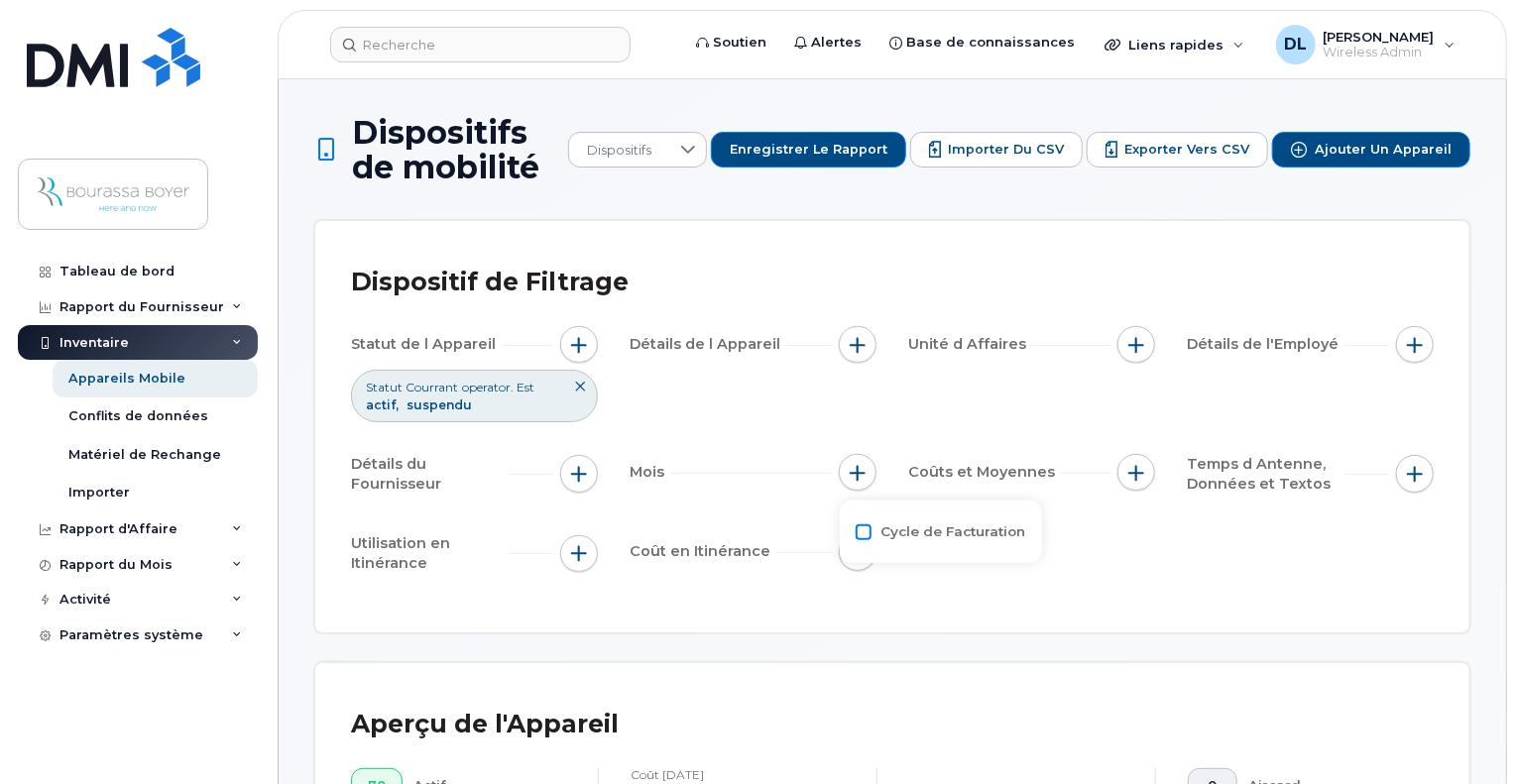 click on "Cycle de Facturation" 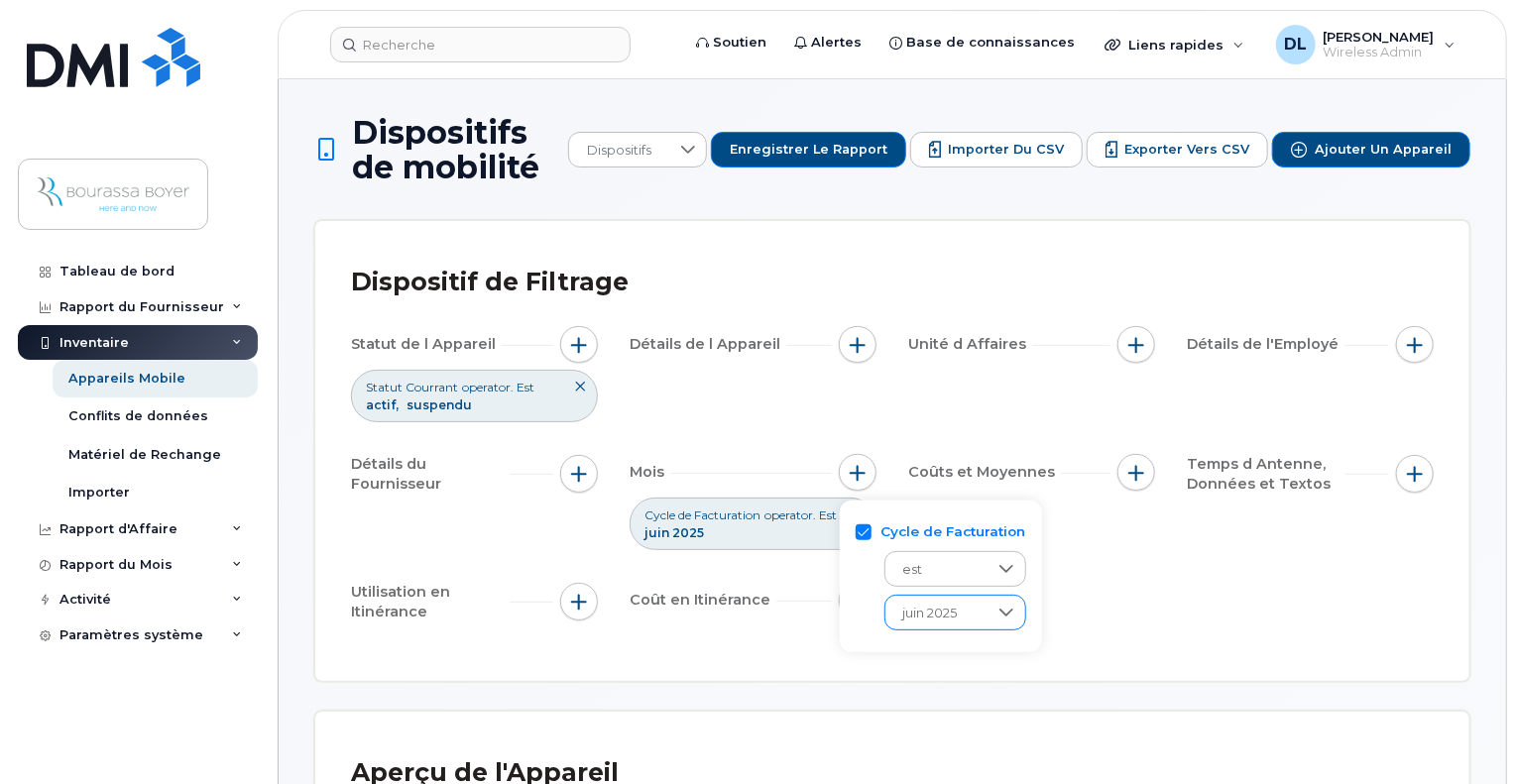 click on "juin 2025" 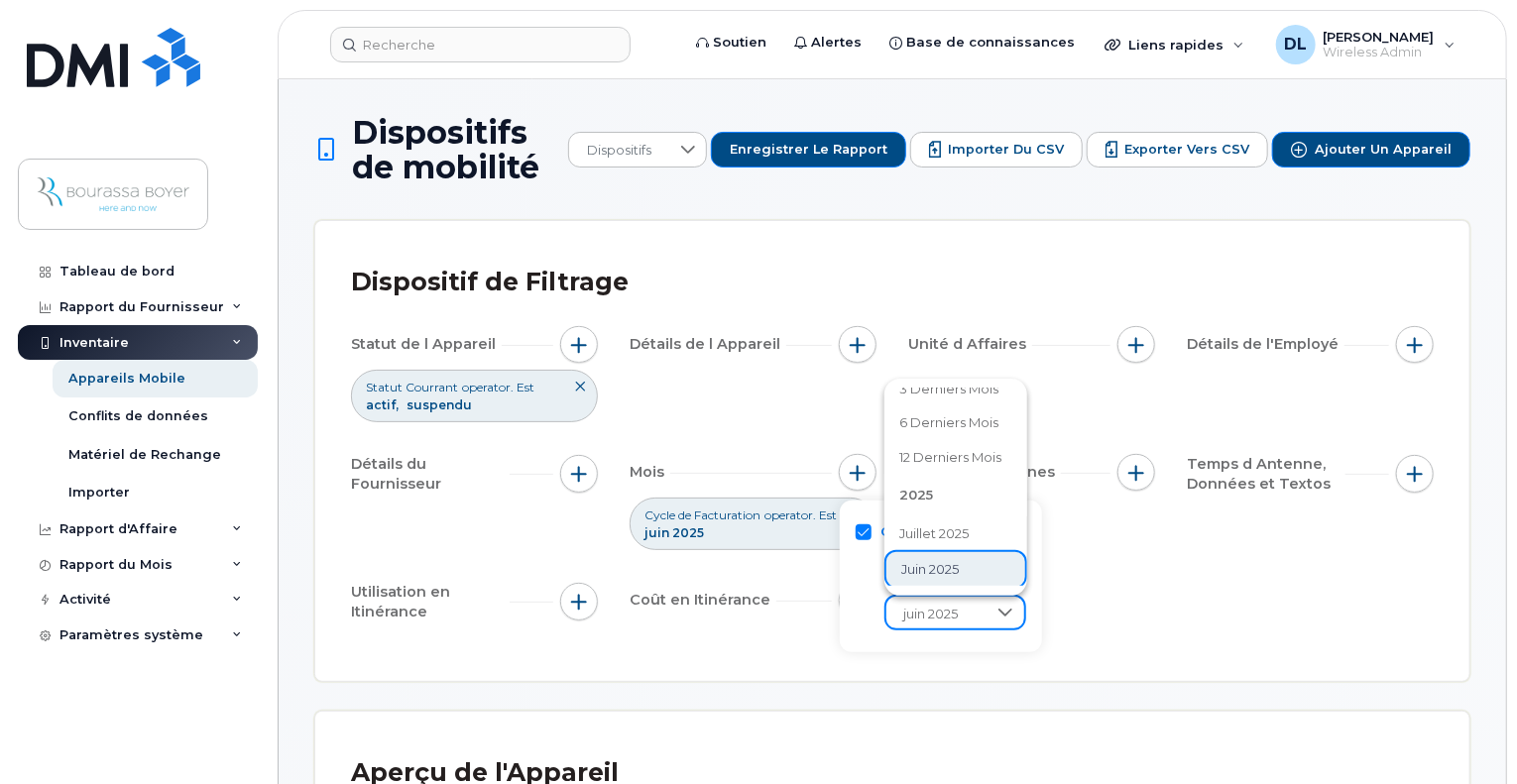 click on "juillet 2025" 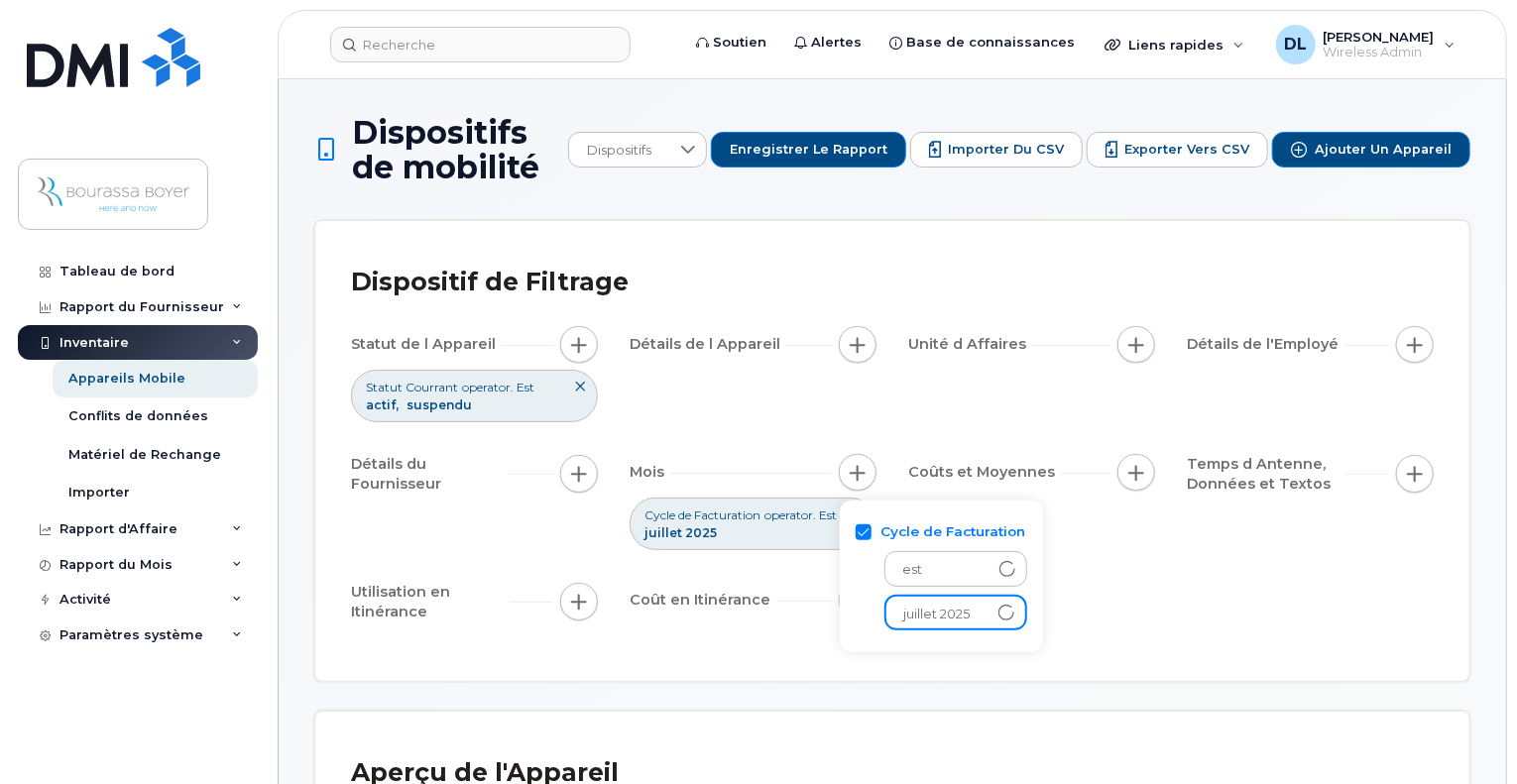 scroll, scrollTop: 67, scrollLeft: 0, axis: vertical 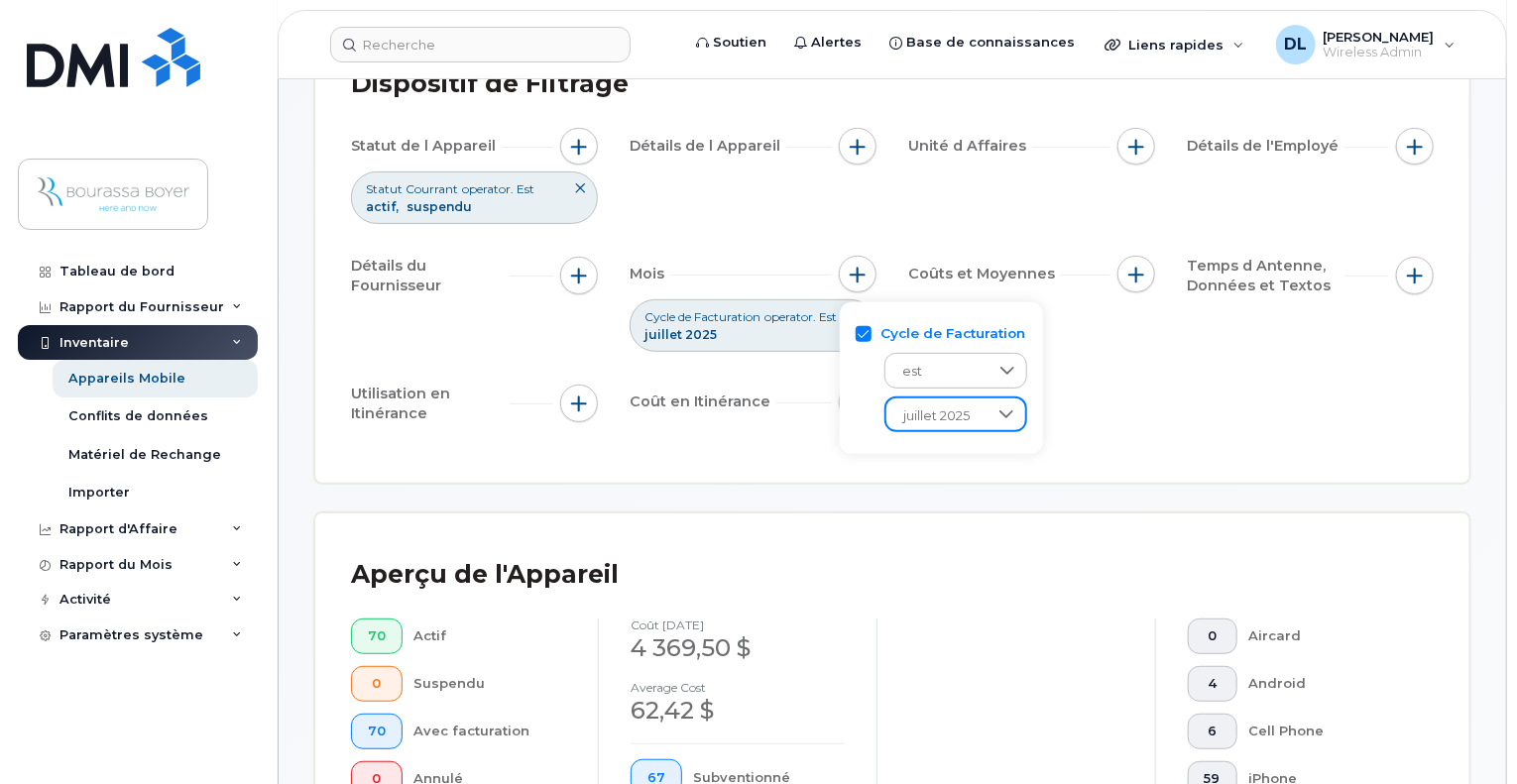 click on "Dispositif de Filtrage Statut de l Appareil   Statut Courrant operator. Est actif suspendu Détails de l Appareil   Unité d Affaires   Détails de l'Employé   Détails du Fournisseur   Mois   Cycle de Facturation operator. Est juillet 2025 [PERSON_NAME] et Moyennes   Temps d Antenne, Données et Textos   Utilisation en Itinérance   Coût en Itinérance" 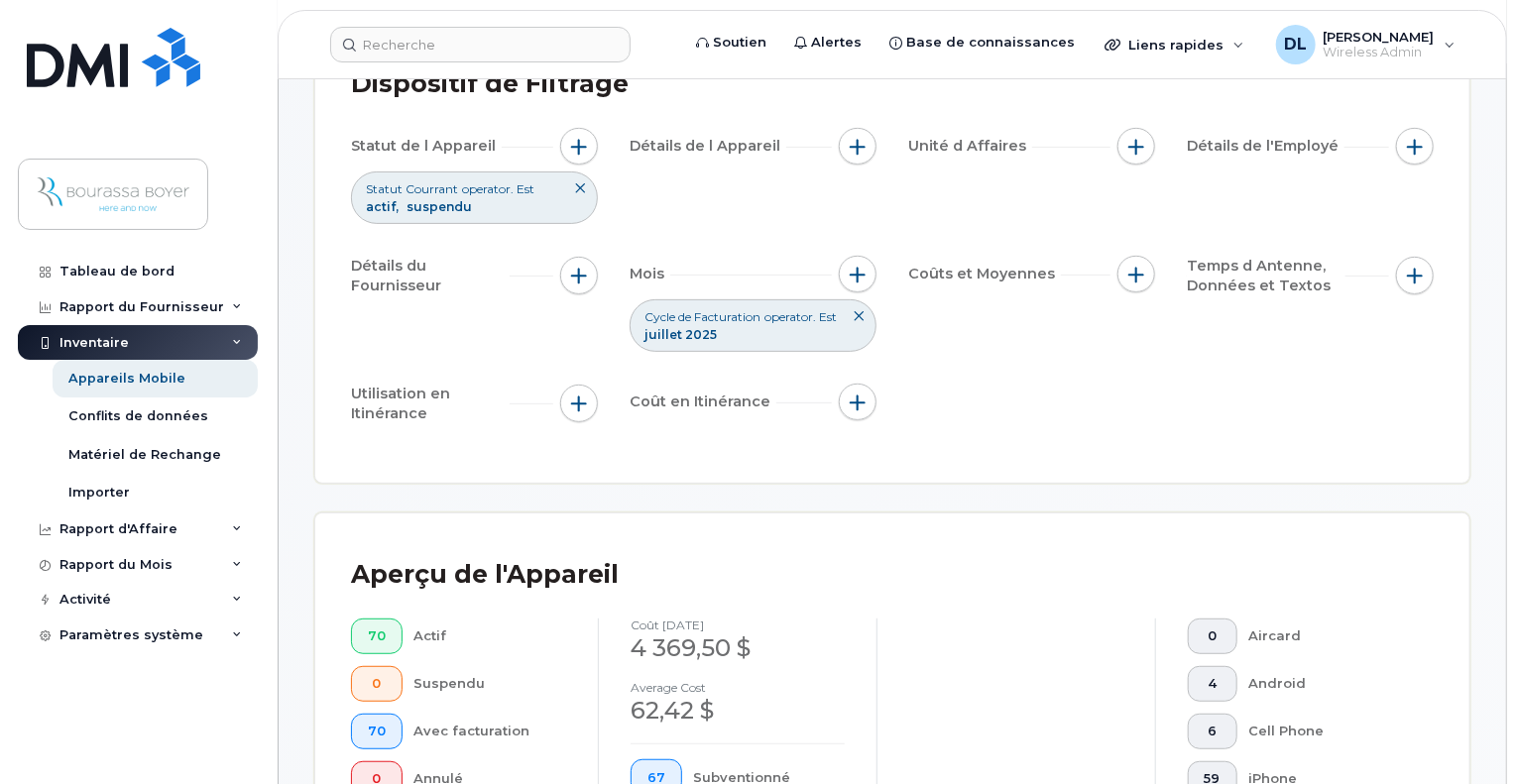 scroll, scrollTop: 496, scrollLeft: 0, axis: vertical 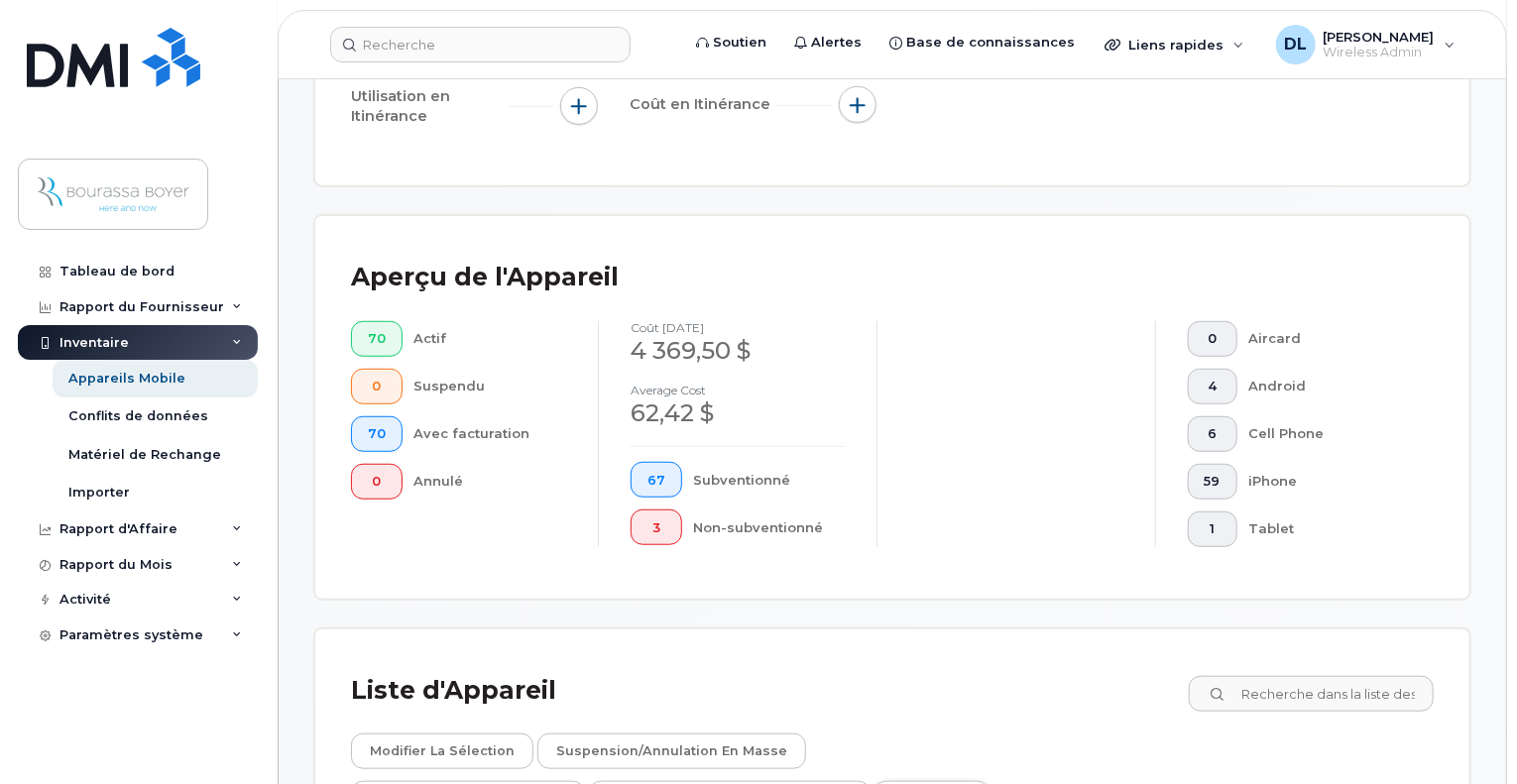 click on "Exporter" 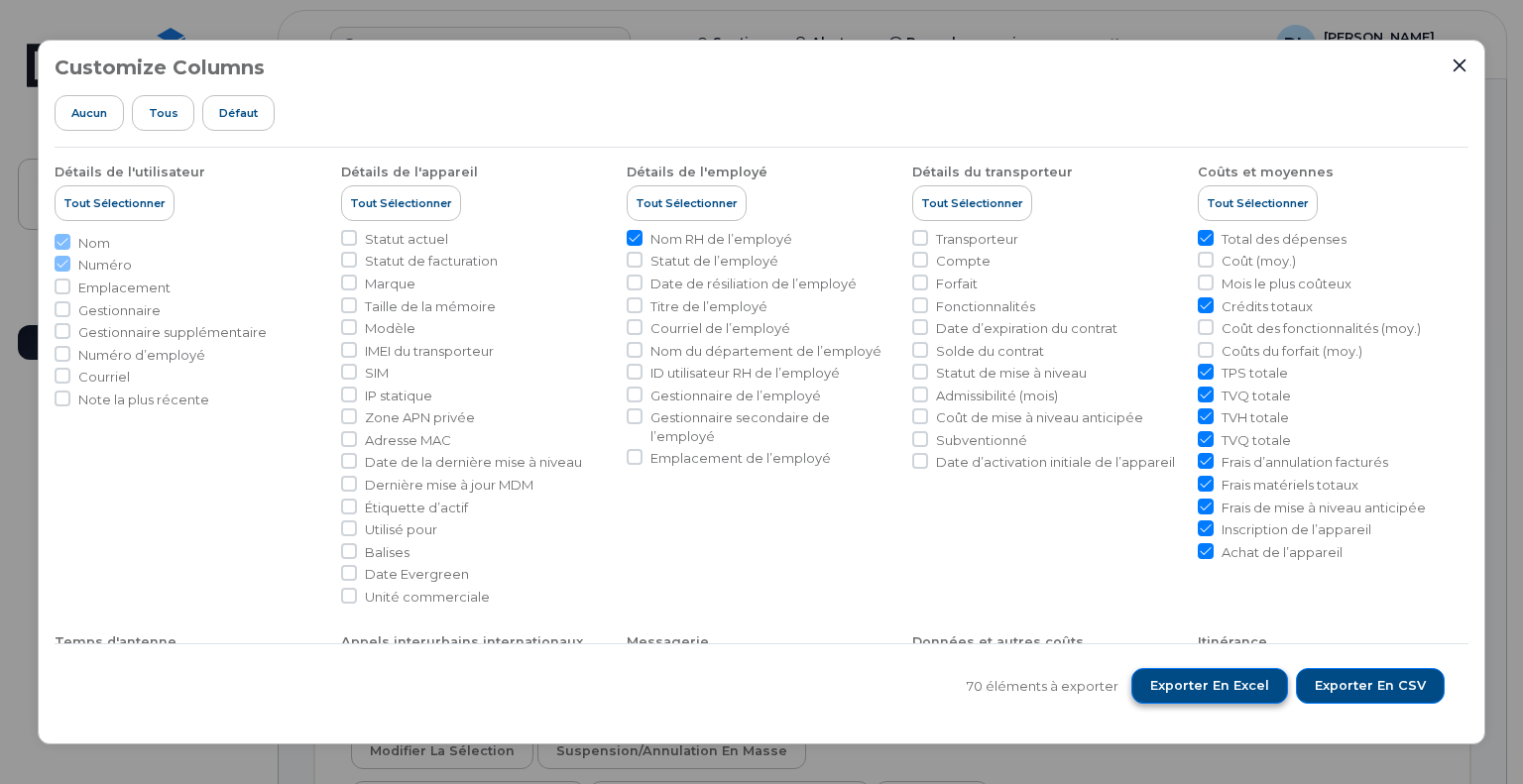 click on "Exporter en Excel" 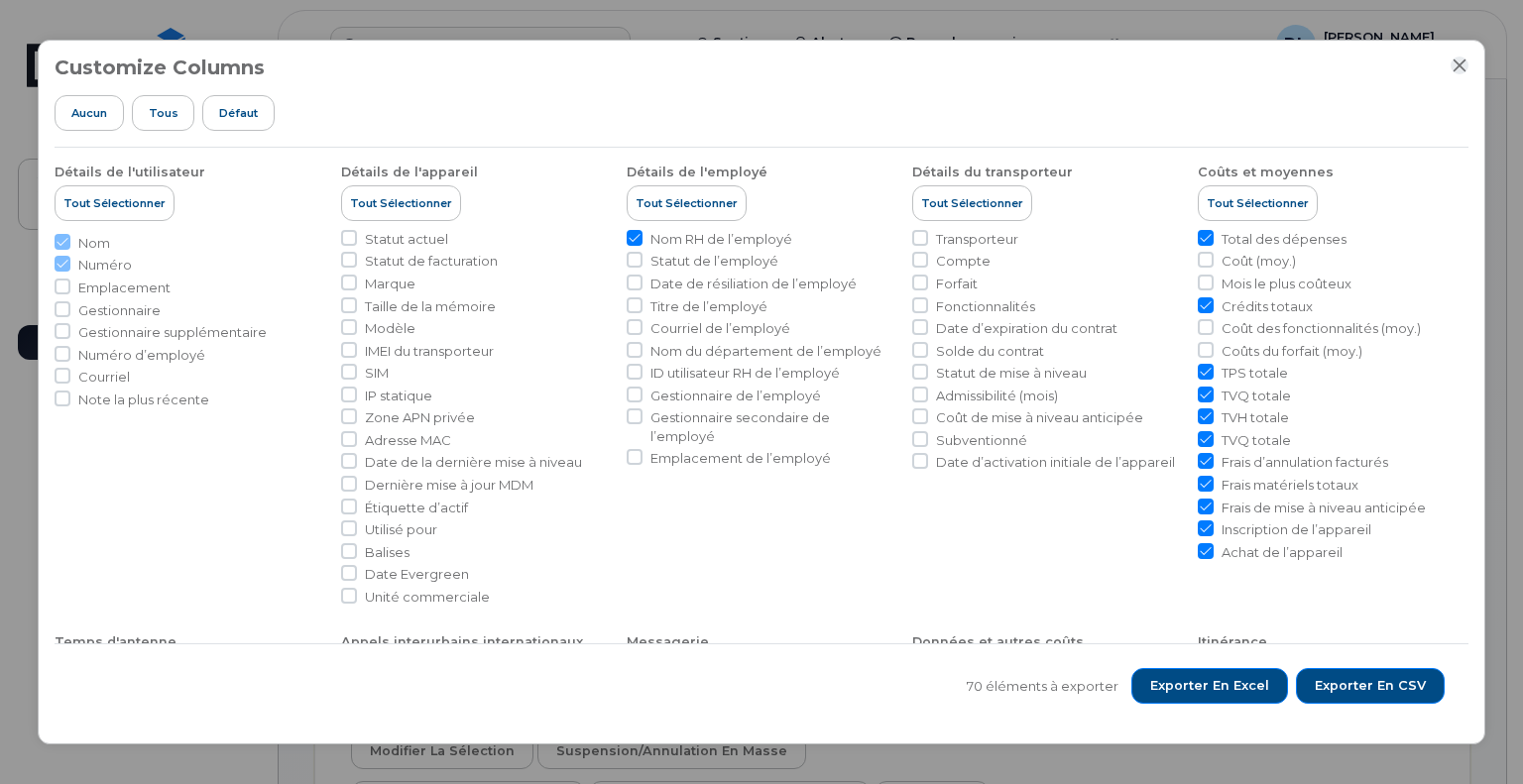 click 